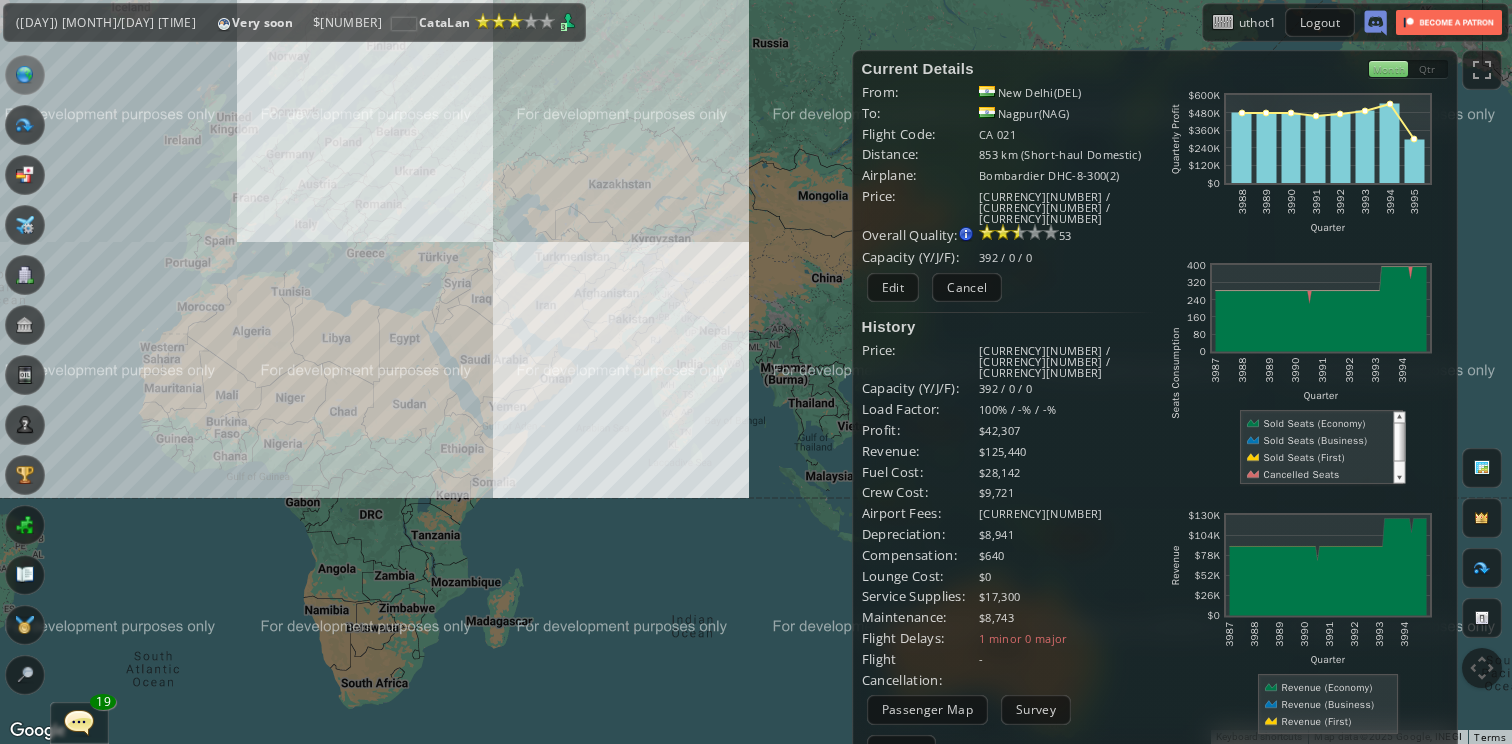 scroll, scrollTop: 0, scrollLeft: 0, axis: both 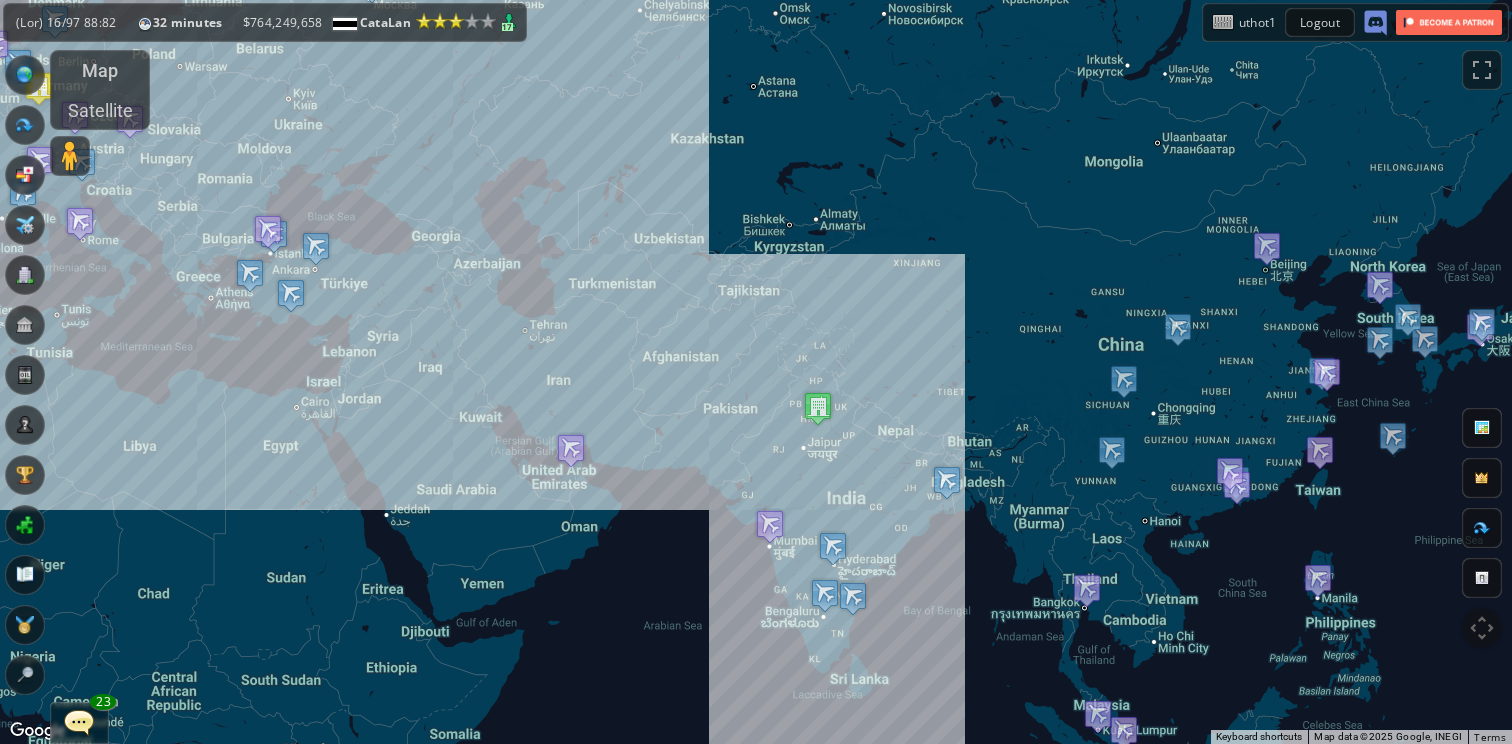 drag, startPoint x: 489, startPoint y: 322, endPoint x: 668, endPoint y: 364, distance: 183.86136 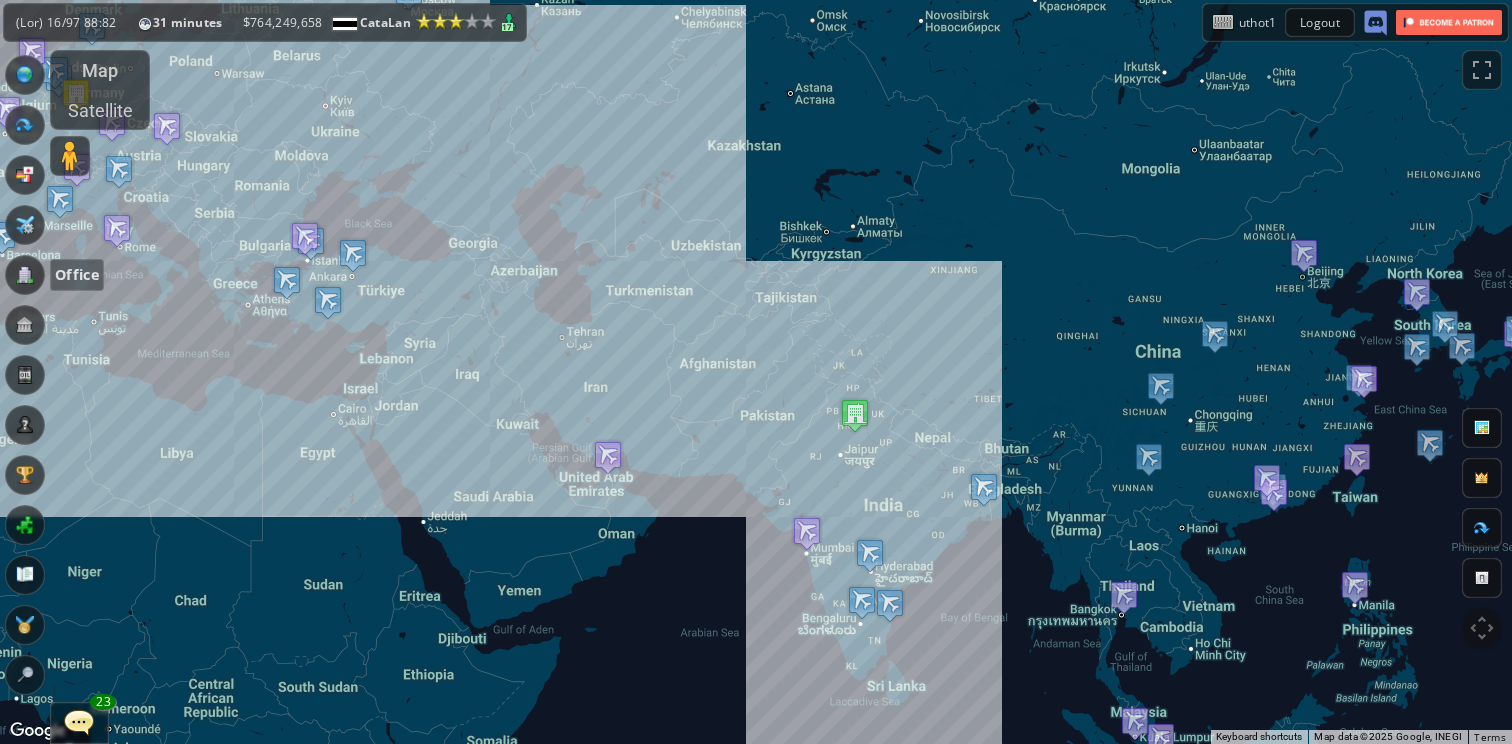 click at bounding box center [25, 275] 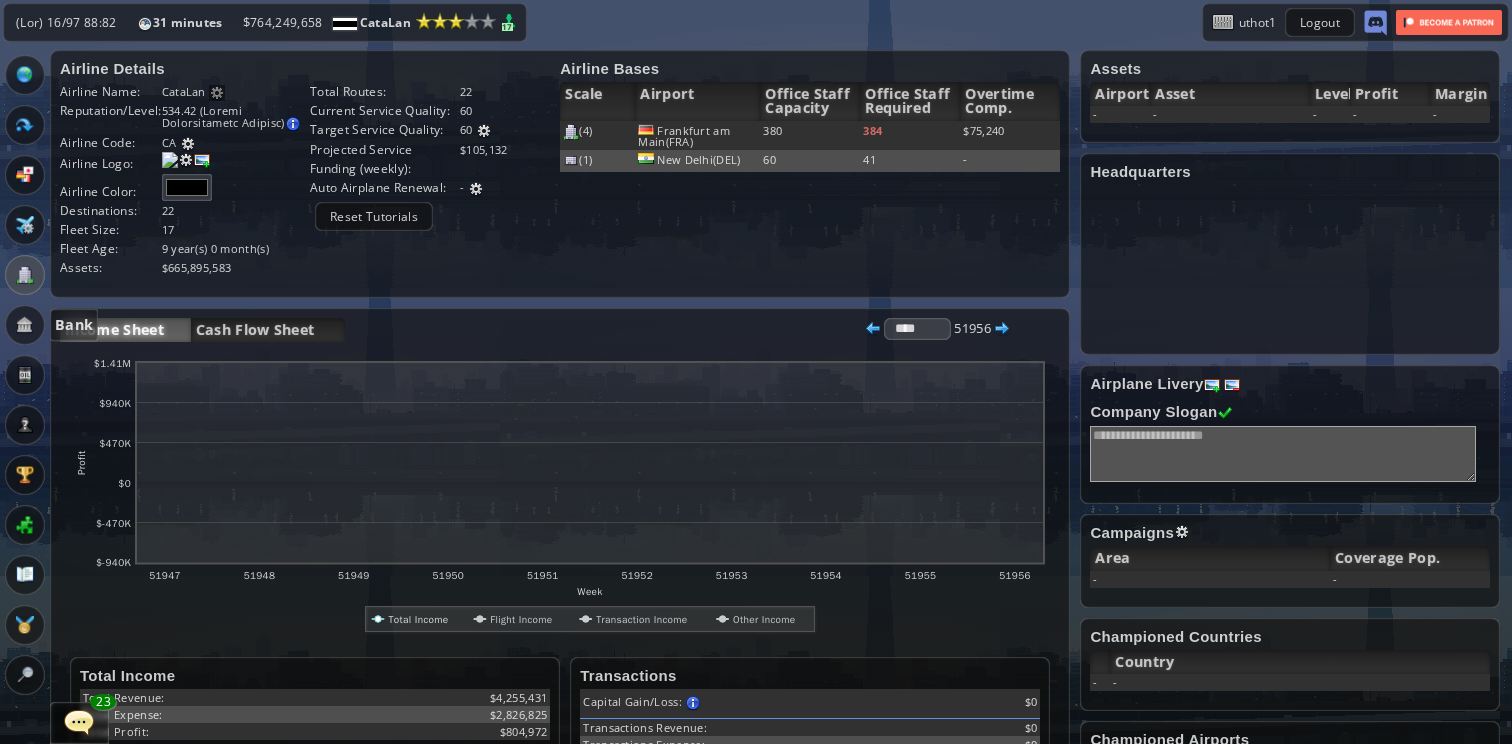 click at bounding box center (25, 325) 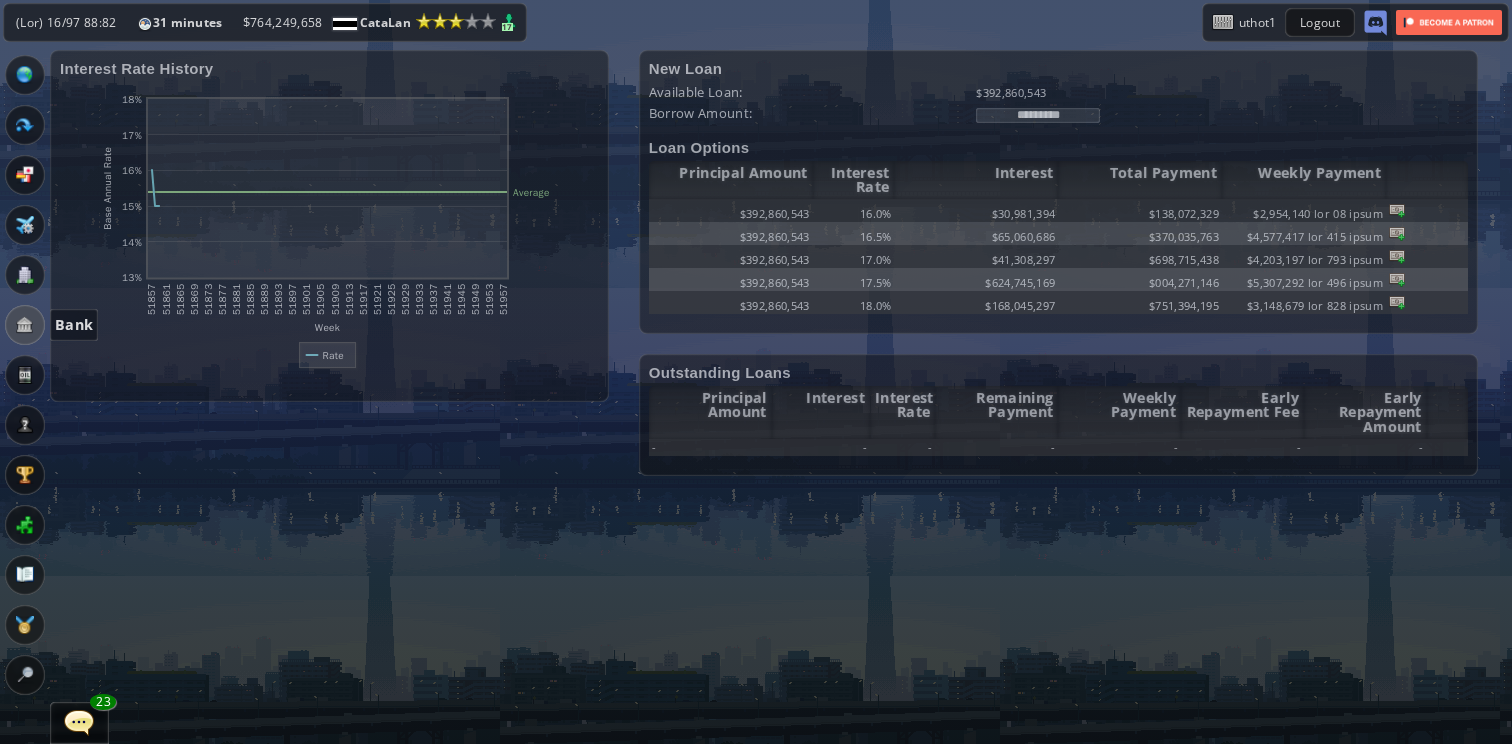 click at bounding box center (25, 375) 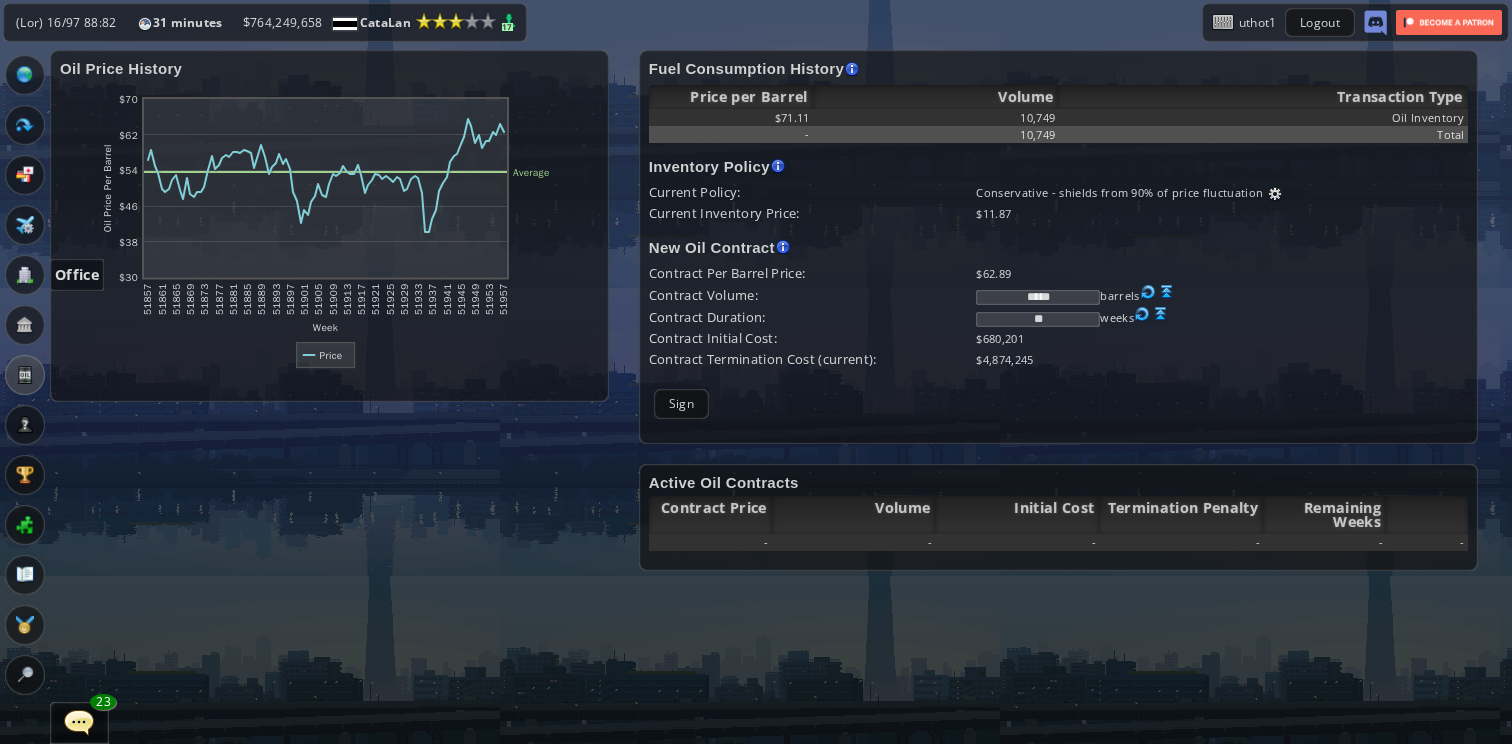 click at bounding box center (25, 275) 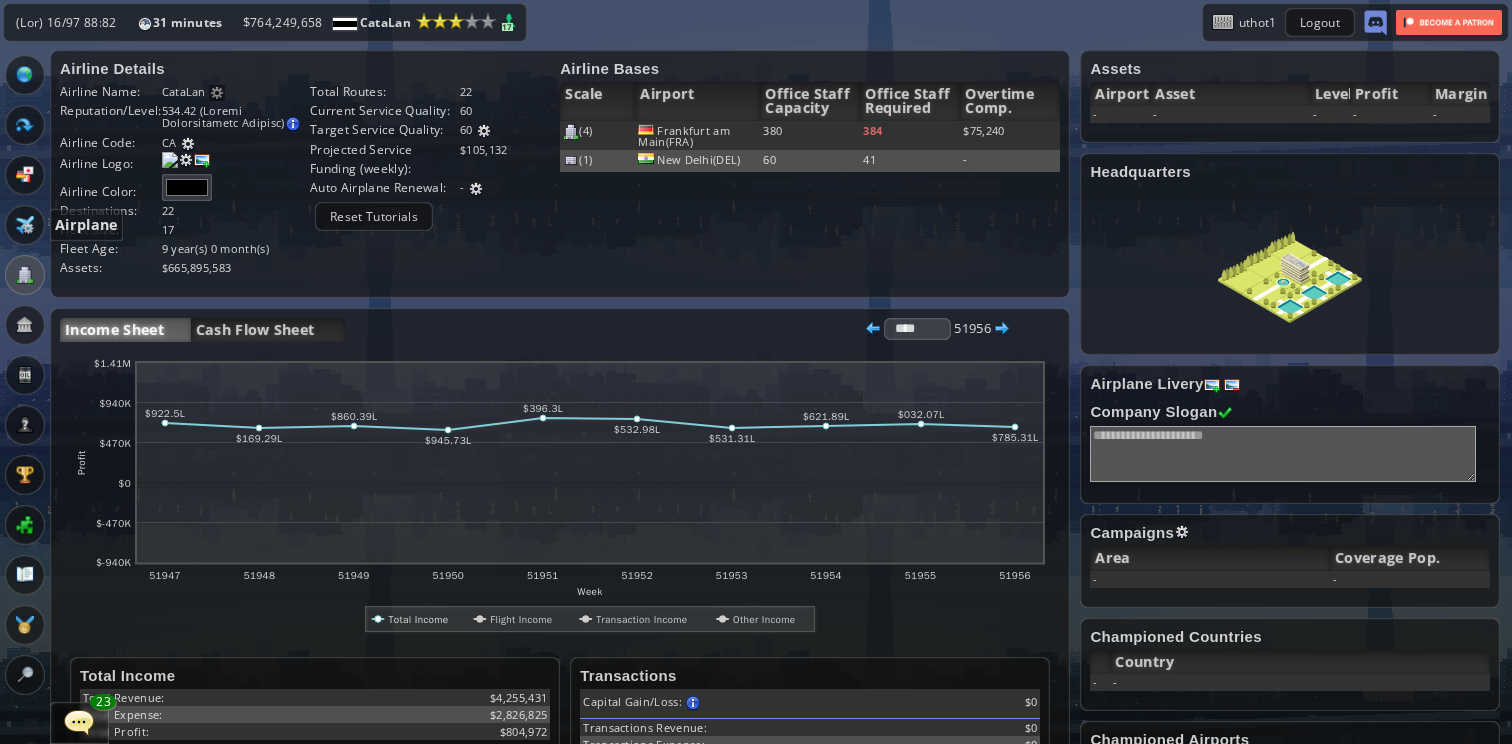 drag, startPoint x: 23, startPoint y: 228, endPoint x: 24, endPoint y: 151, distance: 77.00649 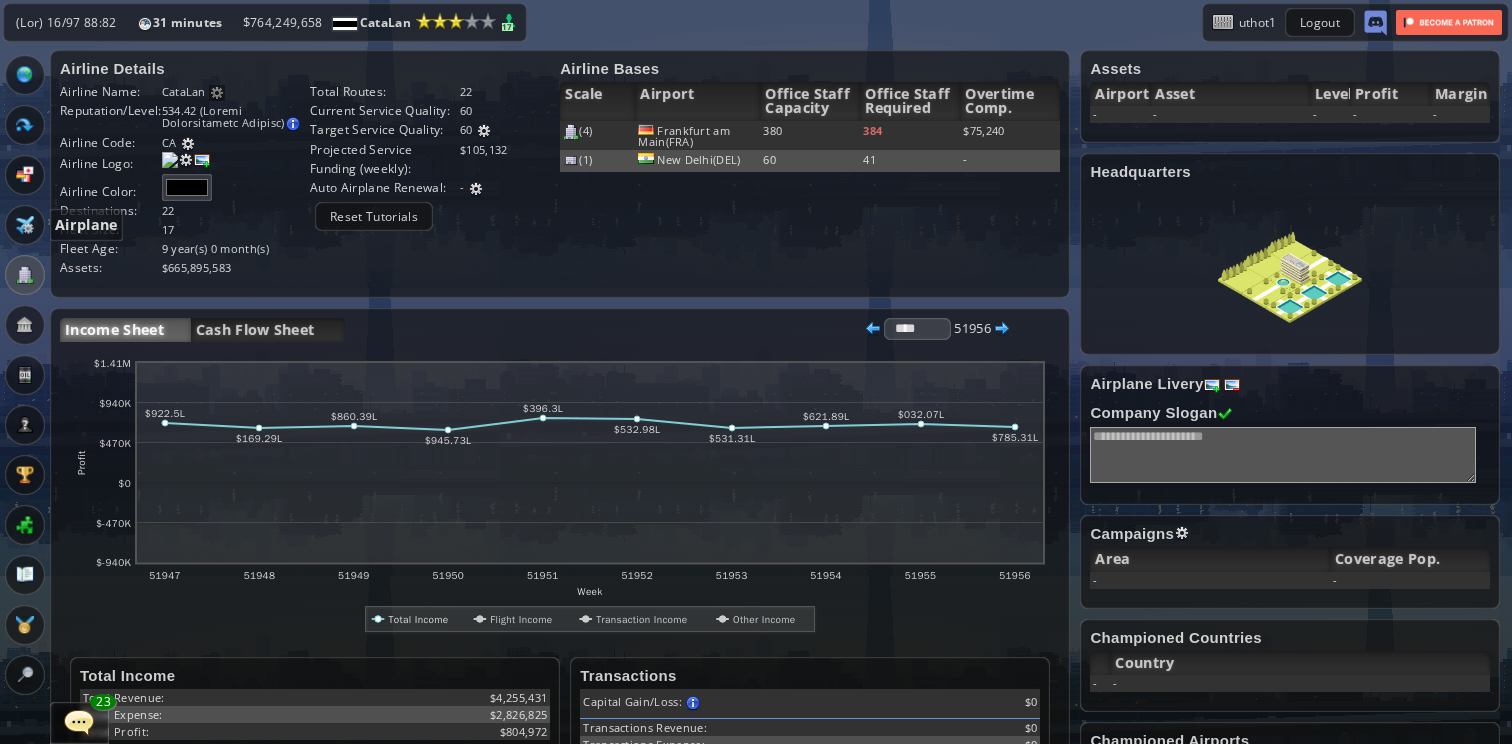 click at bounding box center [25, 225] 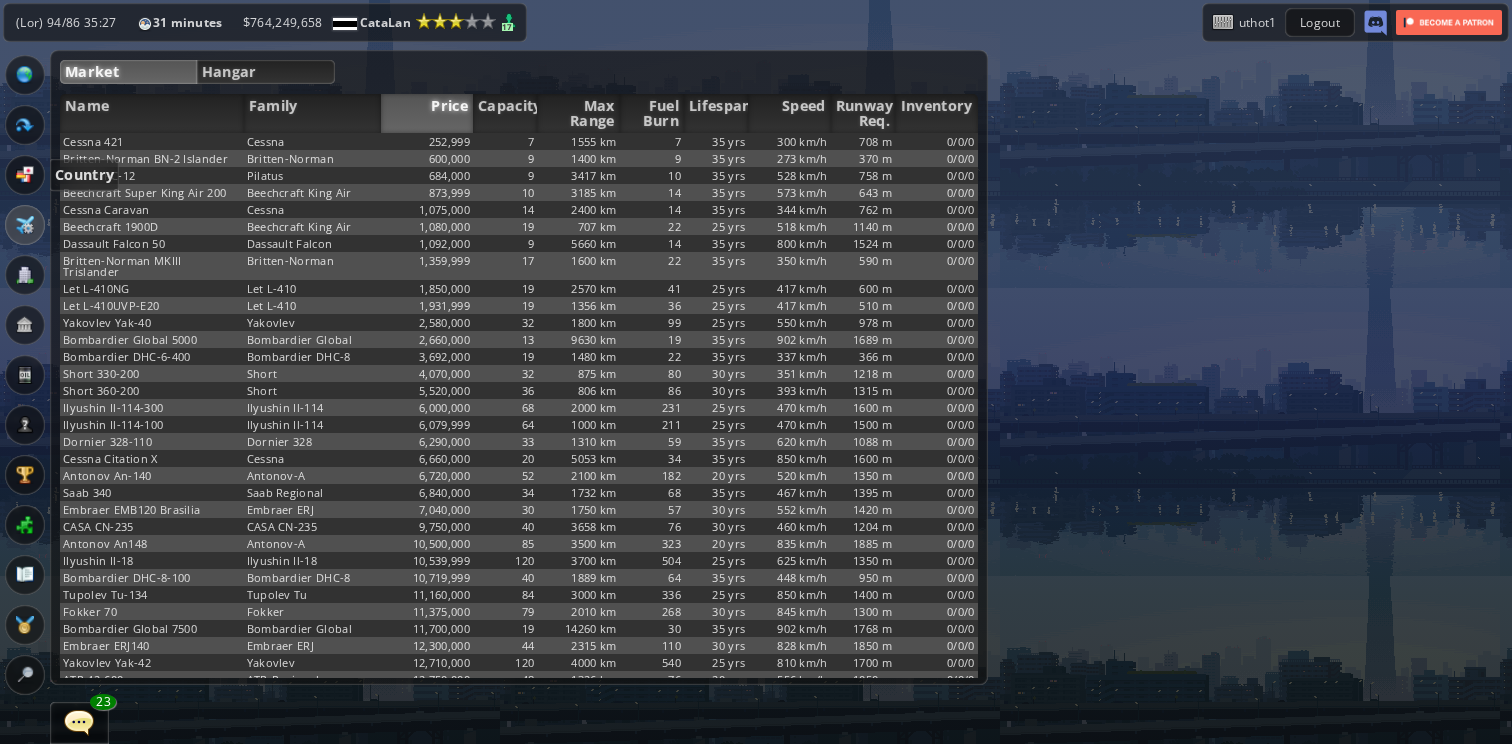 click at bounding box center (25, 175) 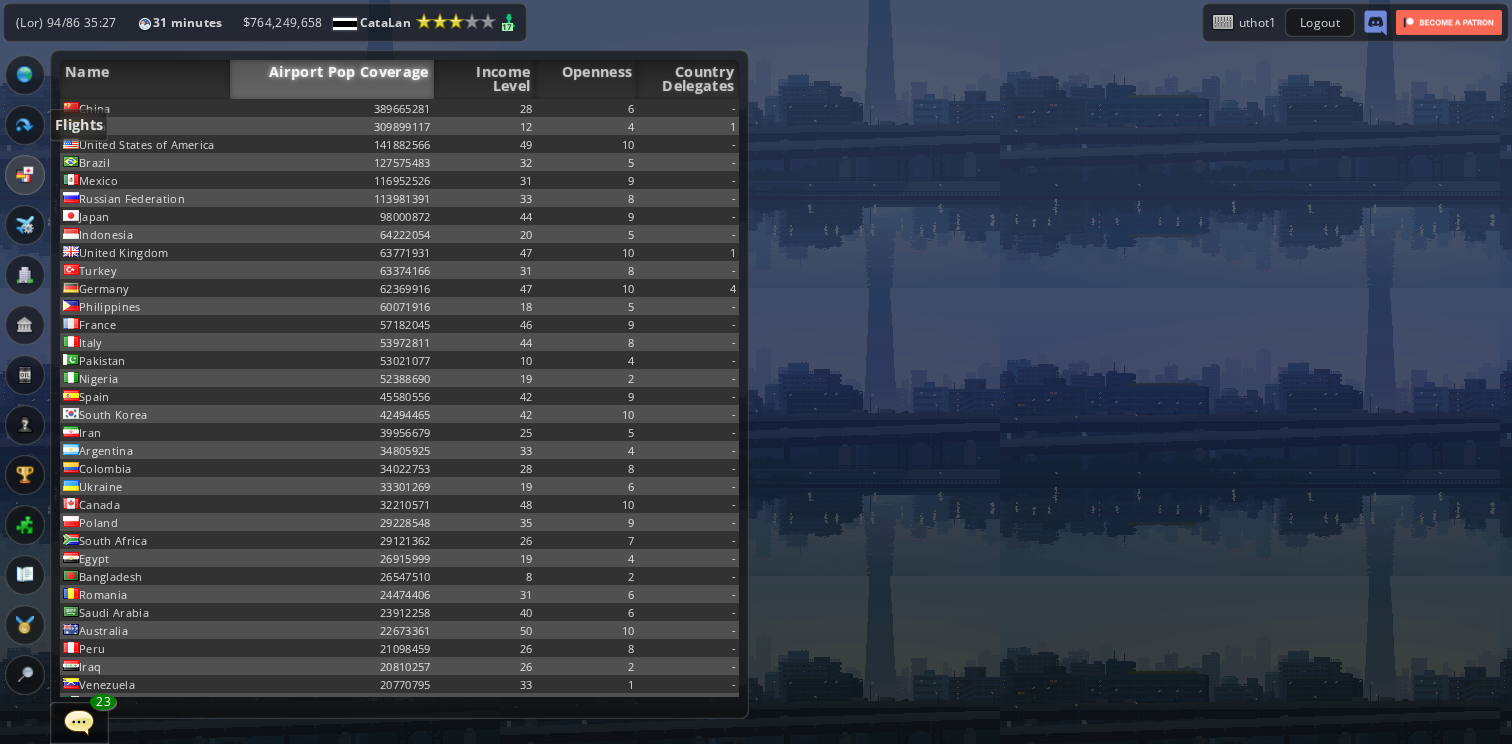 click at bounding box center (25, 125) 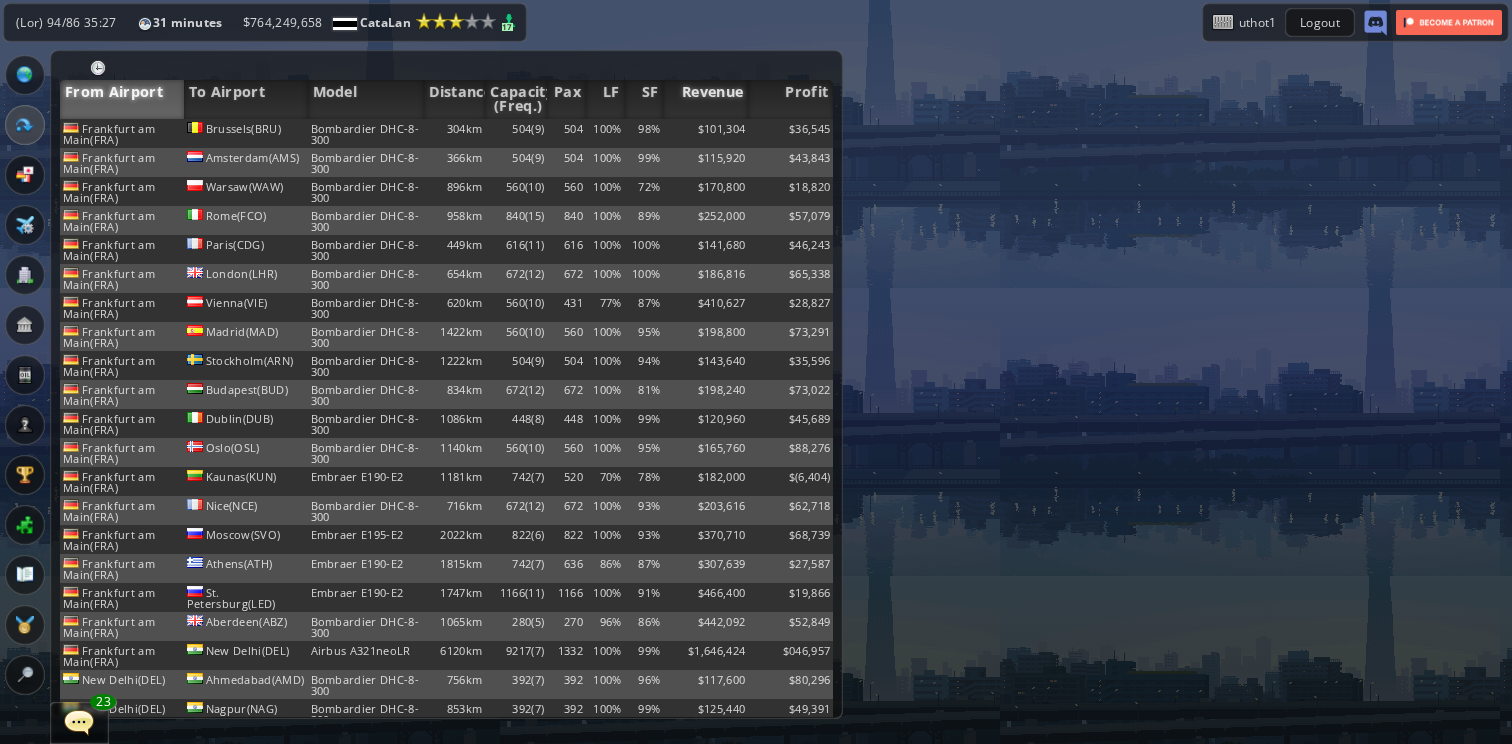 click on "Revenue" at bounding box center [705, 99] 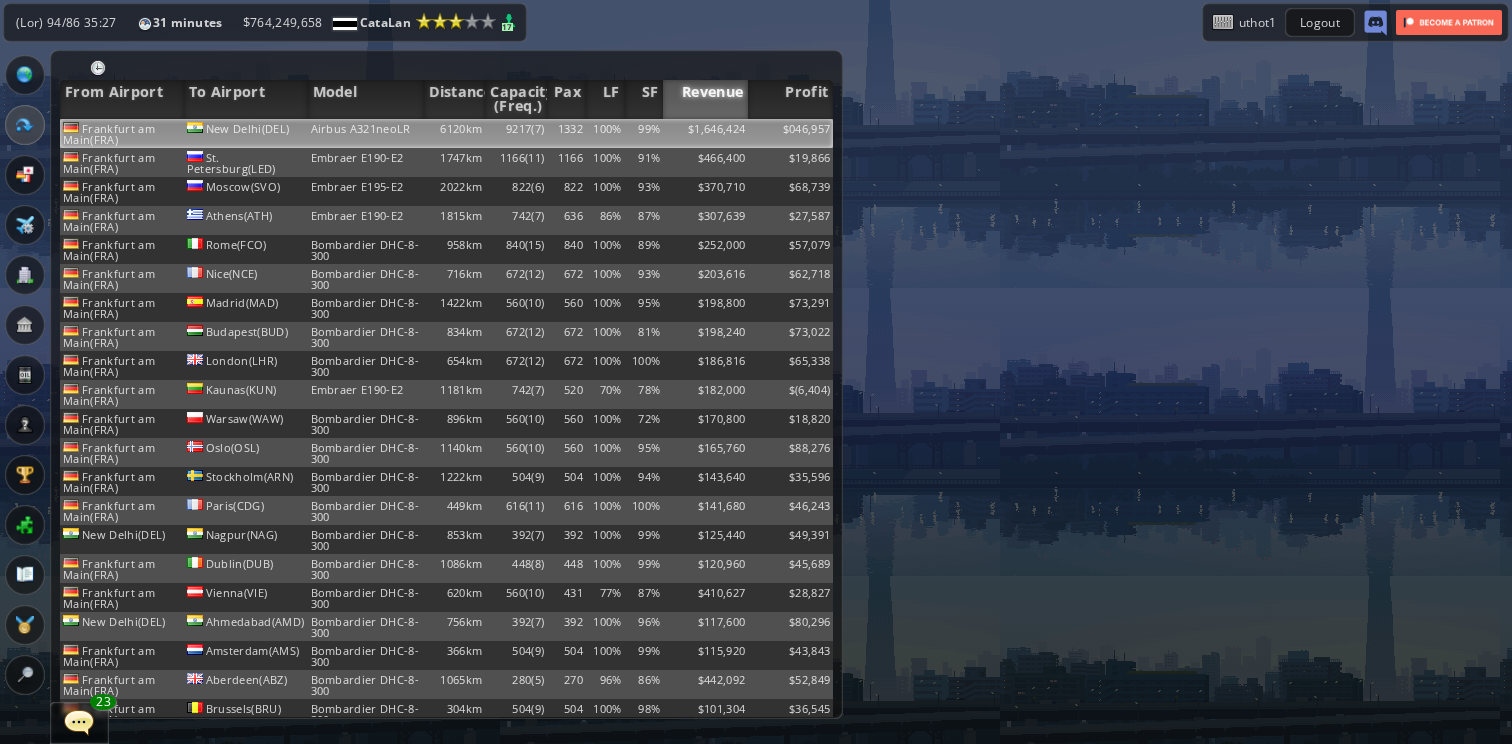 click on "$1,646,424" at bounding box center [705, 133] 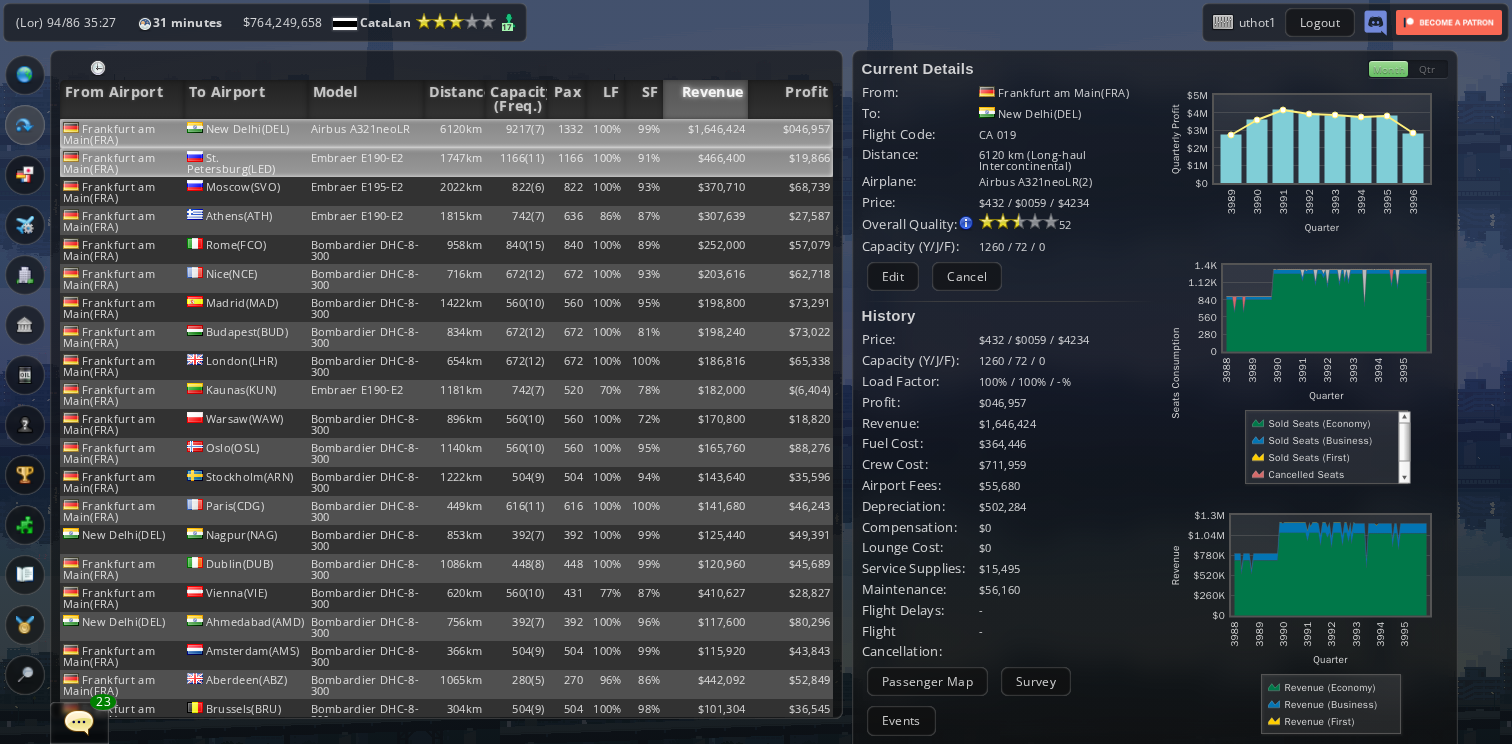 click on "$466,400" at bounding box center (705, 133) 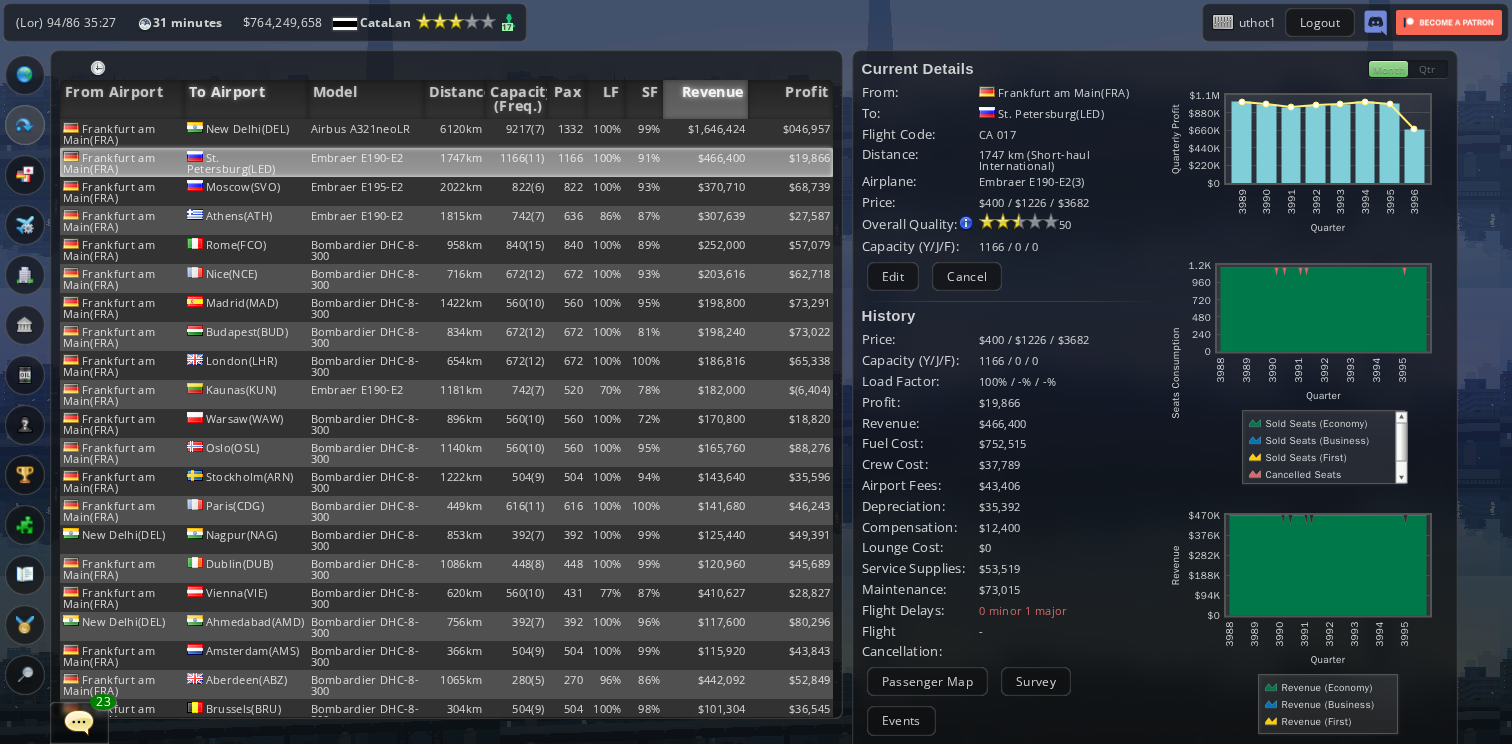 click on "To Airport" at bounding box center [246, 99] 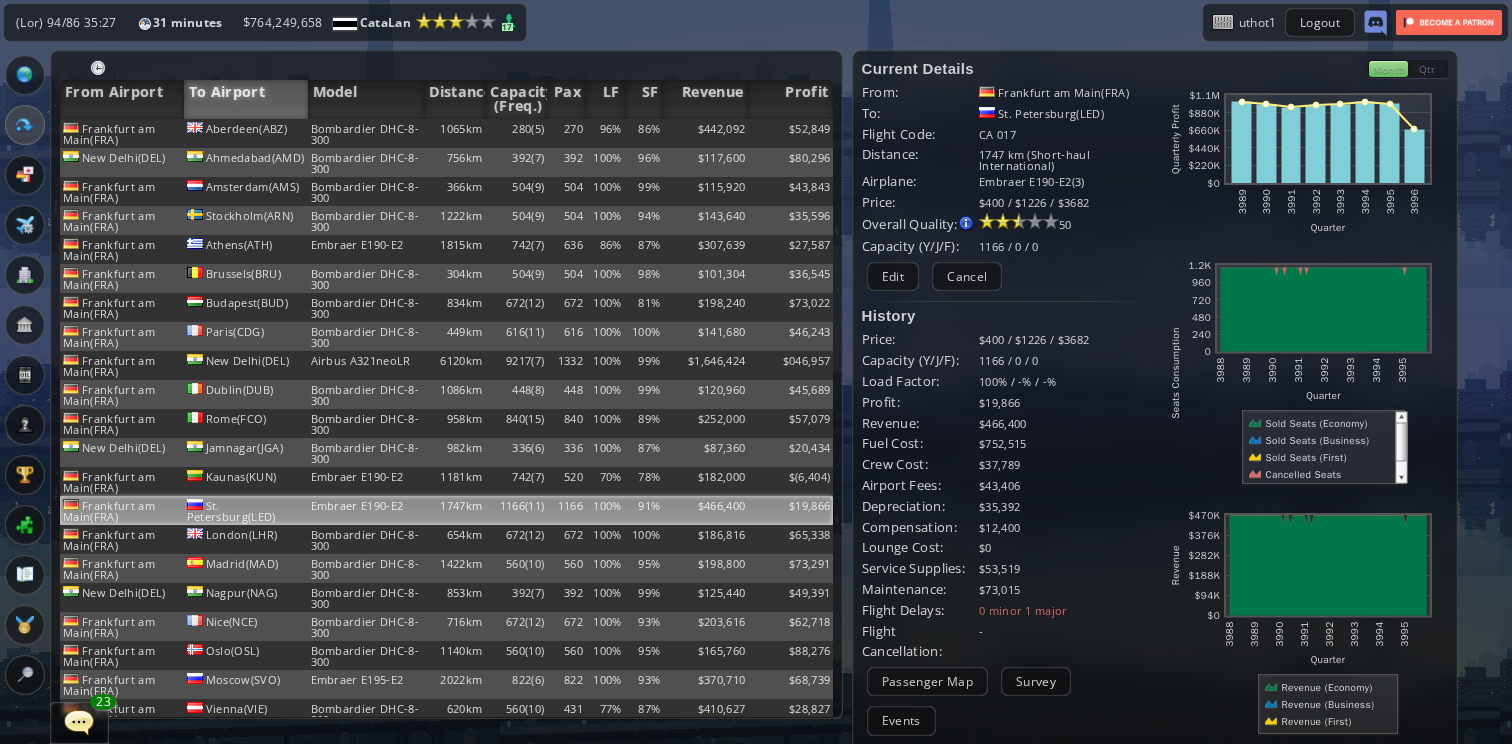 click on "To Airport" at bounding box center (246, 99) 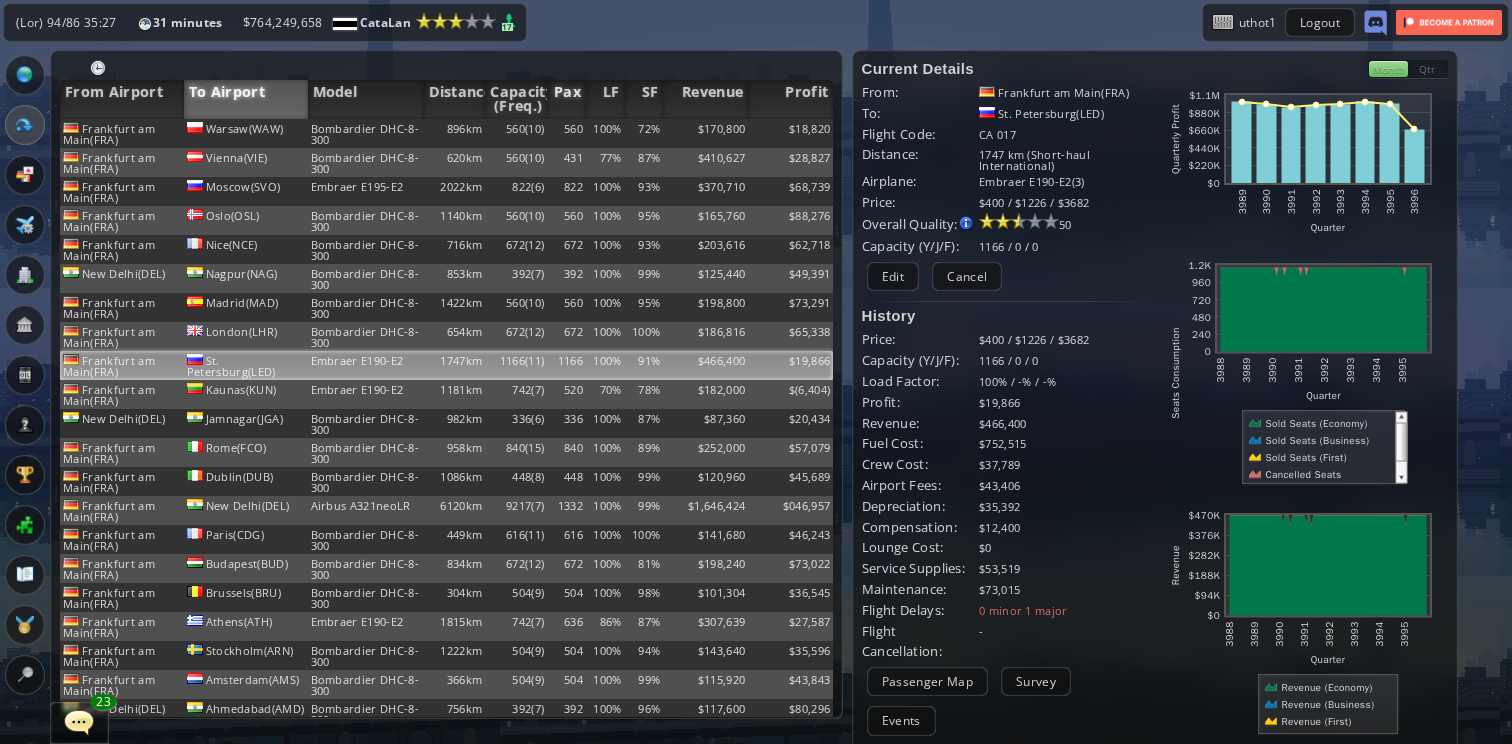 click on "Pax" at bounding box center [566, 99] 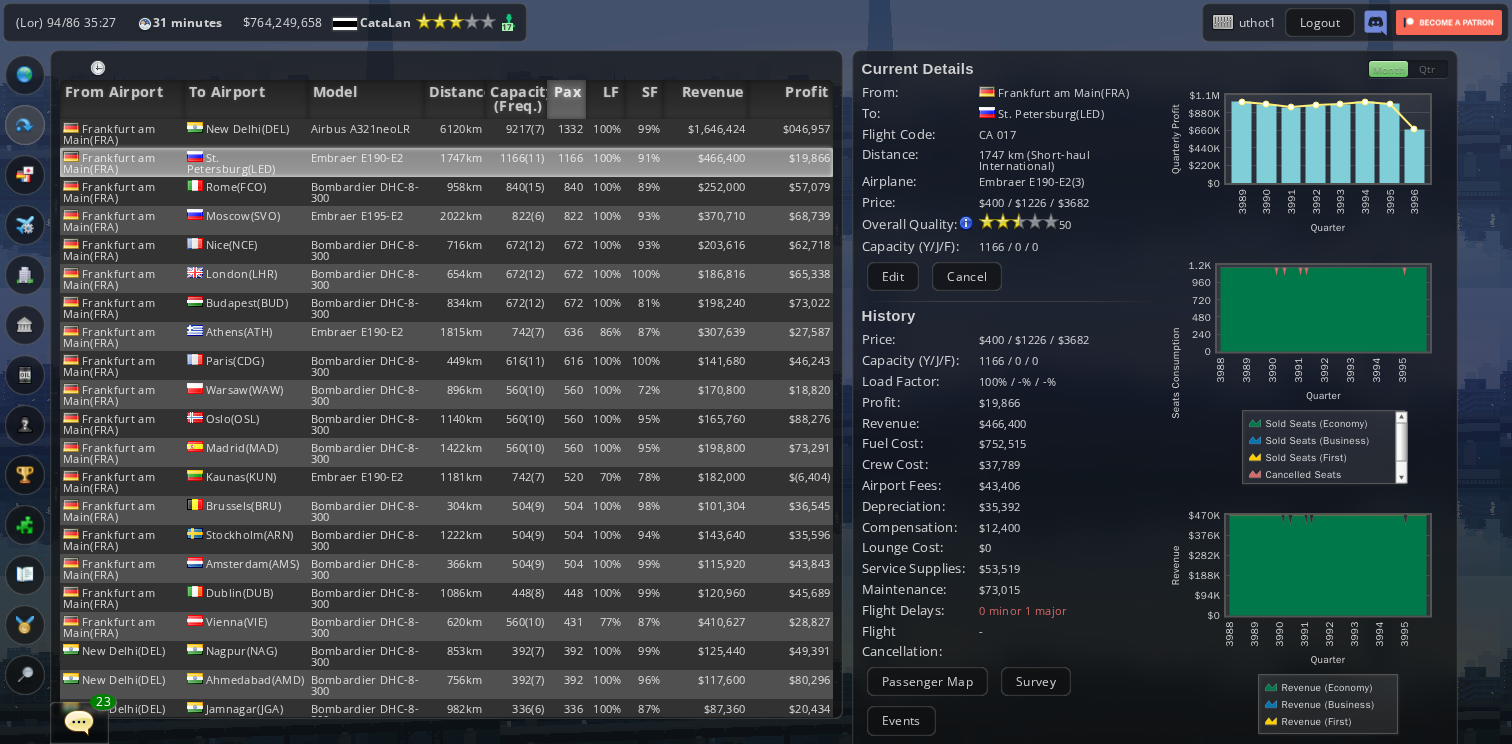 click on "Pax" at bounding box center (566, 99) 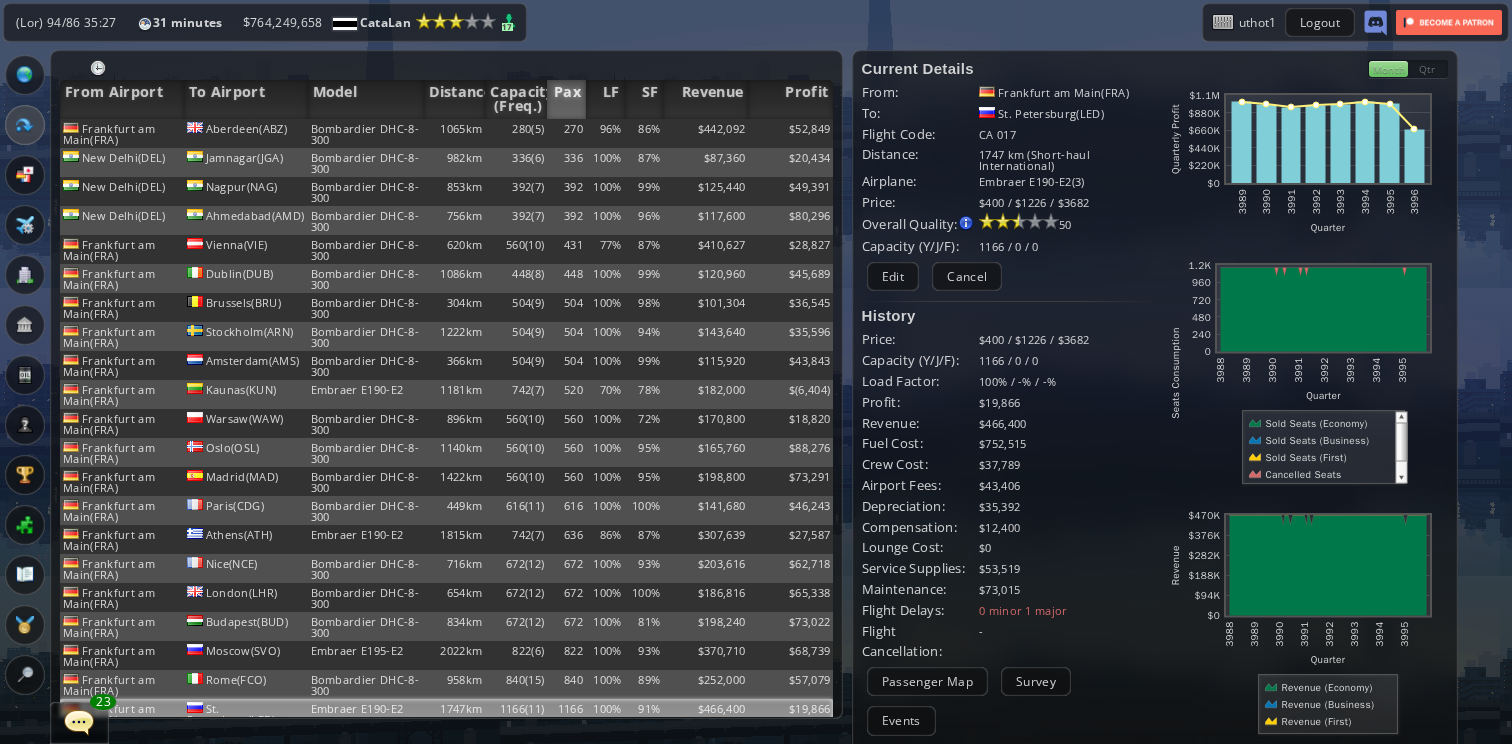 click on "Pax" at bounding box center [566, 99] 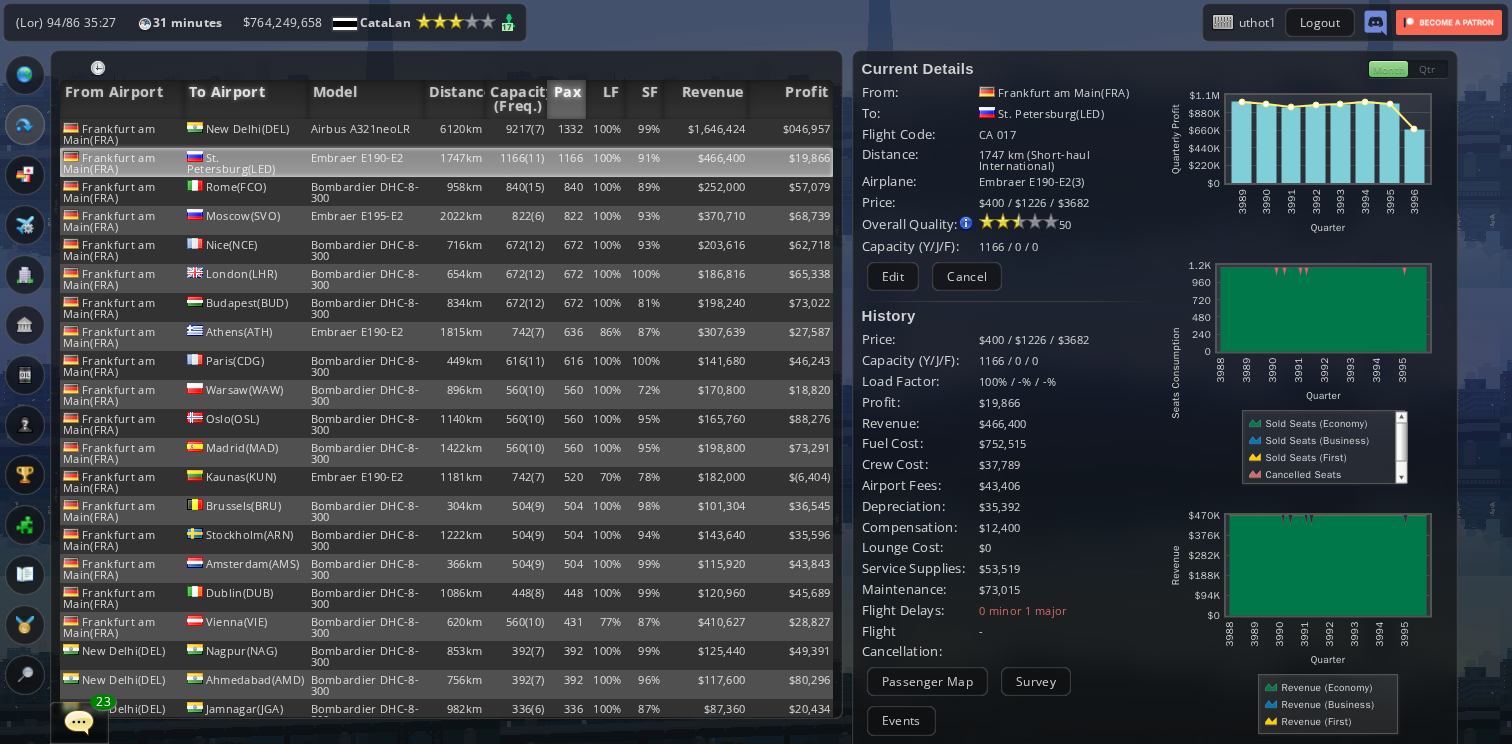 click on "To Airport" at bounding box center (246, 99) 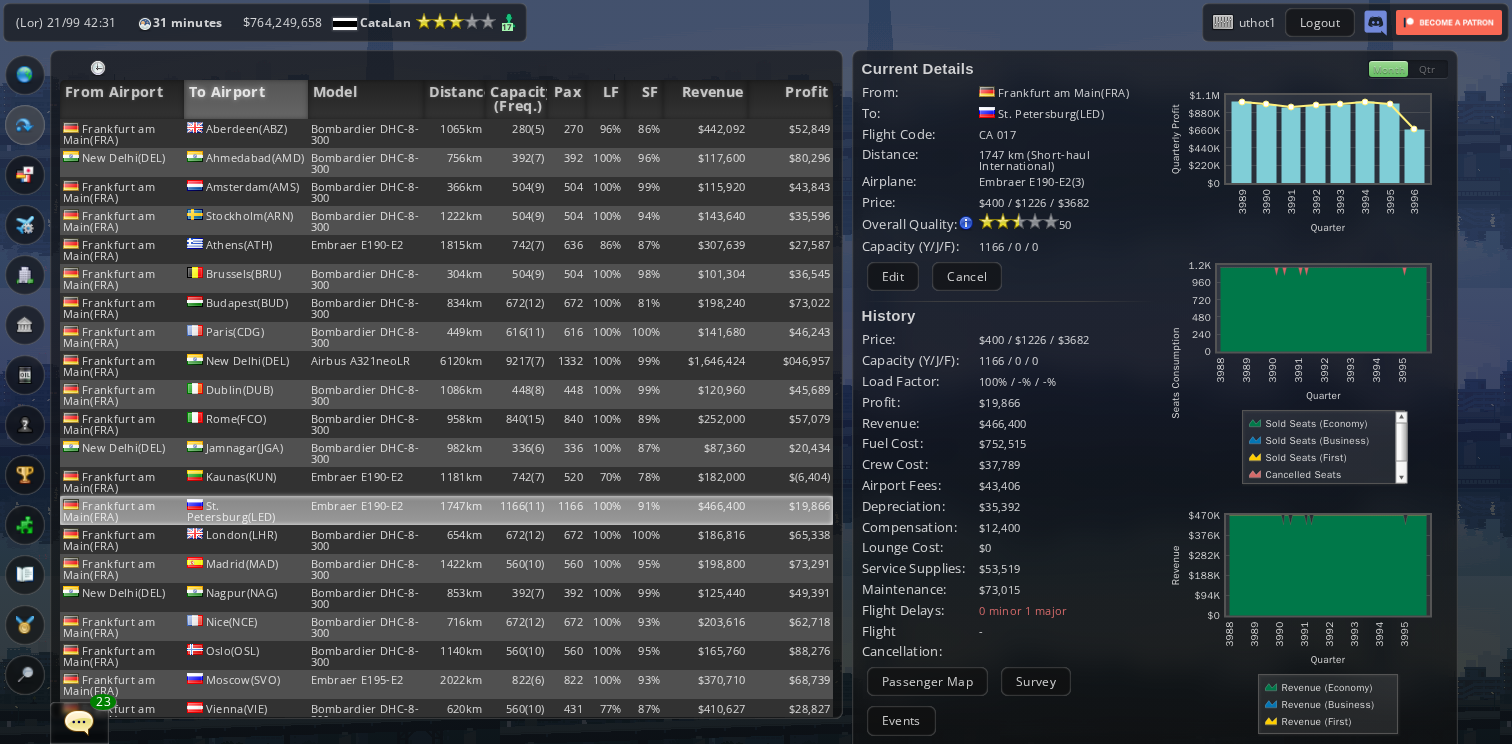 click on "To Airport" at bounding box center (246, 99) 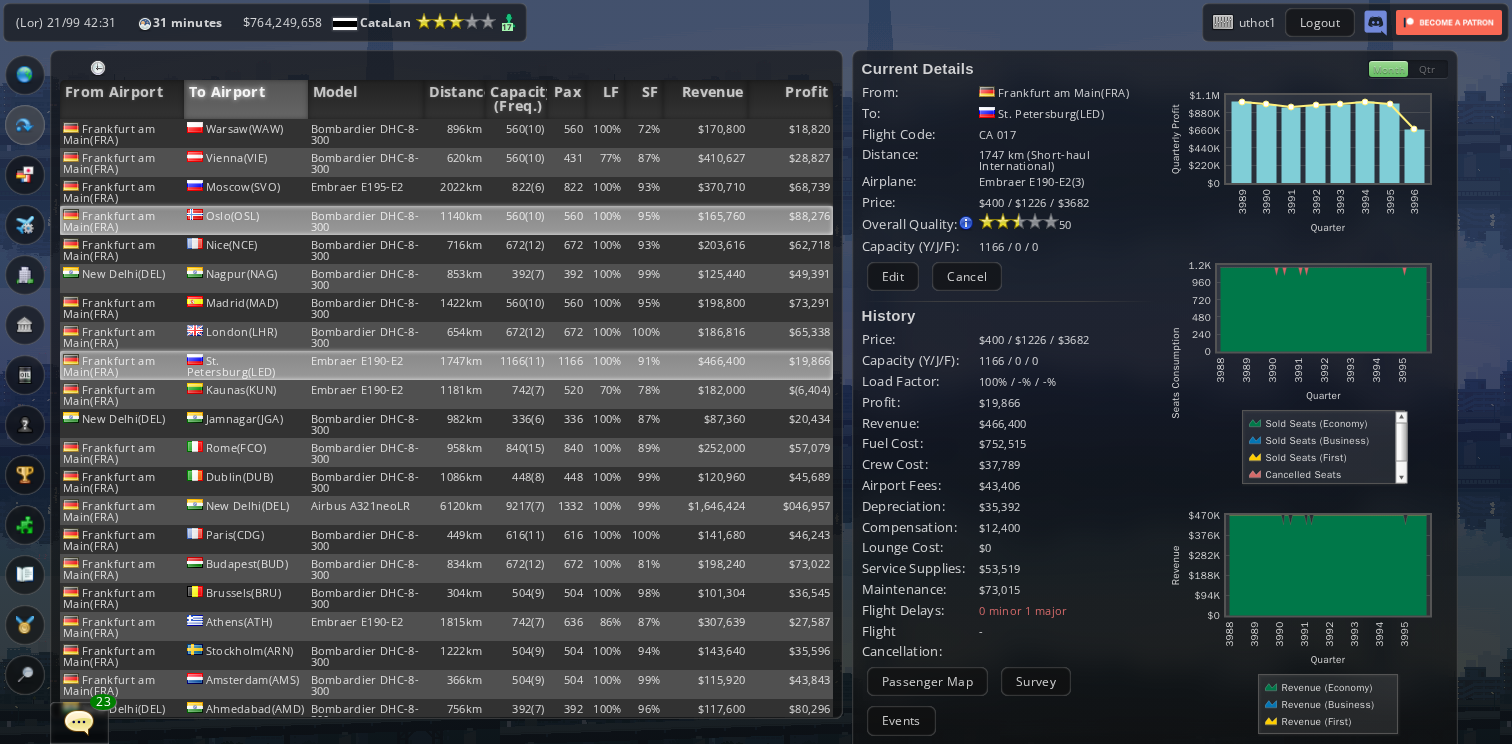scroll, scrollTop: 50, scrollLeft: 0, axis: vertical 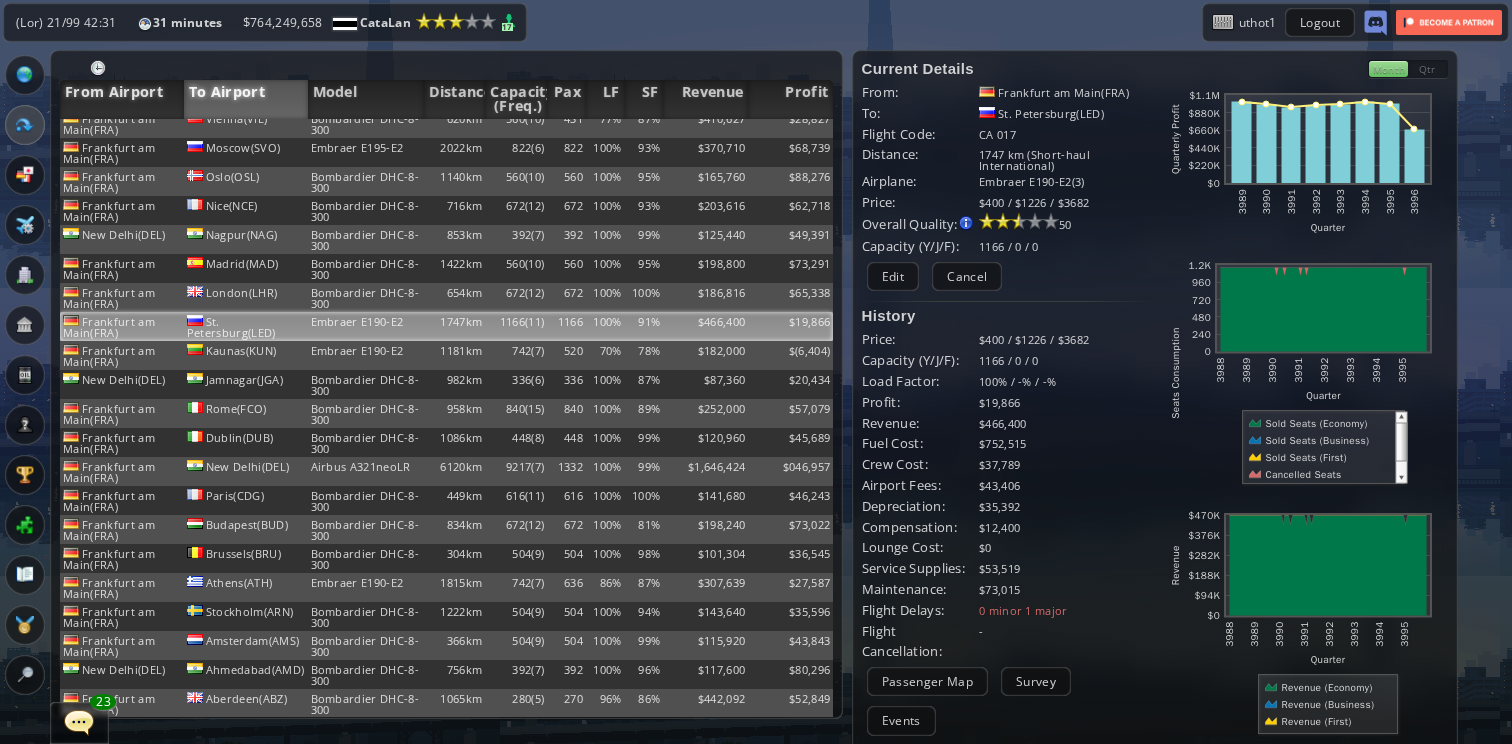 click on "From Airport" at bounding box center [122, 99] 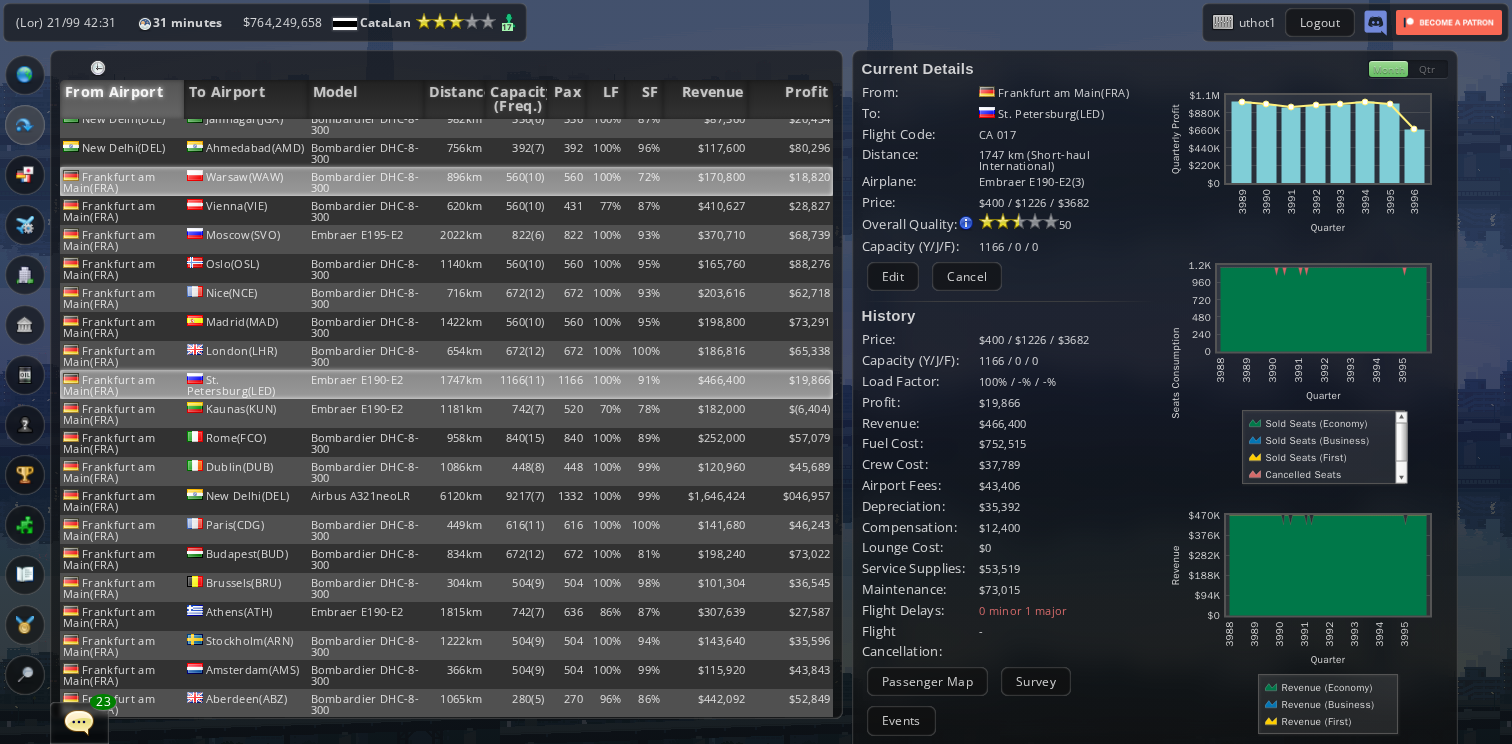 scroll, scrollTop: 0, scrollLeft: 0, axis: both 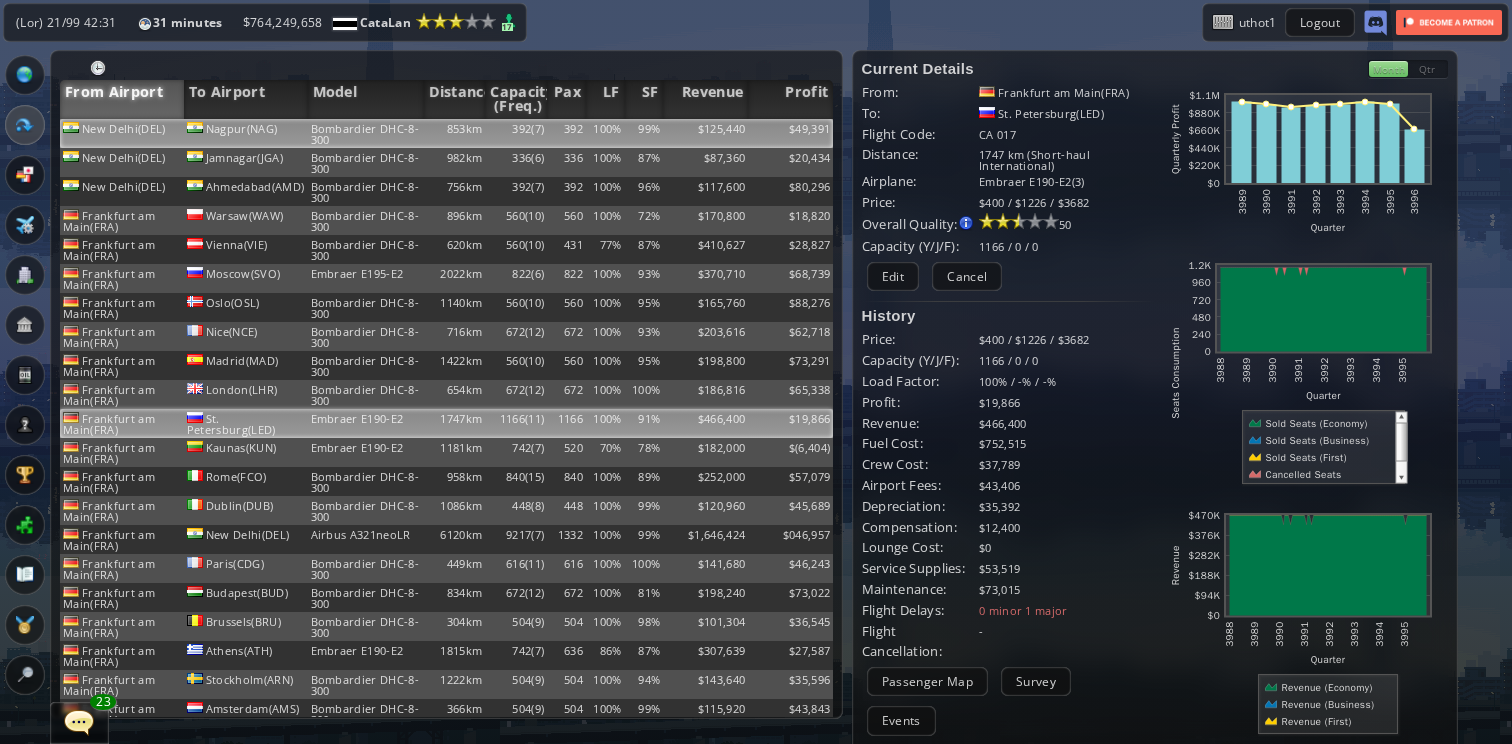 click on "Nagpur(NAG)" at bounding box center (246, 133) 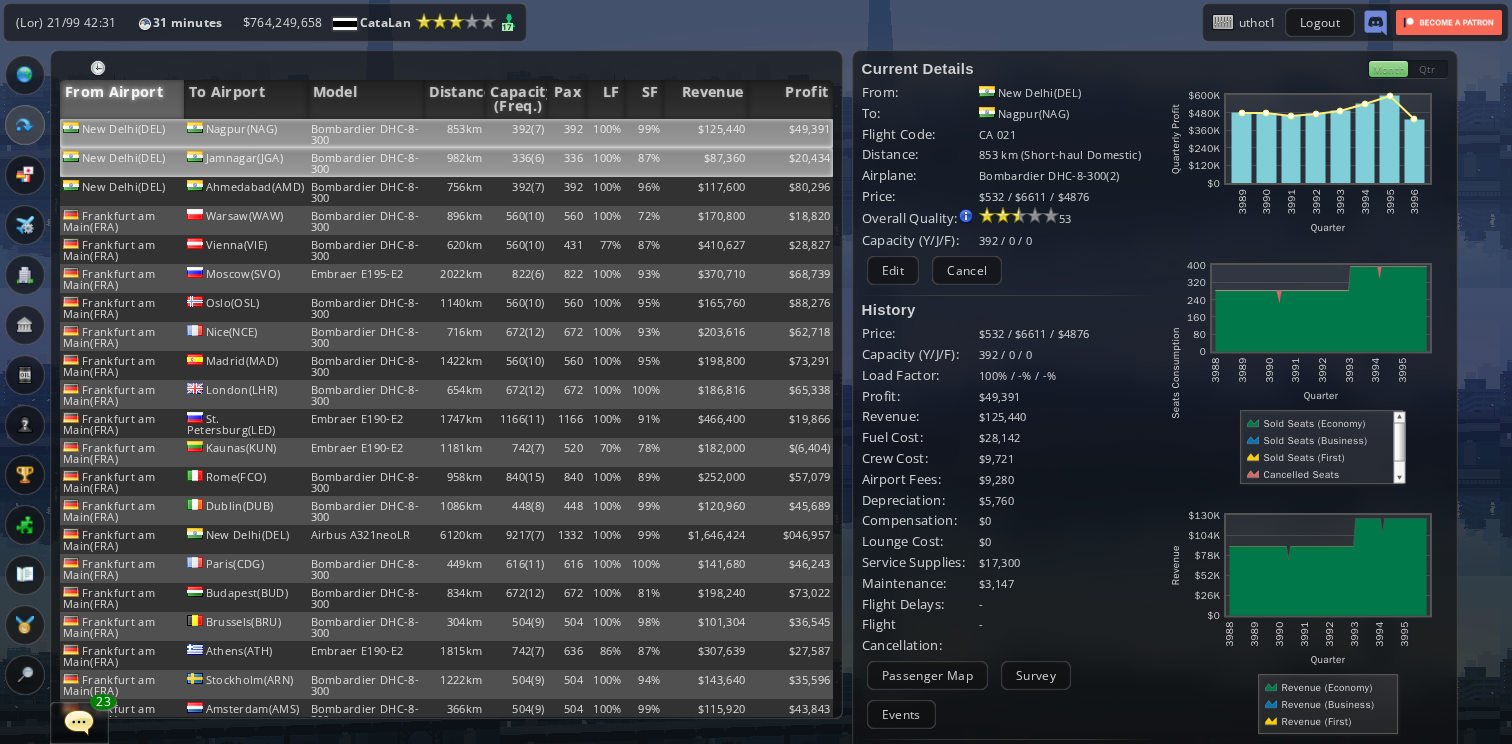 click on "Jamnagar(JGA)" at bounding box center (246, 133) 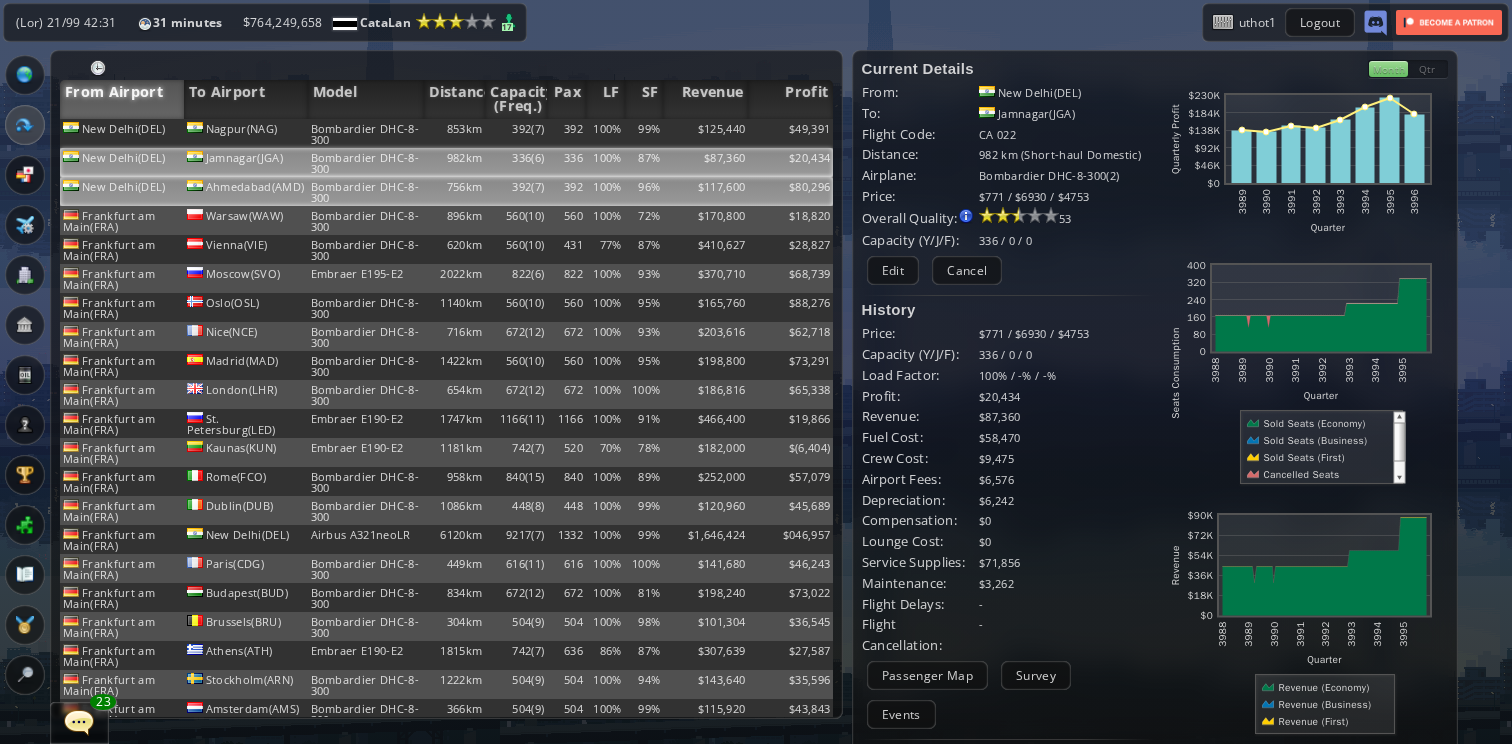 click on "392" at bounding box center (566, 133) 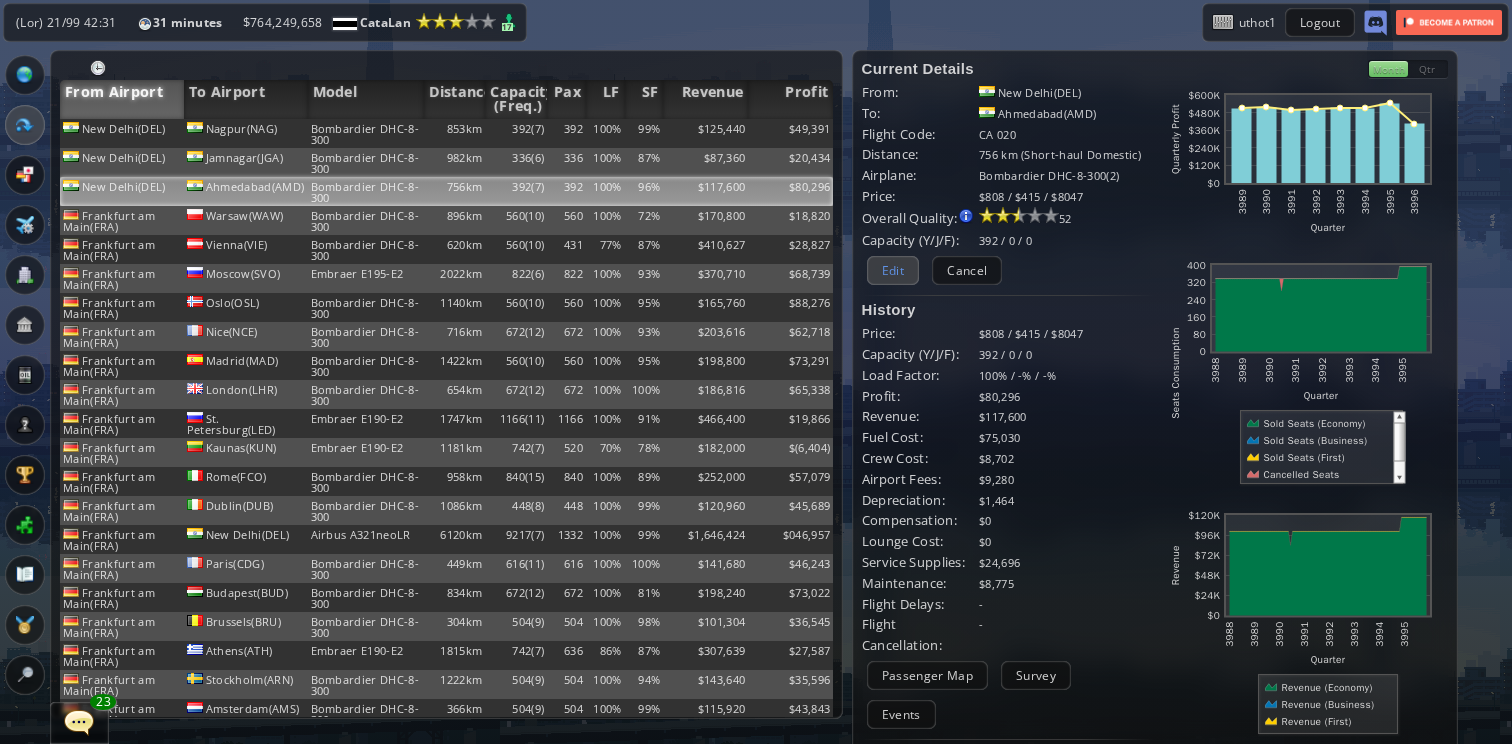 click on "Edit" at bounding box center [893, 270] 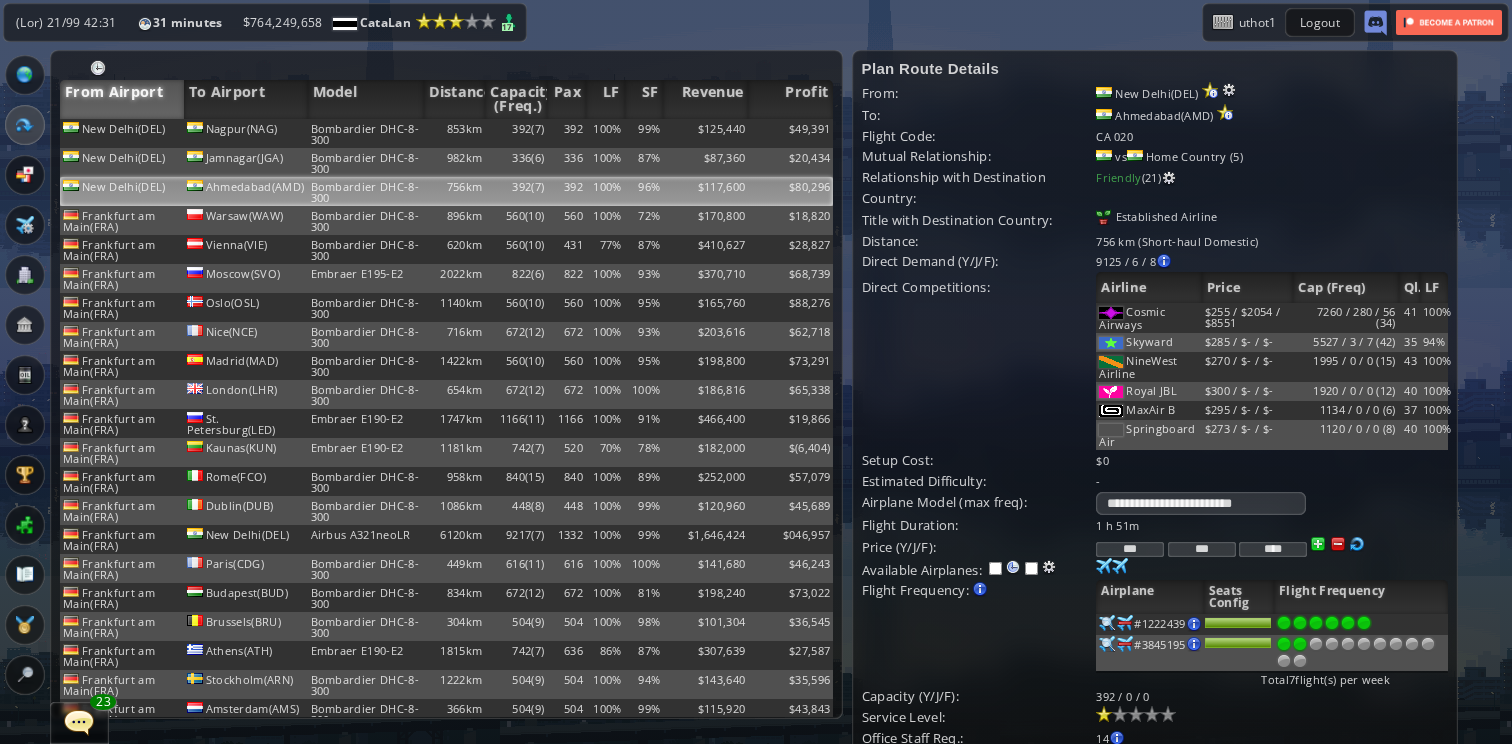 click at bounding box center [1300, 623] 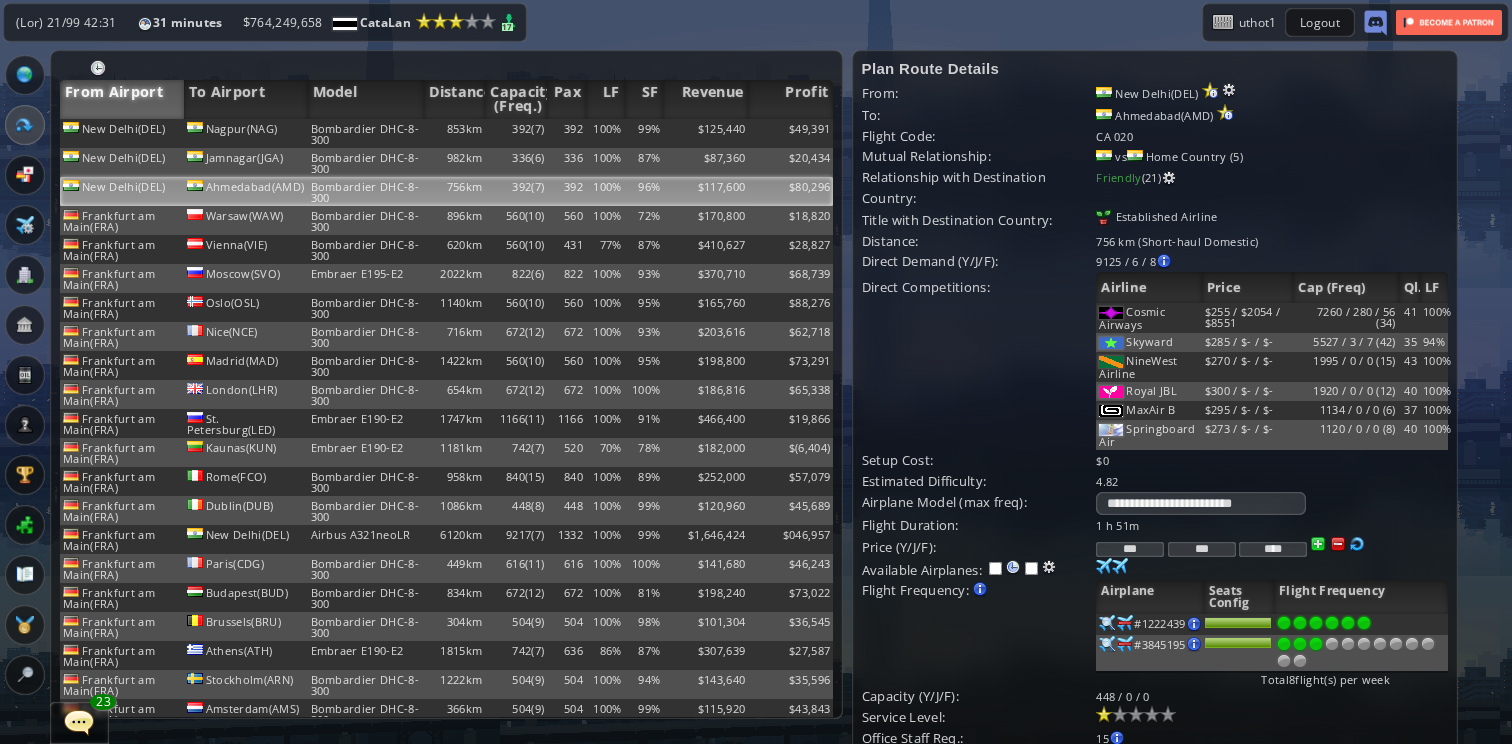 click at bounding box center [1316, 623] 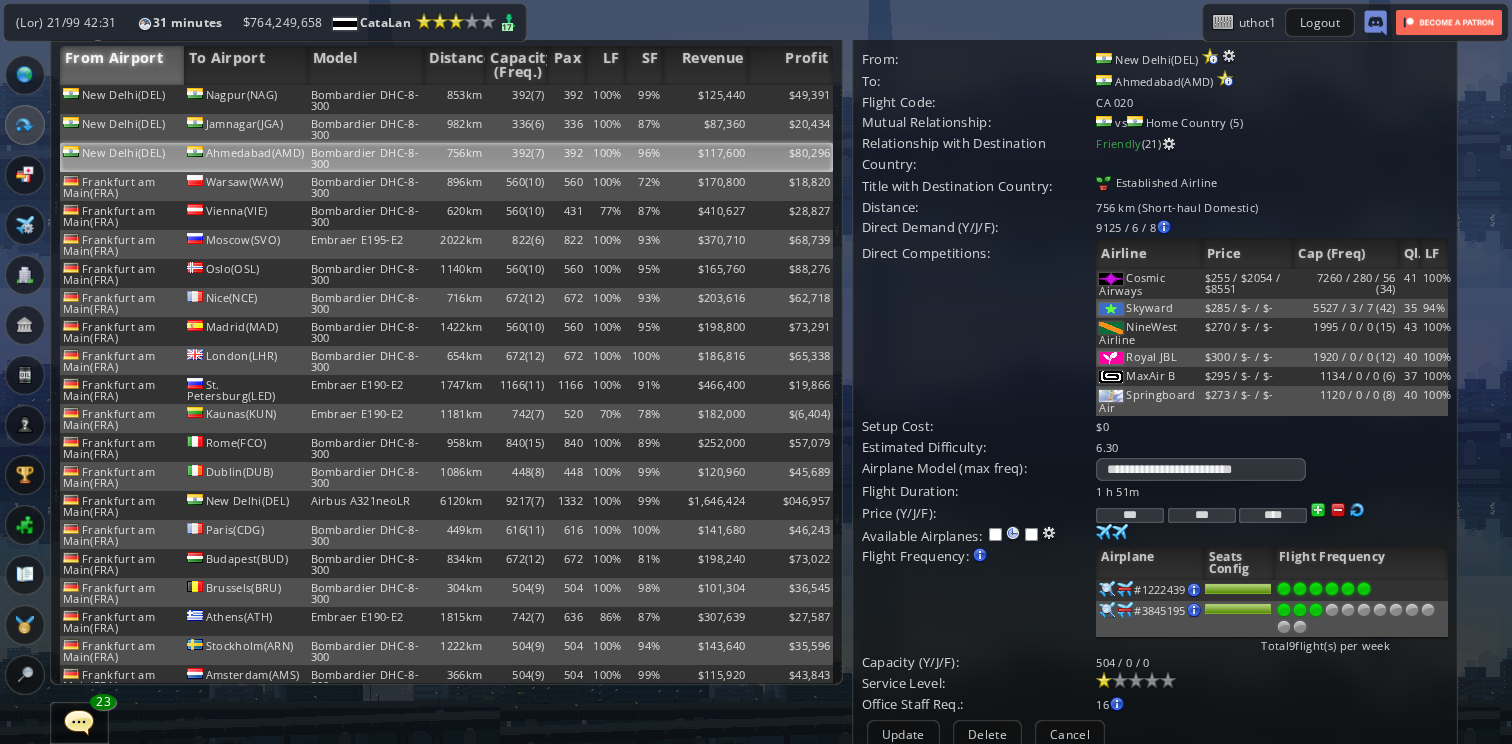 scroll, scrollTop: 54, scrollLeft: 0, axis: vertical 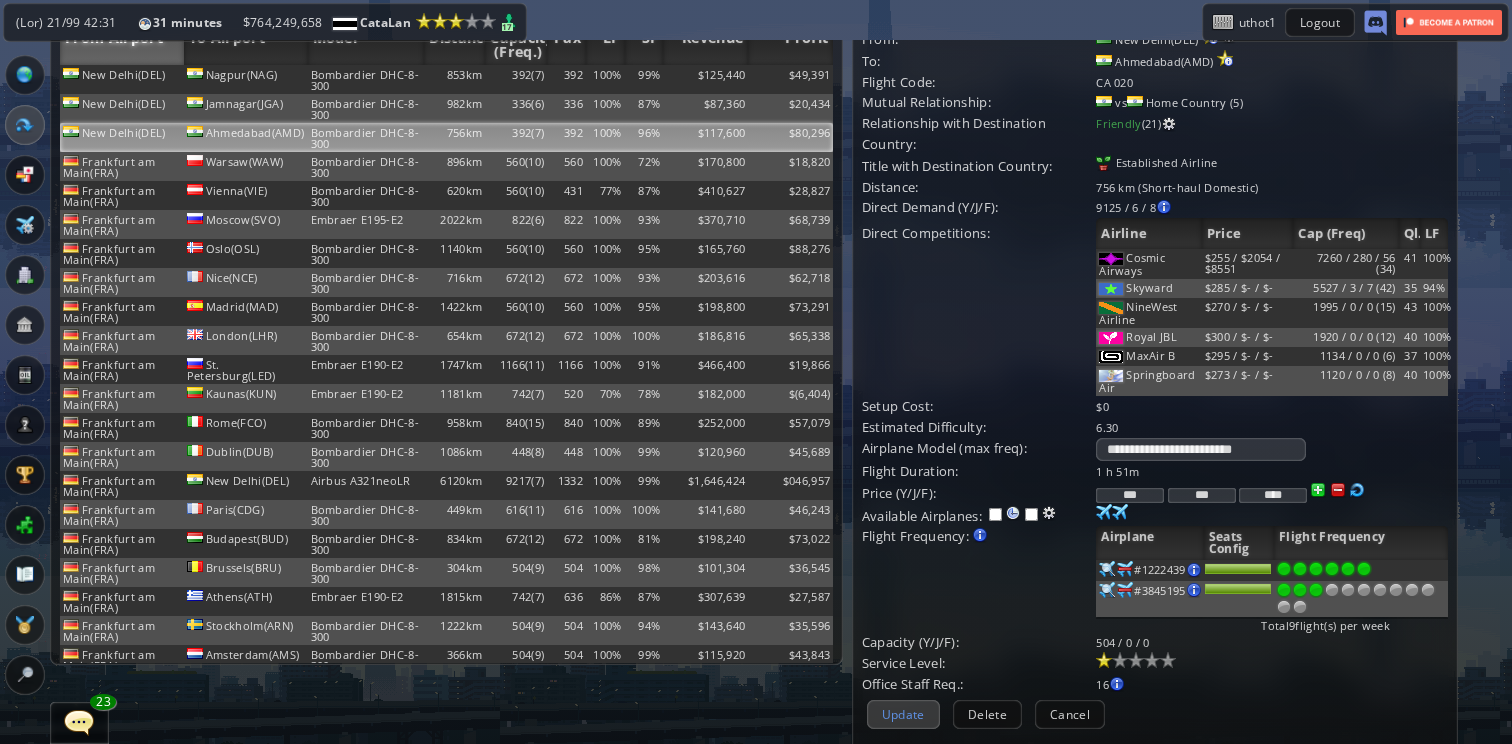 click on "Update" at bounding box center (903, 714) 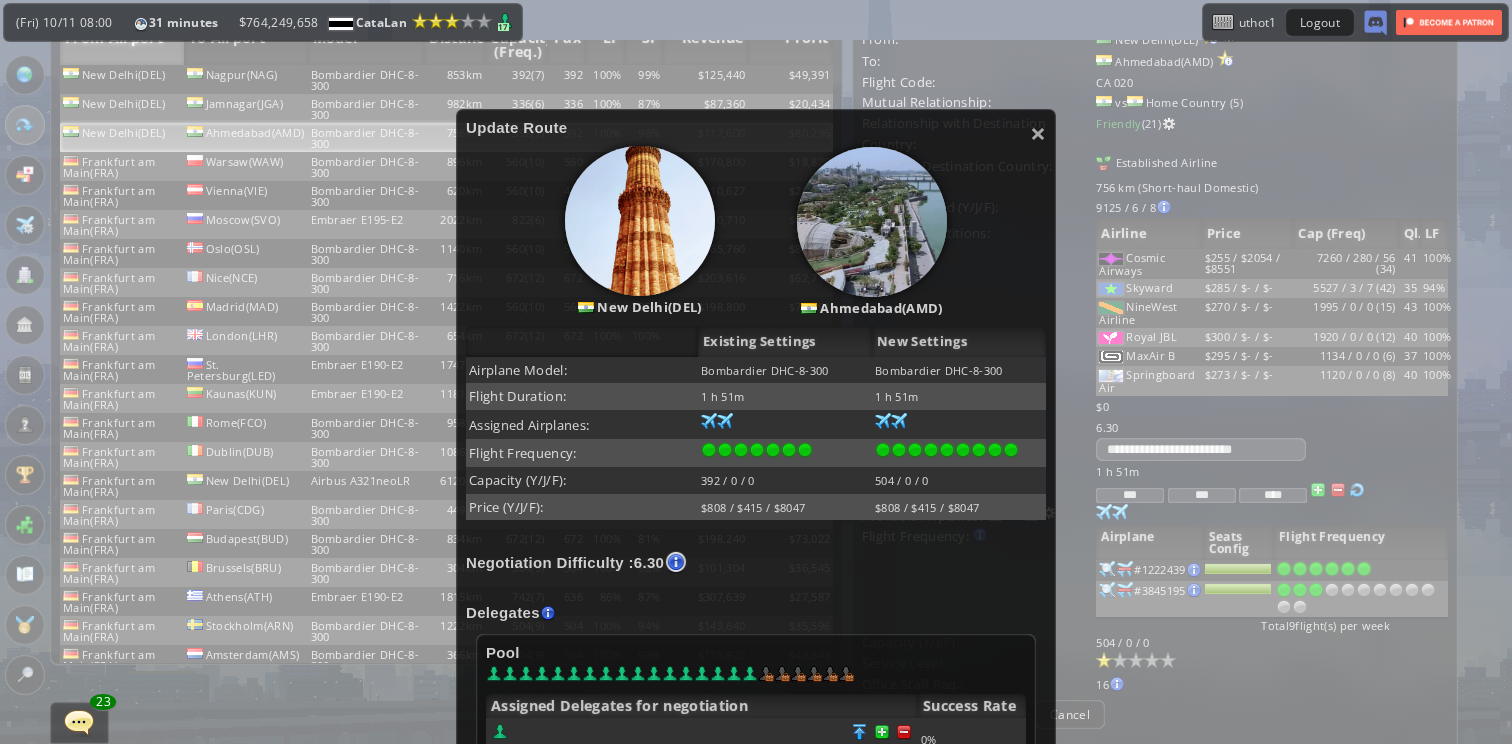 scroll, scrollTop: 137, scrollLeft: 0, axis: vertical 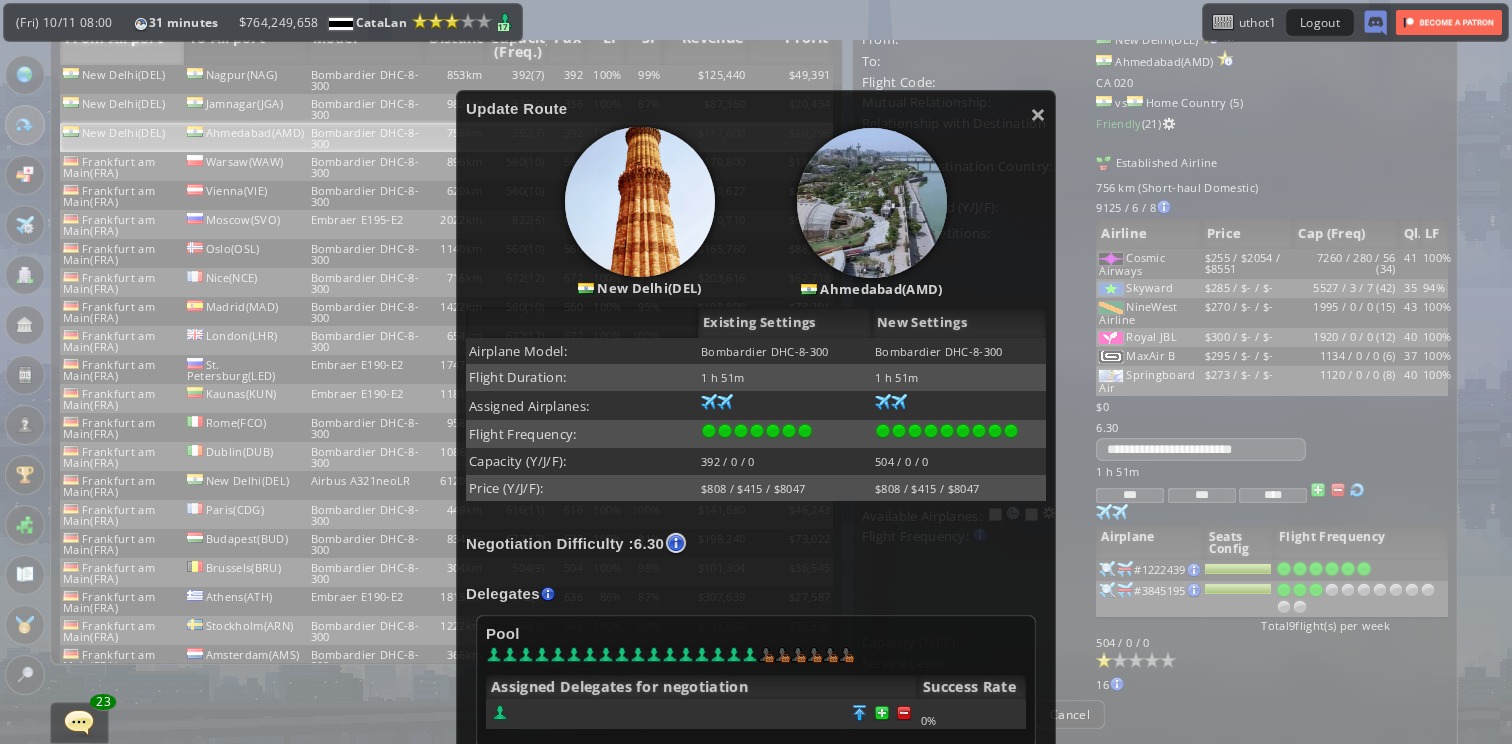 click at bounding box center [702, 714] 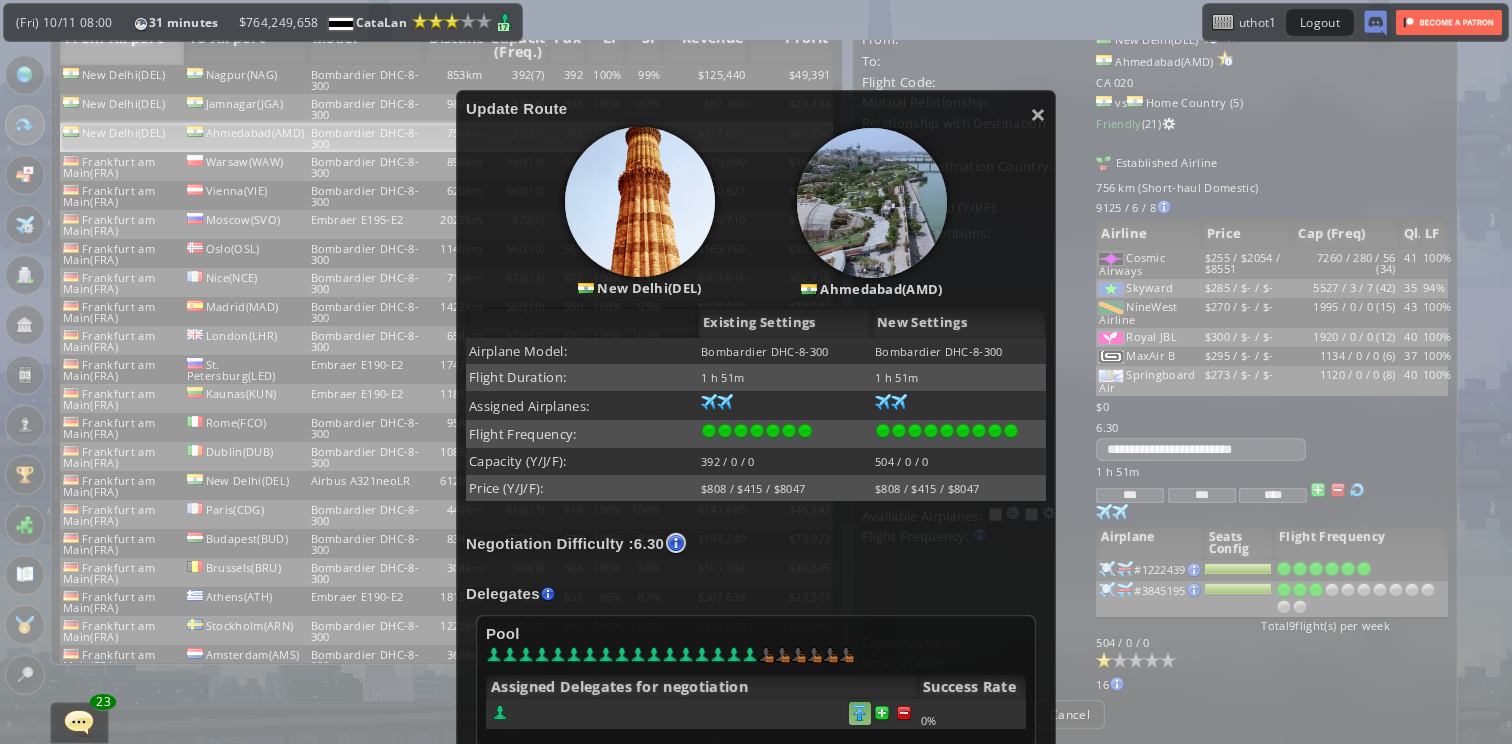 click at bounding box center [904, 713] 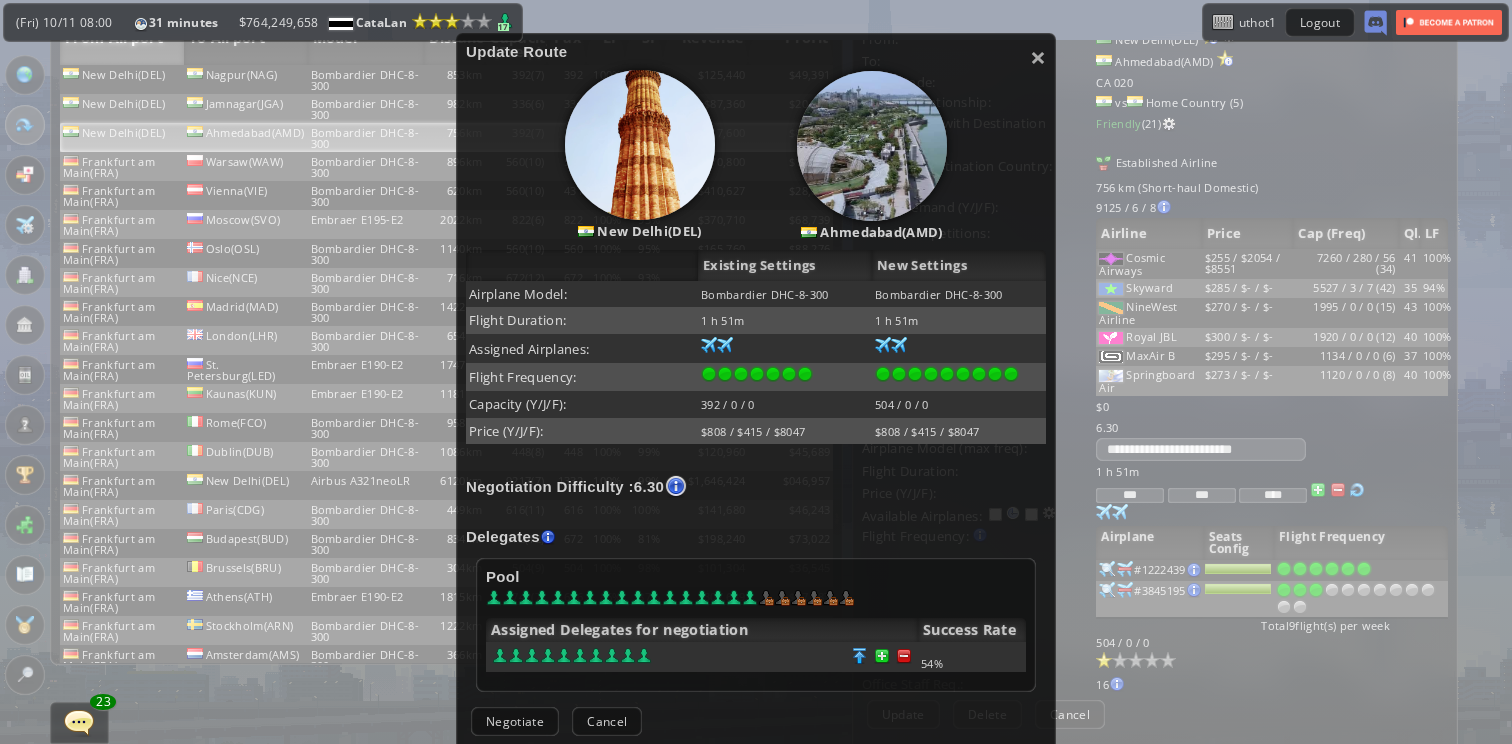 scroll, scrollTop: 195, scrollLeft: 0, axis: vertical 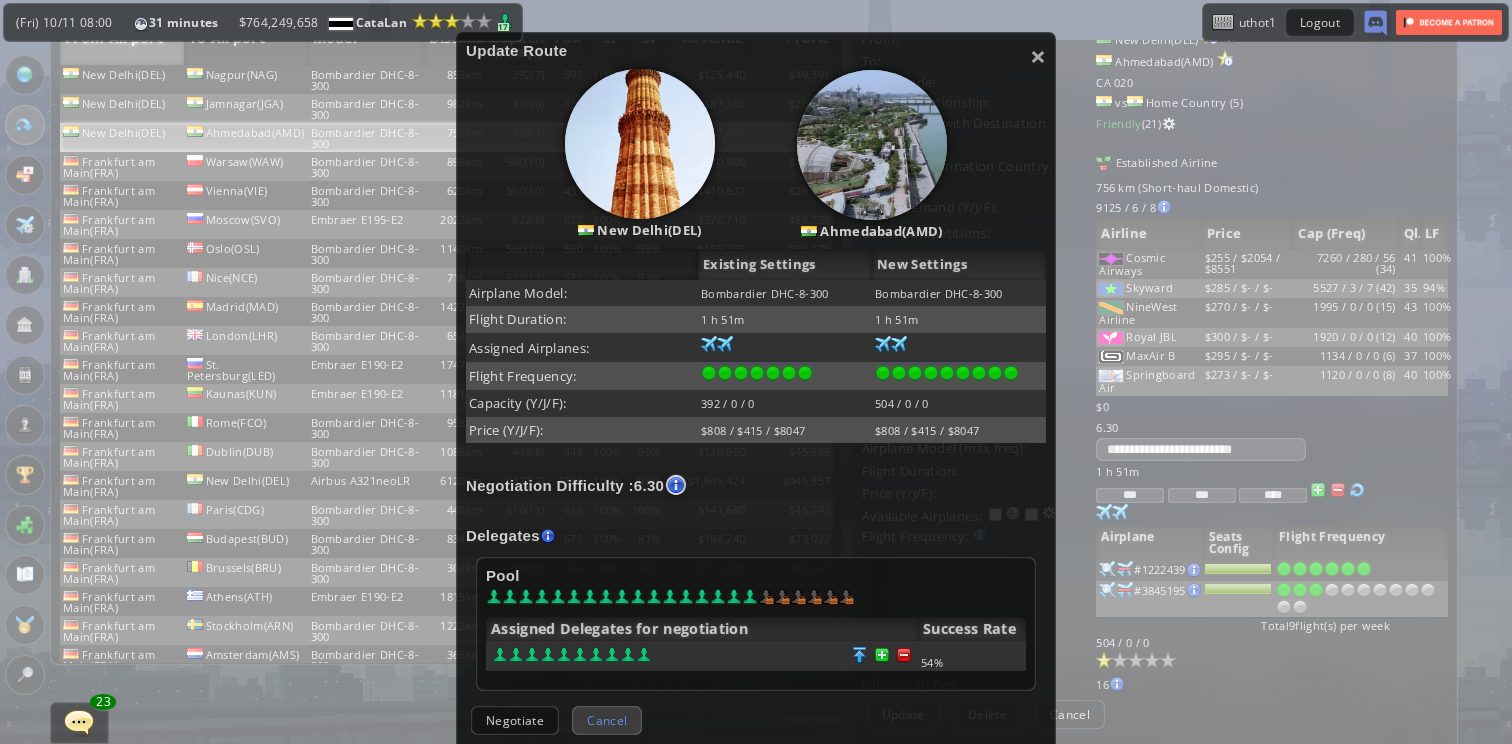 click on "Cancel" at bounding box center (607, 720) 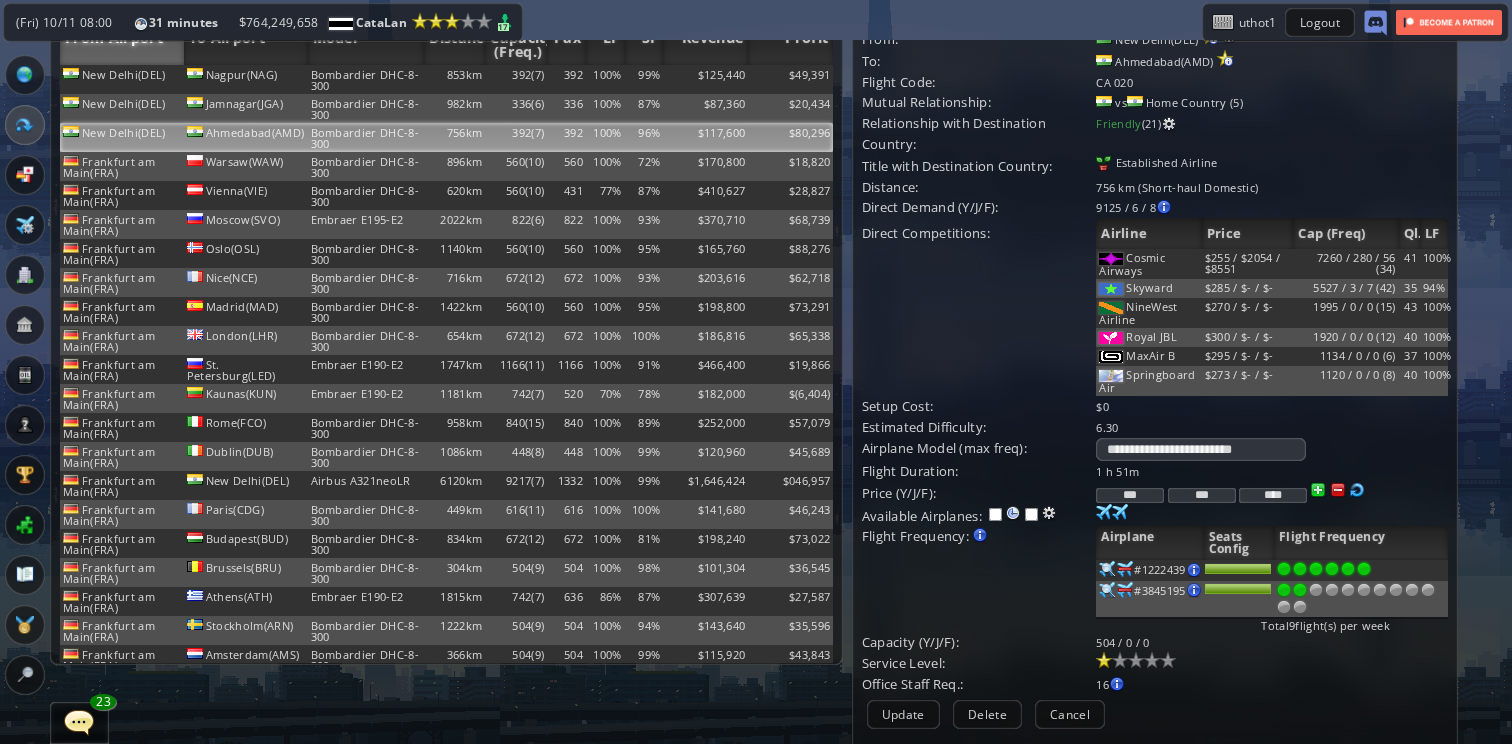 click at bounding box center [1300, 569] 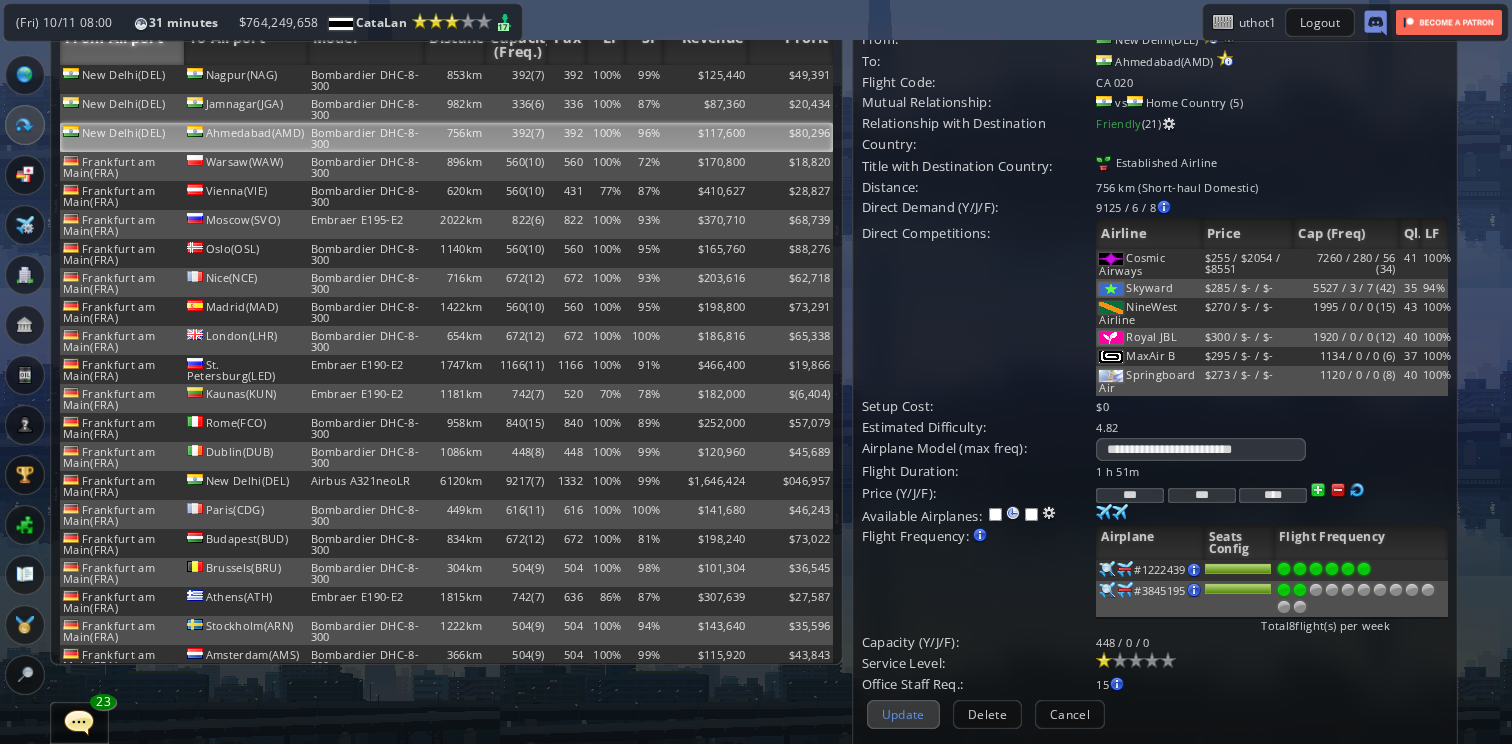 click on "Update" at bounding box center [903, 714] 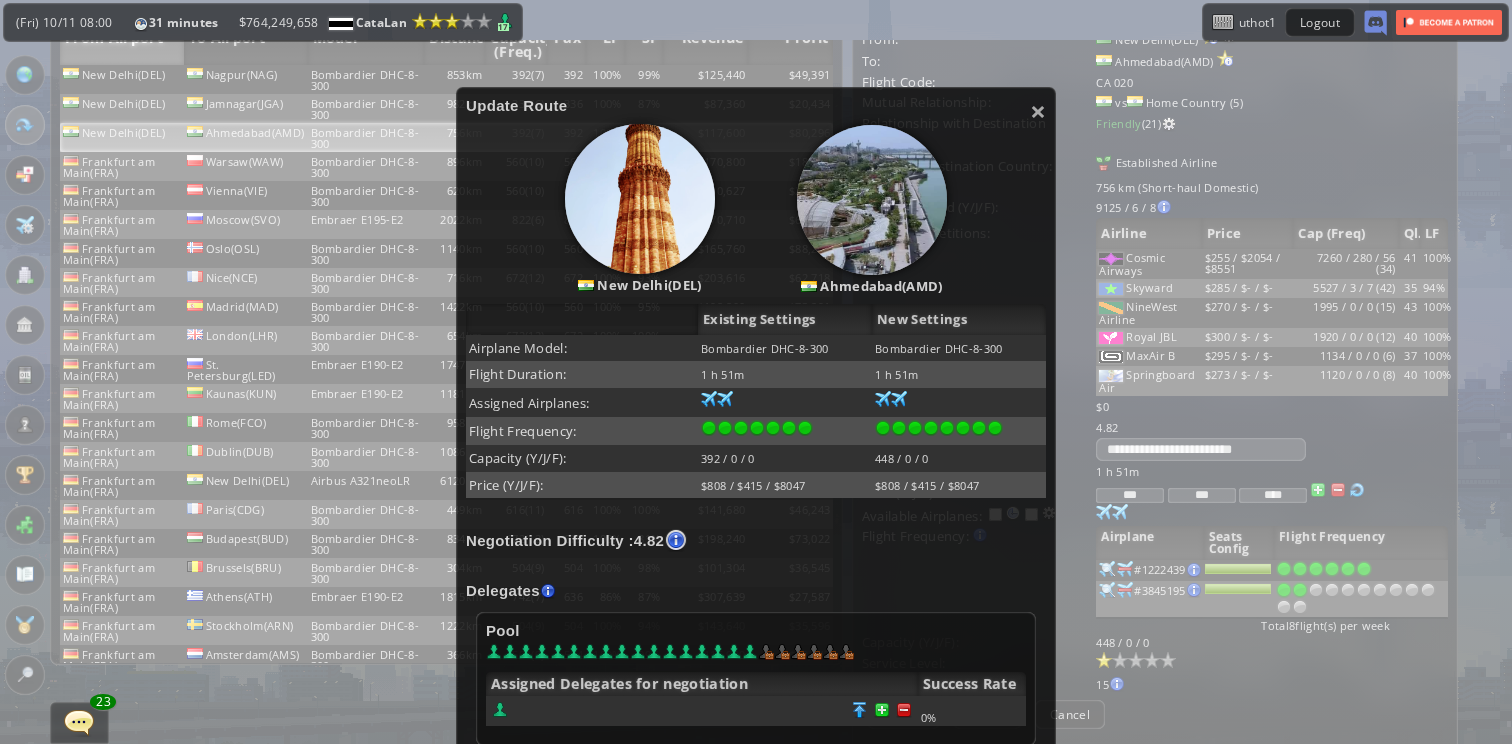 scroll, scrollTop: 226, scrollLeft: 0, axis: vertical 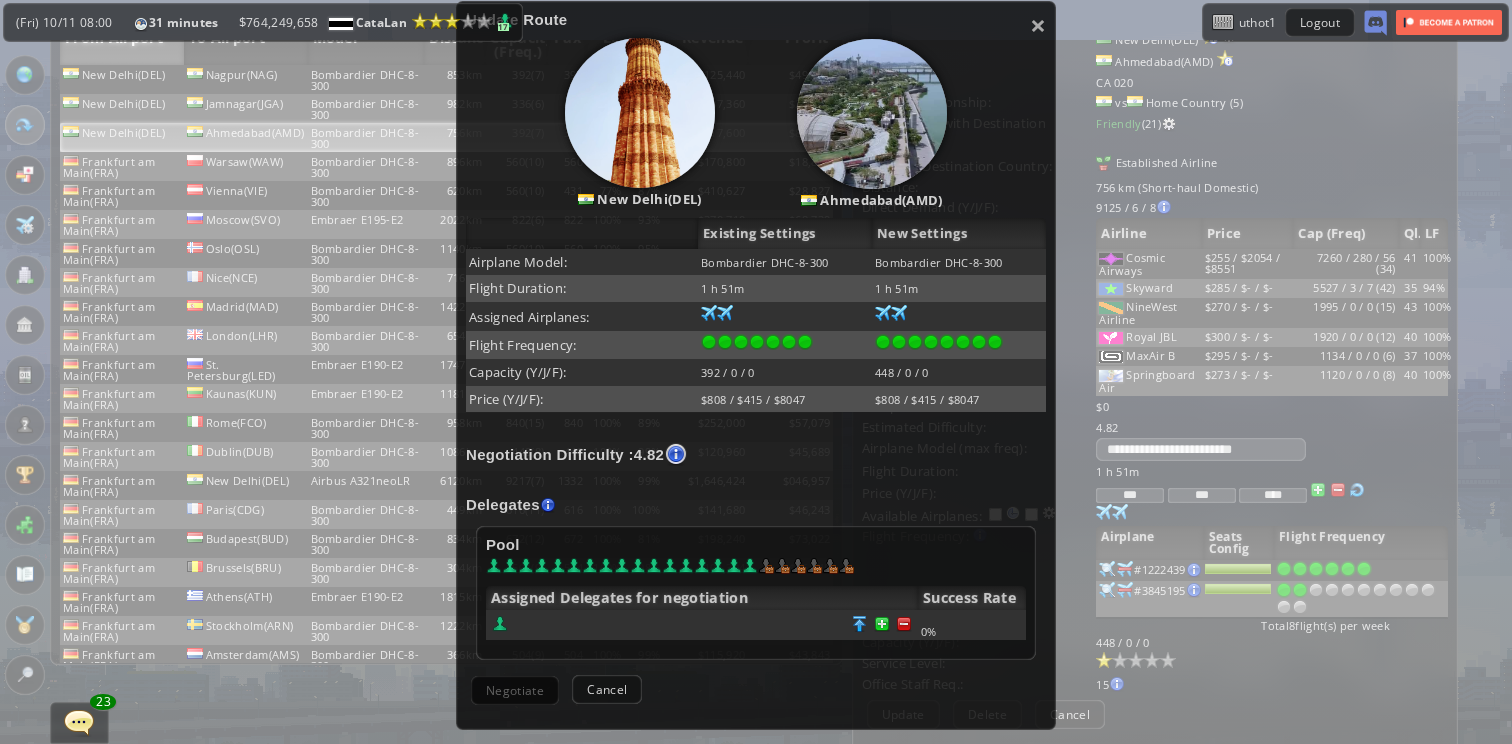 click at bounding box center (702, 625) 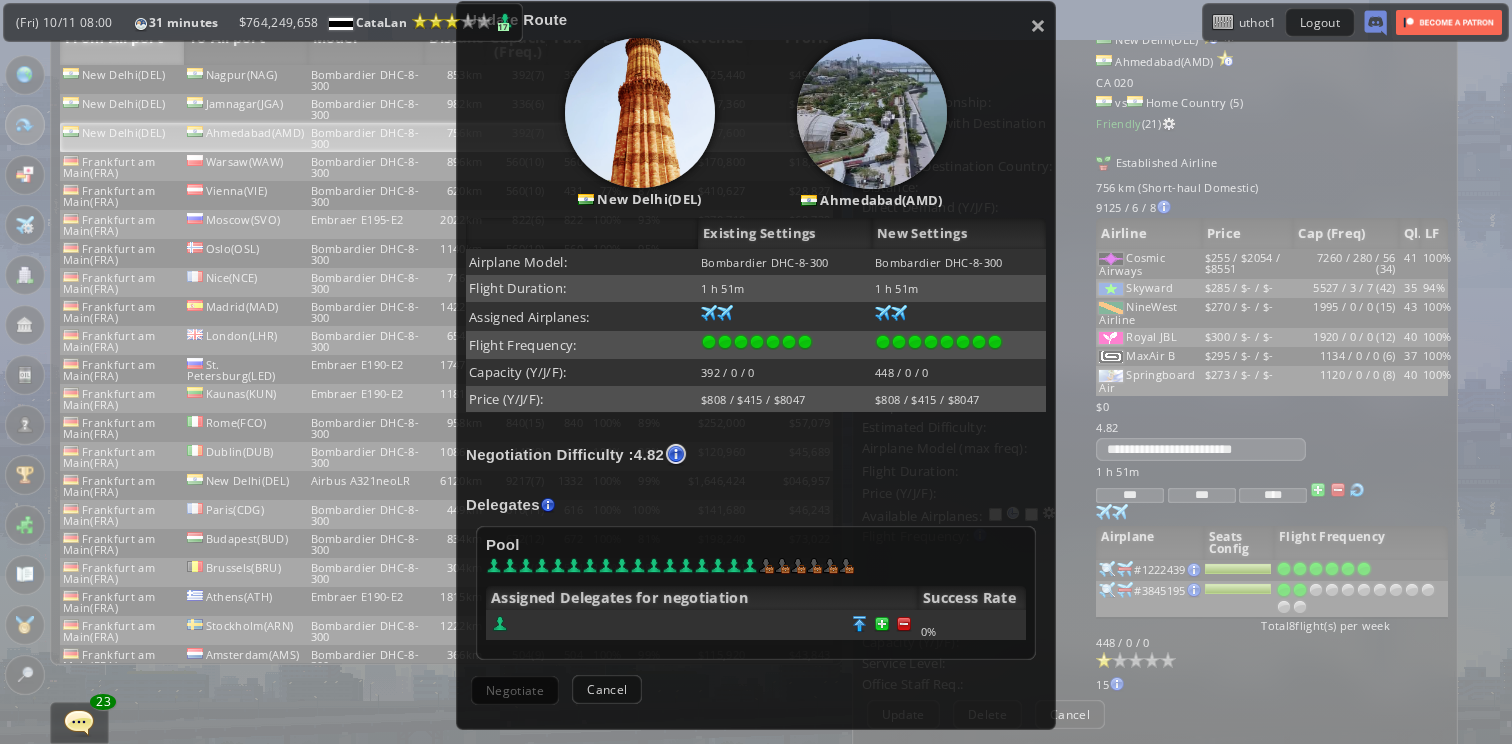 click at bounding box center [702, 625] 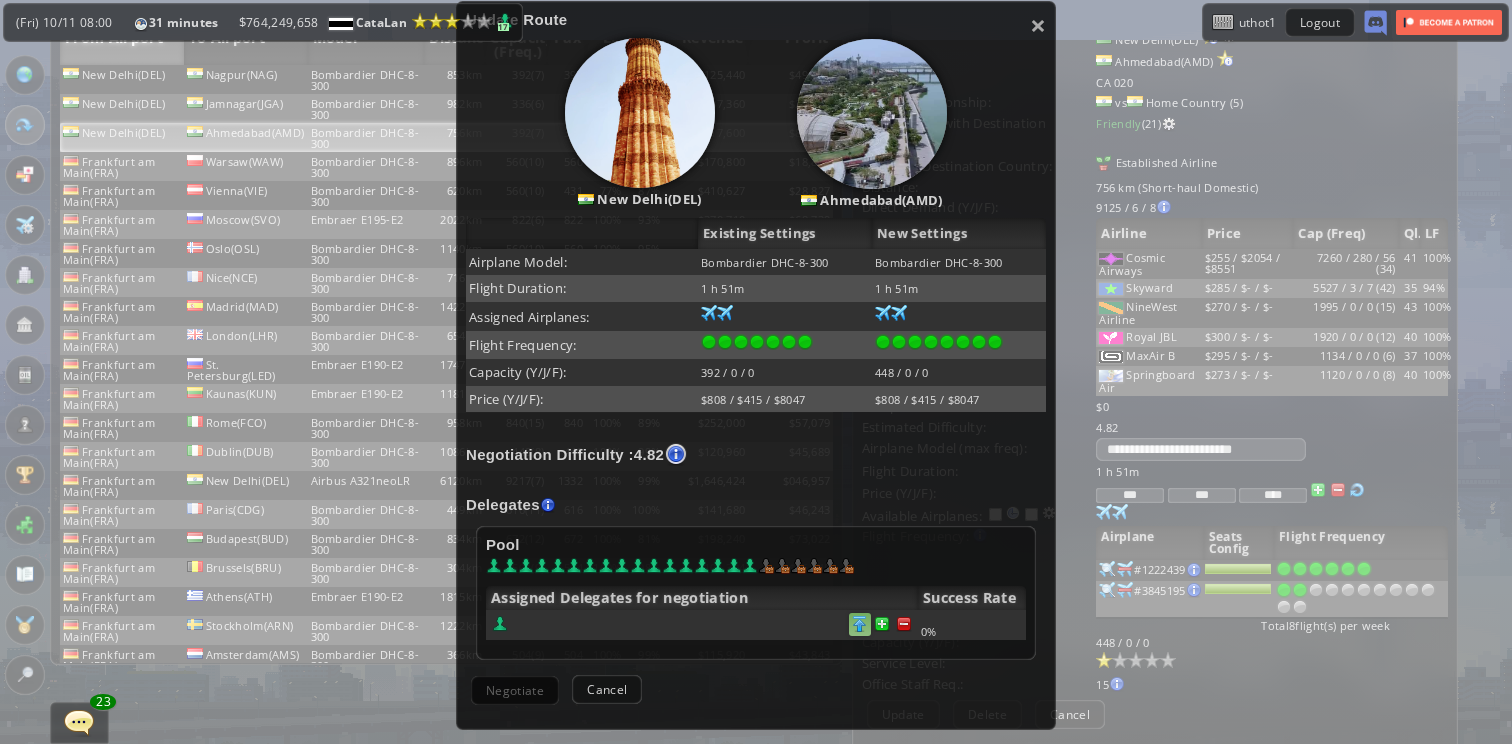click at bounding box center [904, 624] 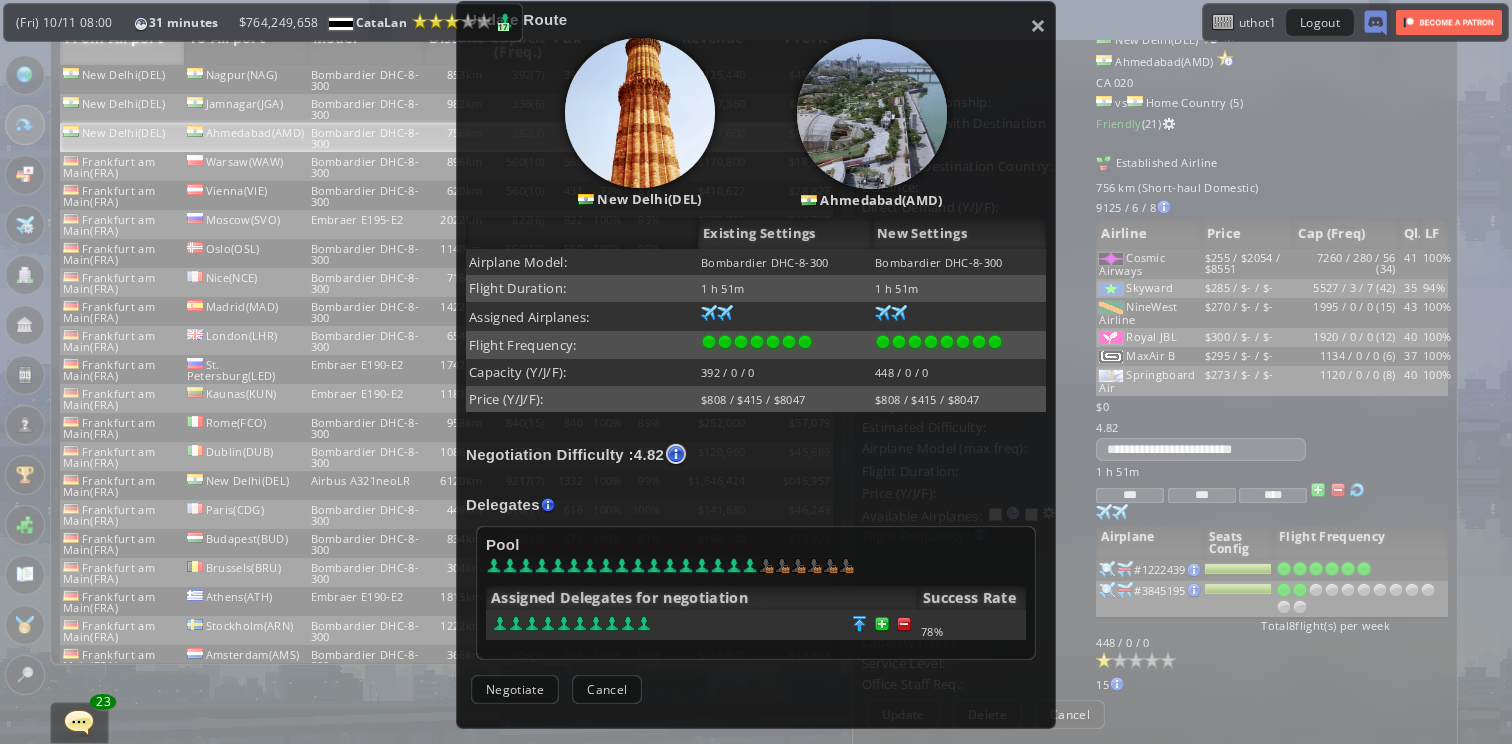 click on "Confirm
Negotiate
Cancel" at bounding box center [756, 689] 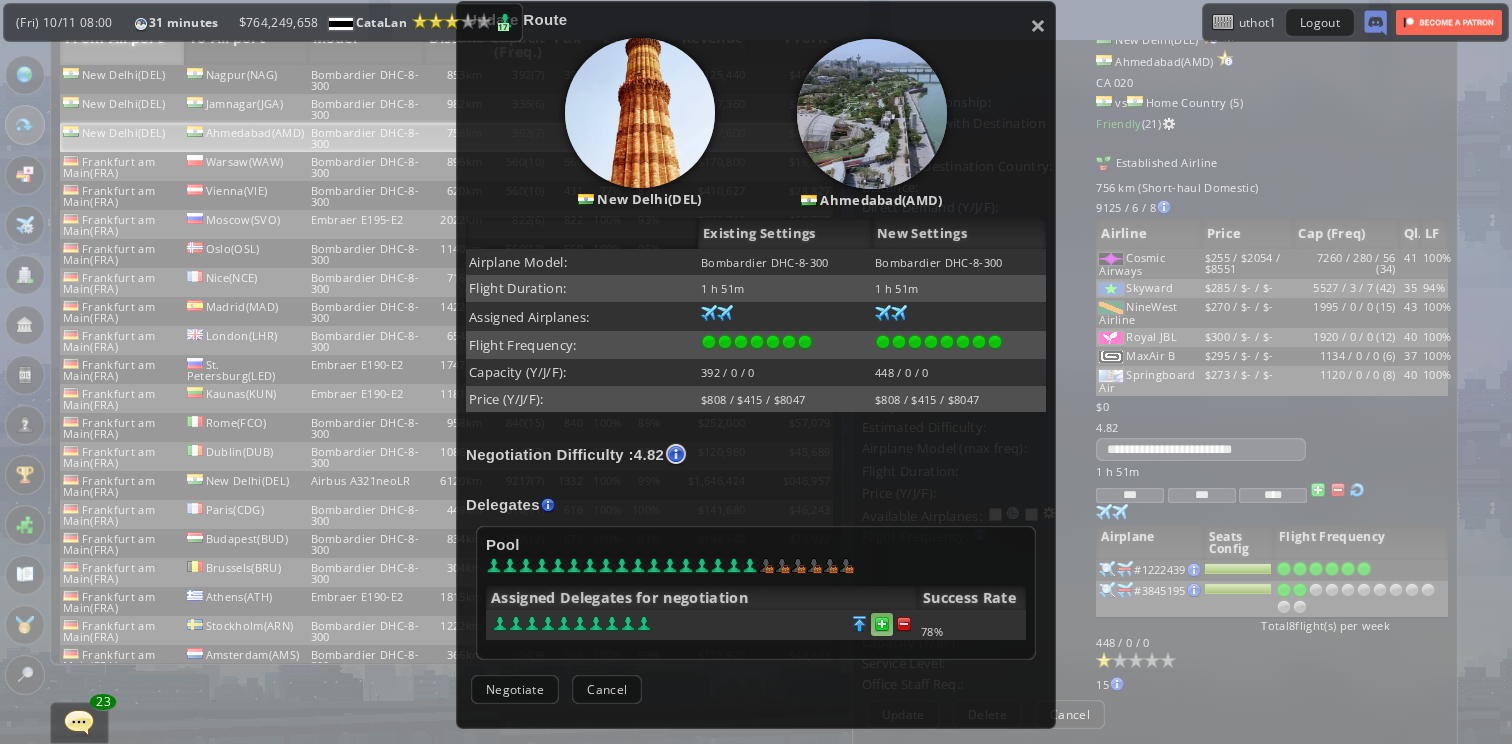 click at bounding box center [904, 624] 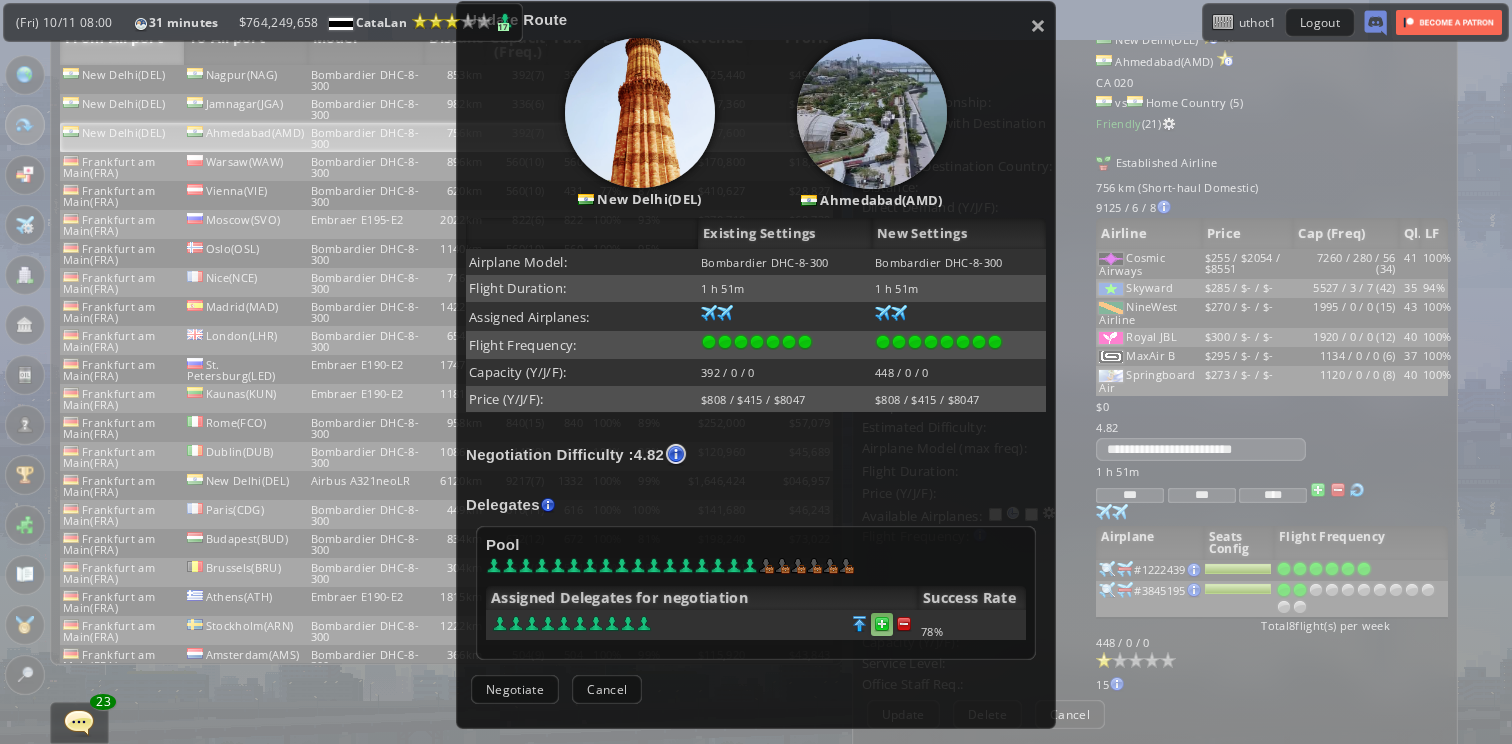 click at bounding box center [904, 624] 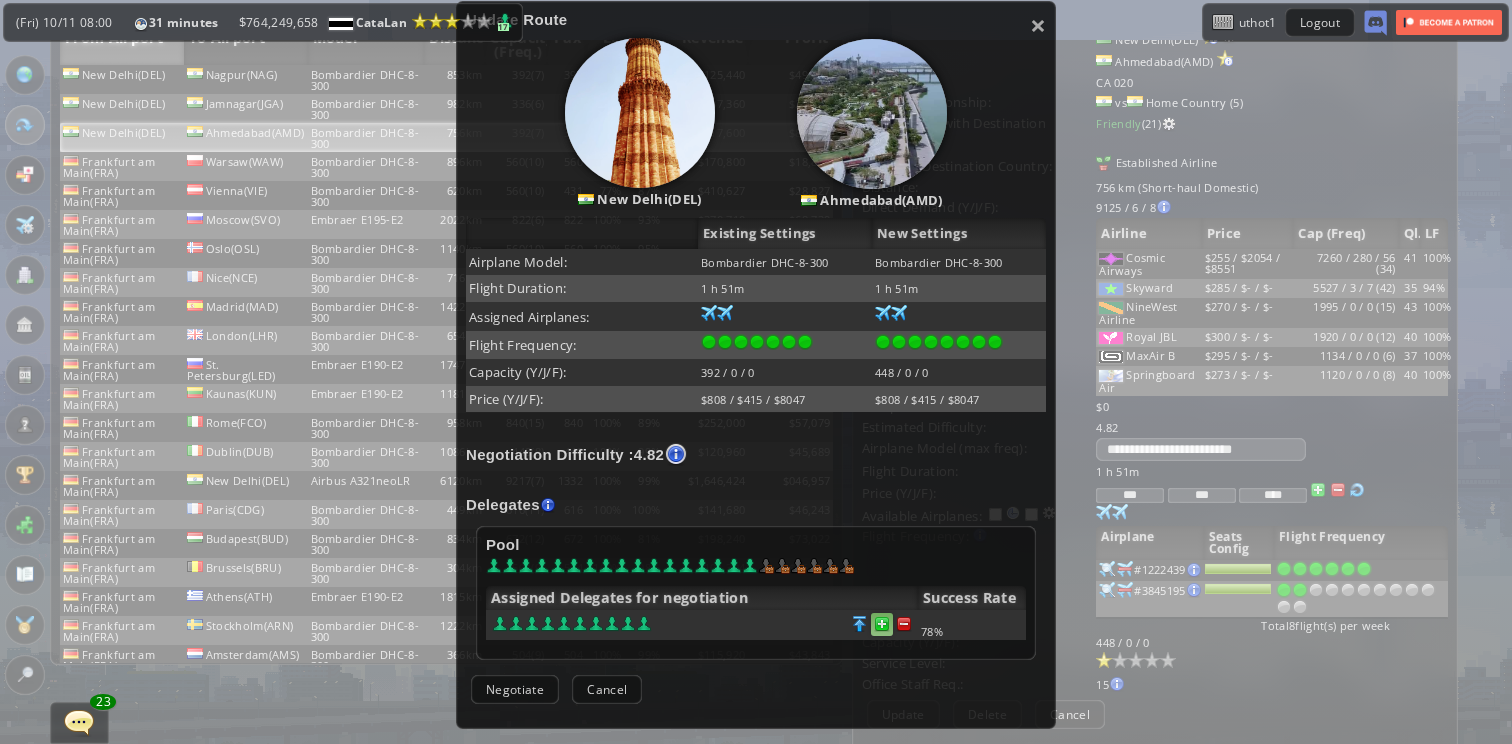 click at bounding box center [904, 624] 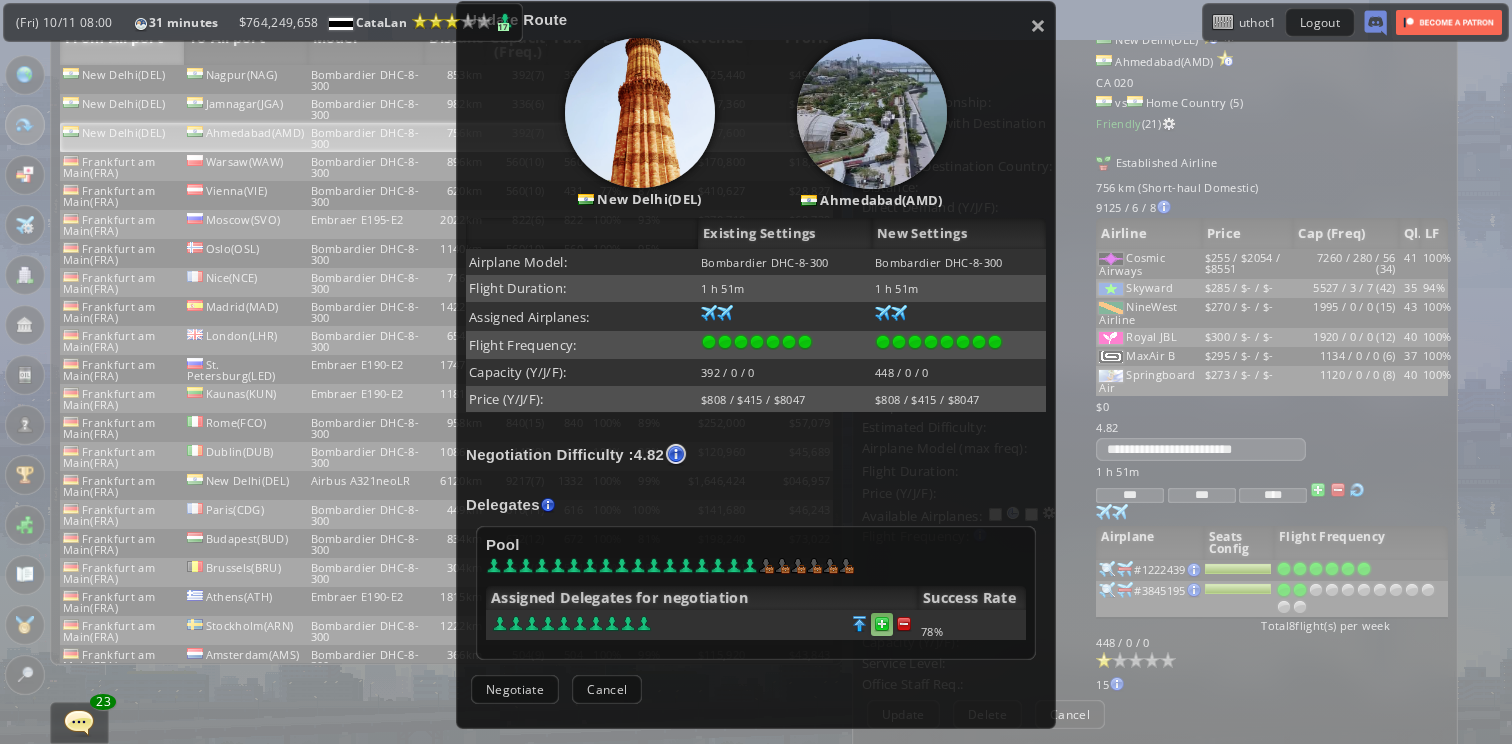 click at bounding box center [904, 624] 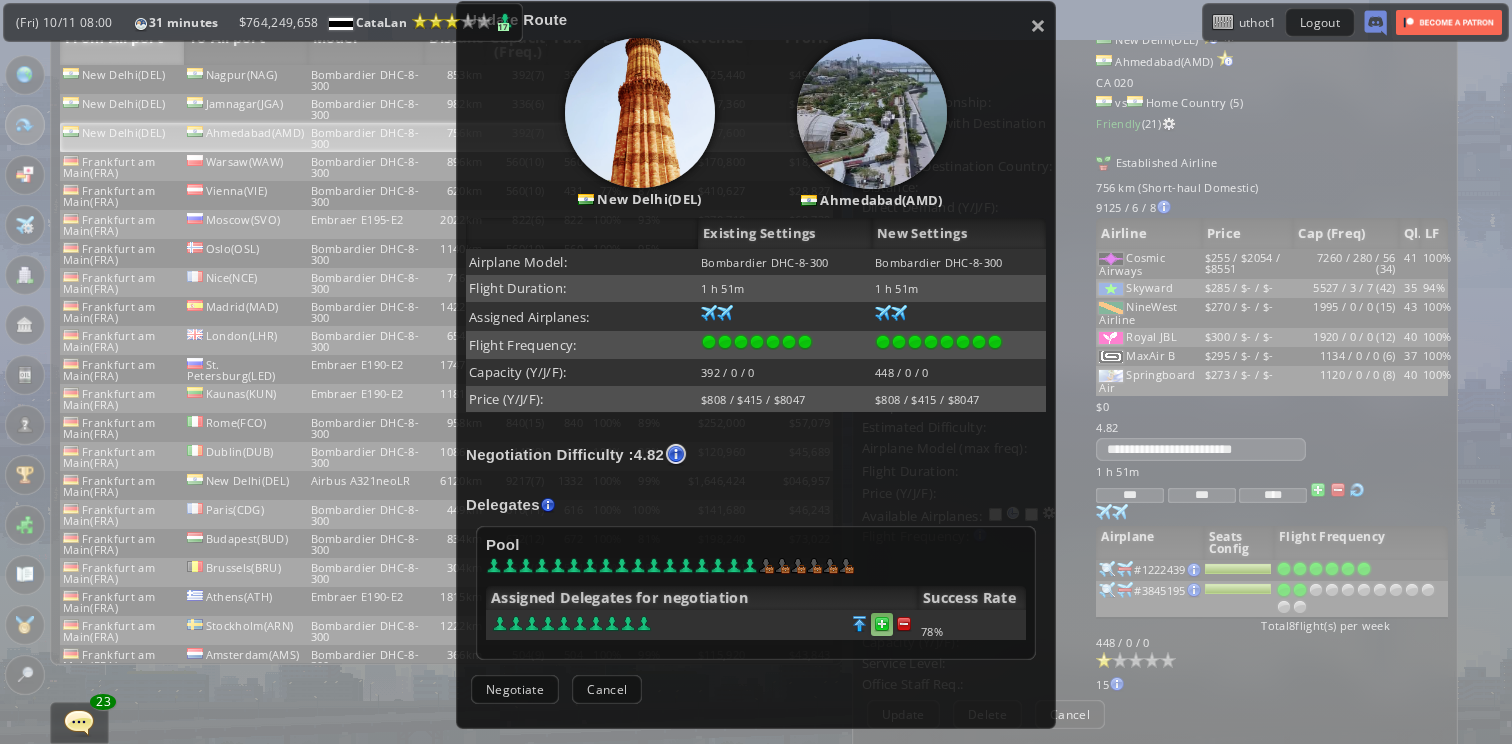 click at bounding box center (904, 624) 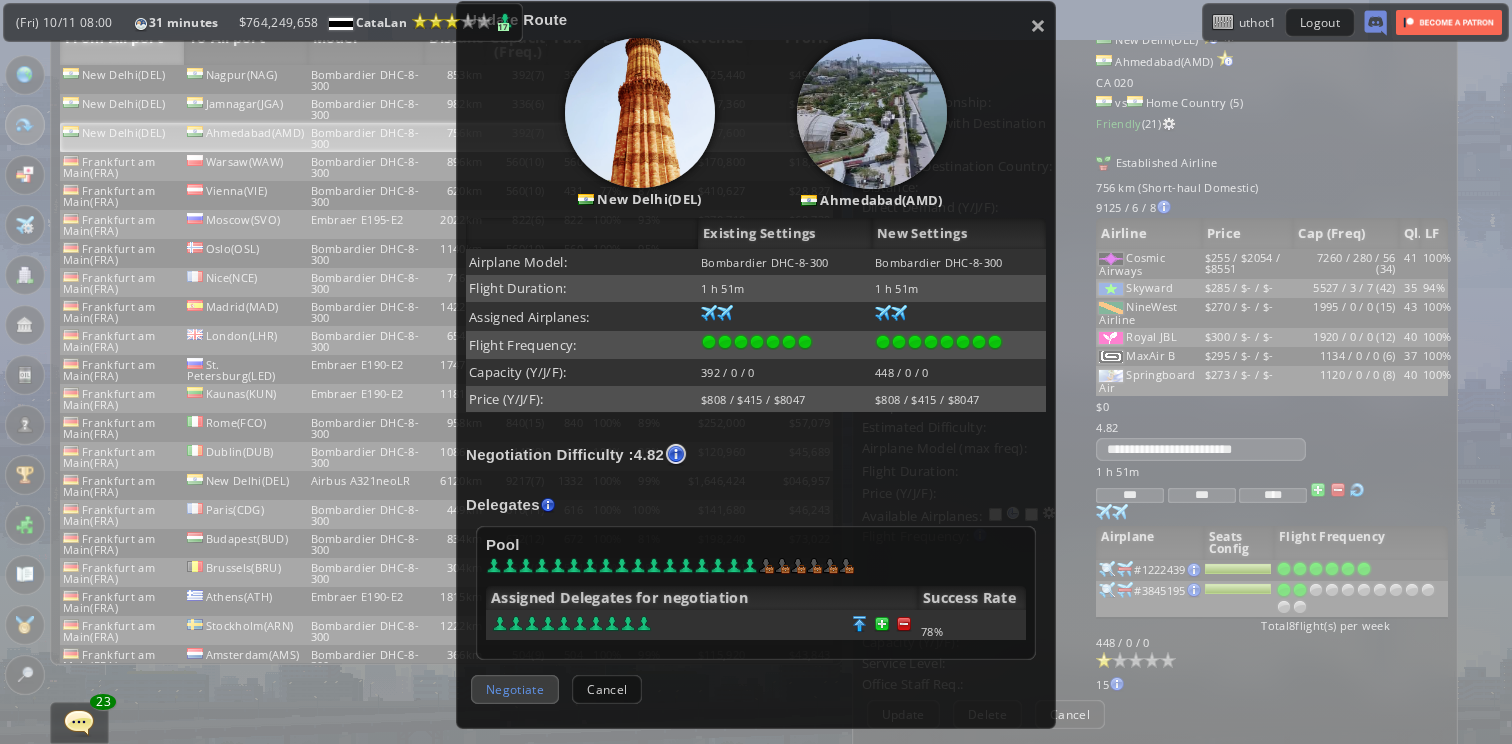 click on "Negotiate" at bounding box center [515, 689] 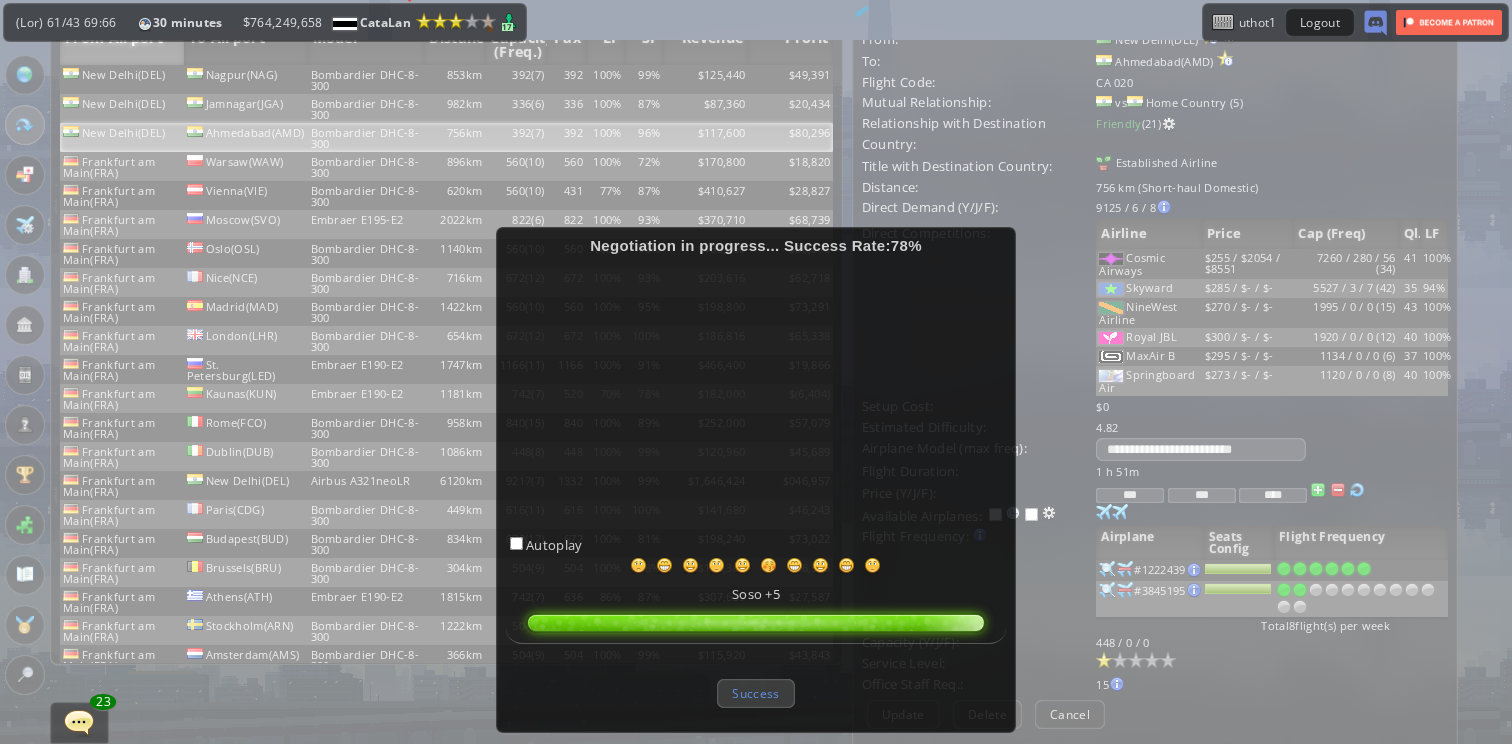 click on "Success" at bounding box center (755, 693) 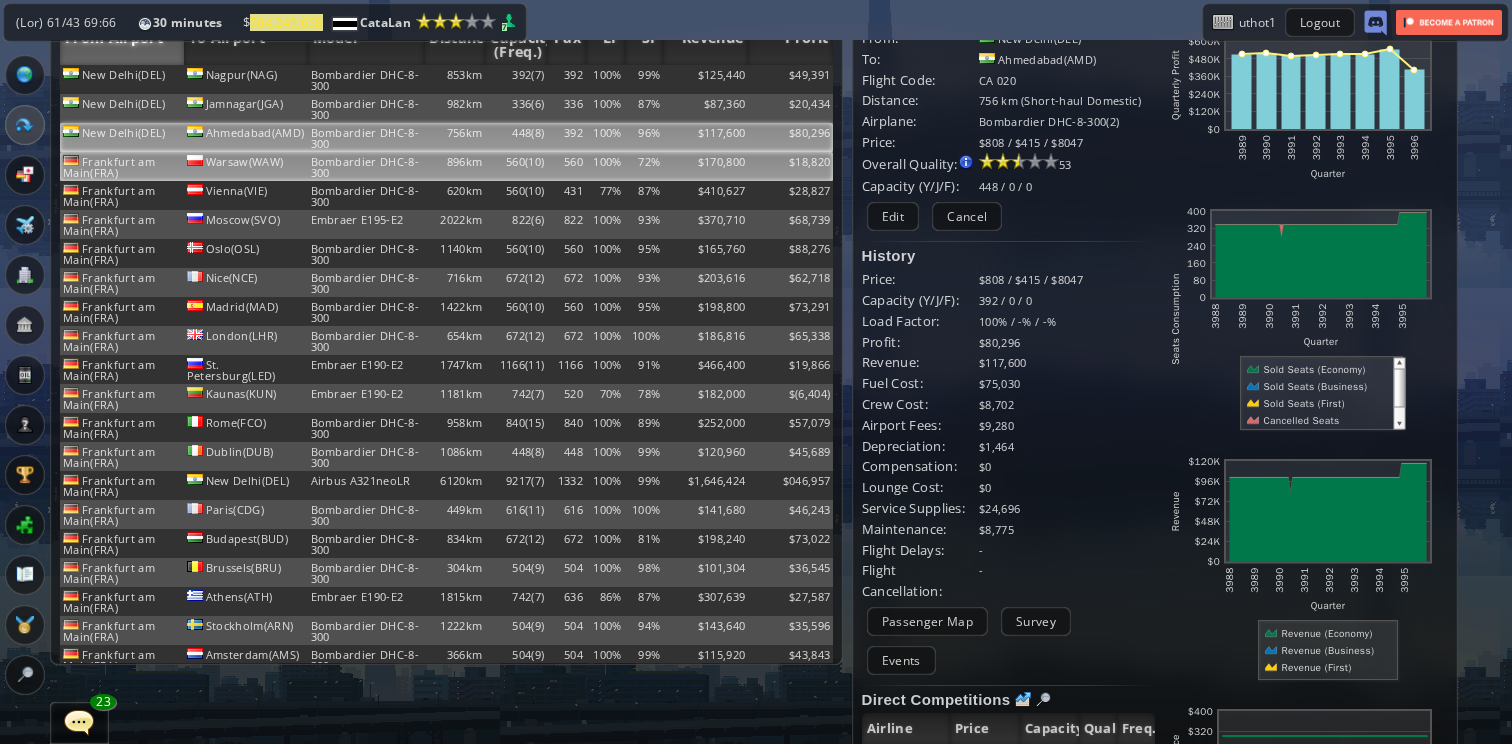click on "$18,820" at bounding box center [790, 79] 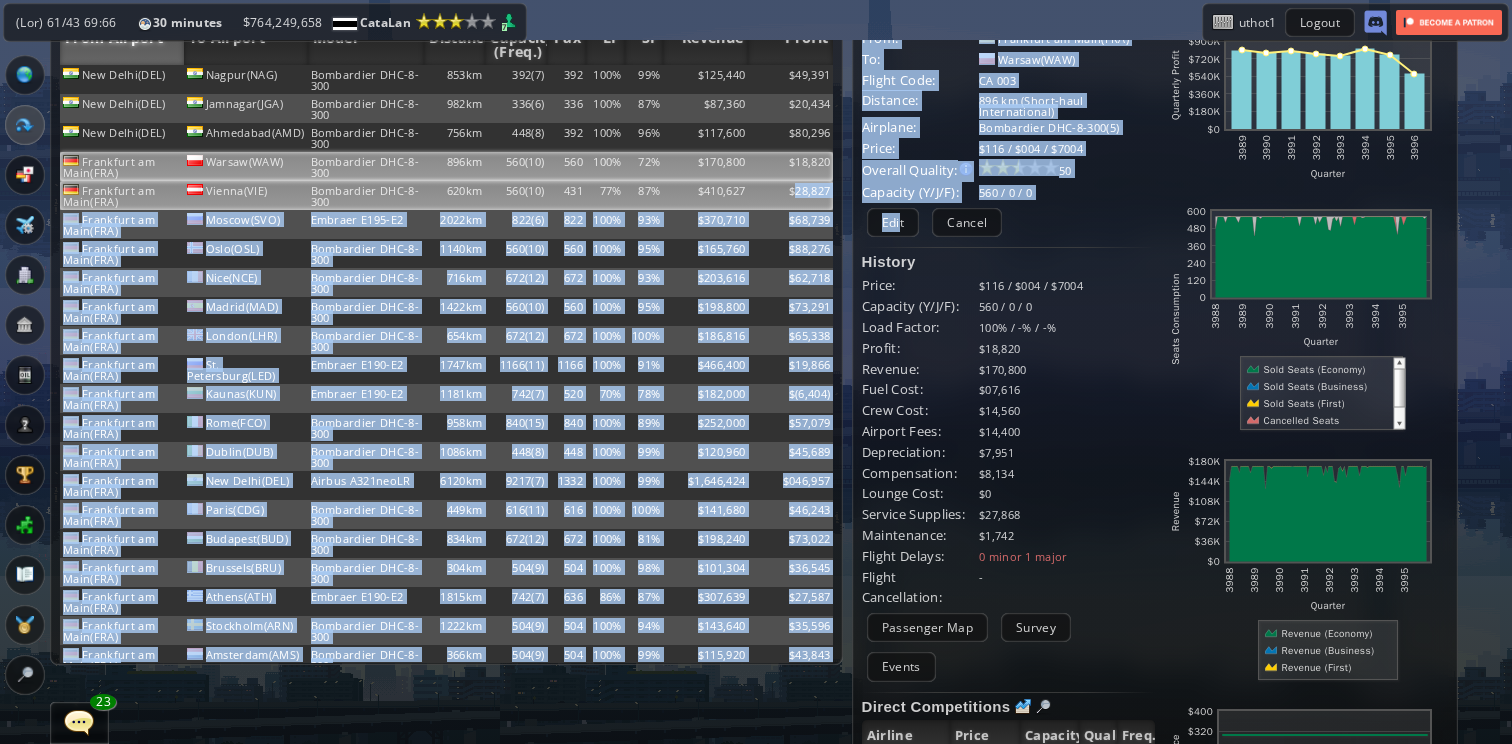 drag, startPoint x: 899, startPoint y: 220, endPoint x: 796, endPoint y: 191, distance: 107.00467 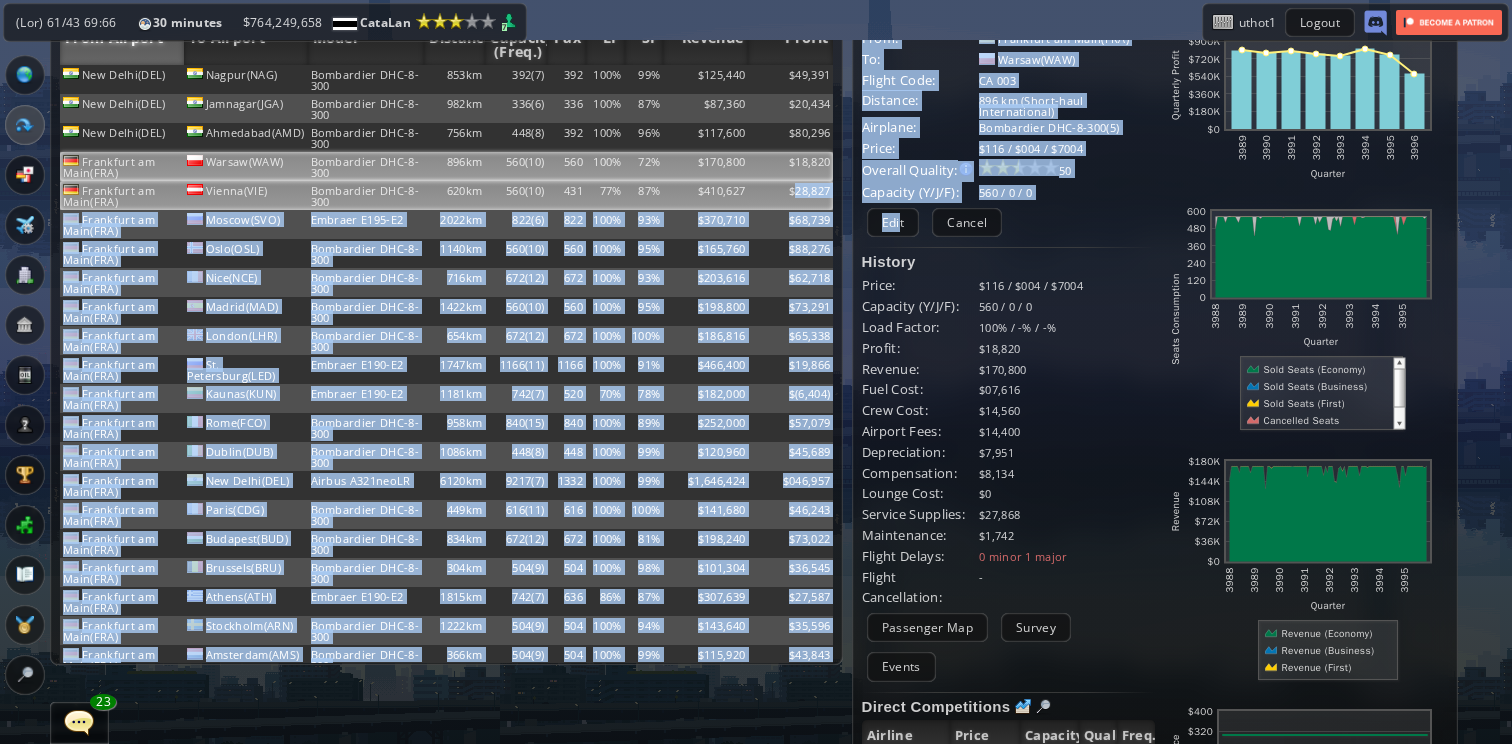 click on "Lore Ipsumdo
Si Ametcon
Adipi
Elitsedd
Eiusmodt (Inci.)
Utl
ET
DO
Magnaal
Enimad
Min Venia(QUI) Nostru(EXE) Ullamcolab NIS-7-229 165al 365(3) 239 158% 23% $497,502 $42,765 Exe Commo(CON) Duisaute(IRU) Inreprehen VOL-0-193 923ve 037(8) 852 663% 05% $38,528 $79,829 Ess Cillu(FUG) Nullapari(EXC) Sintoccaec CUP-1-545 174no 083(9) 224 050% 45% $256,517 $26,820 Proidents cu Quio(DES) Mollit(ANI) Idestlabor PER-9-082 295un 016(61) 735 642% 26% $188,582 $09,269 Omnisiste na Erro(VOL) Accusa(DOL) Laudantium TOT-2-704 554re 103(02) 786 22% 30% $95,846" at bounding box center [756, 338] 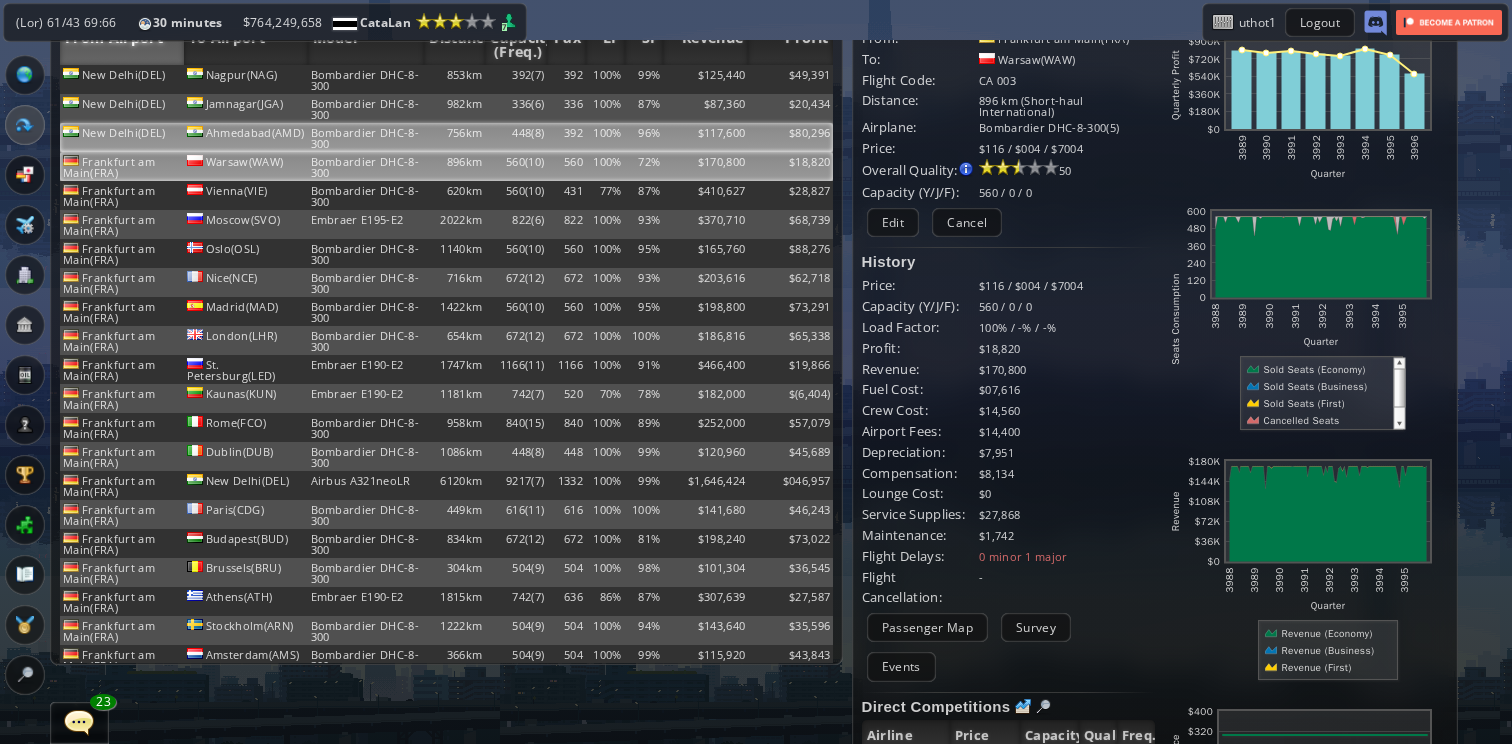 click on "$117,600" at bounding box center (705, 79) 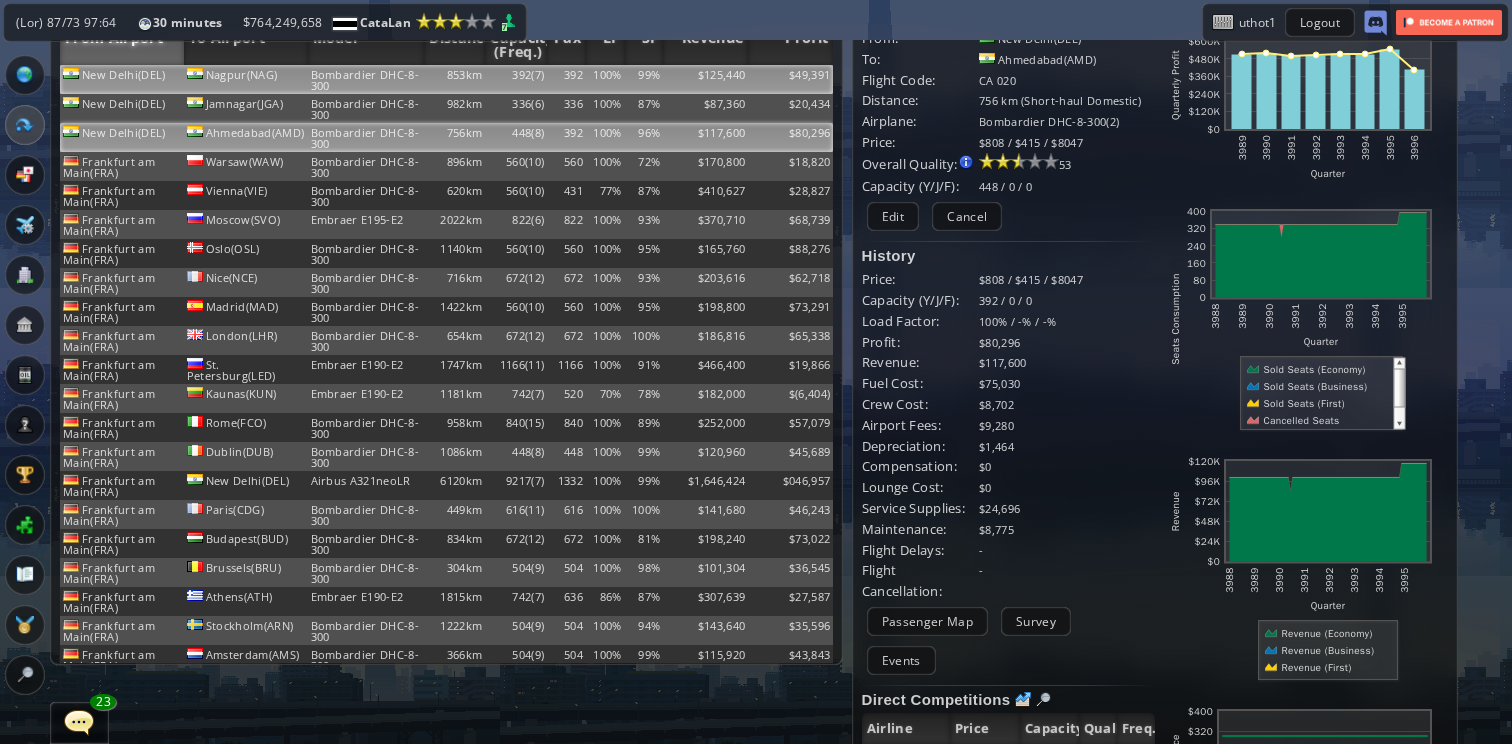 click on "$125,440" at bounding box center (705, 79) 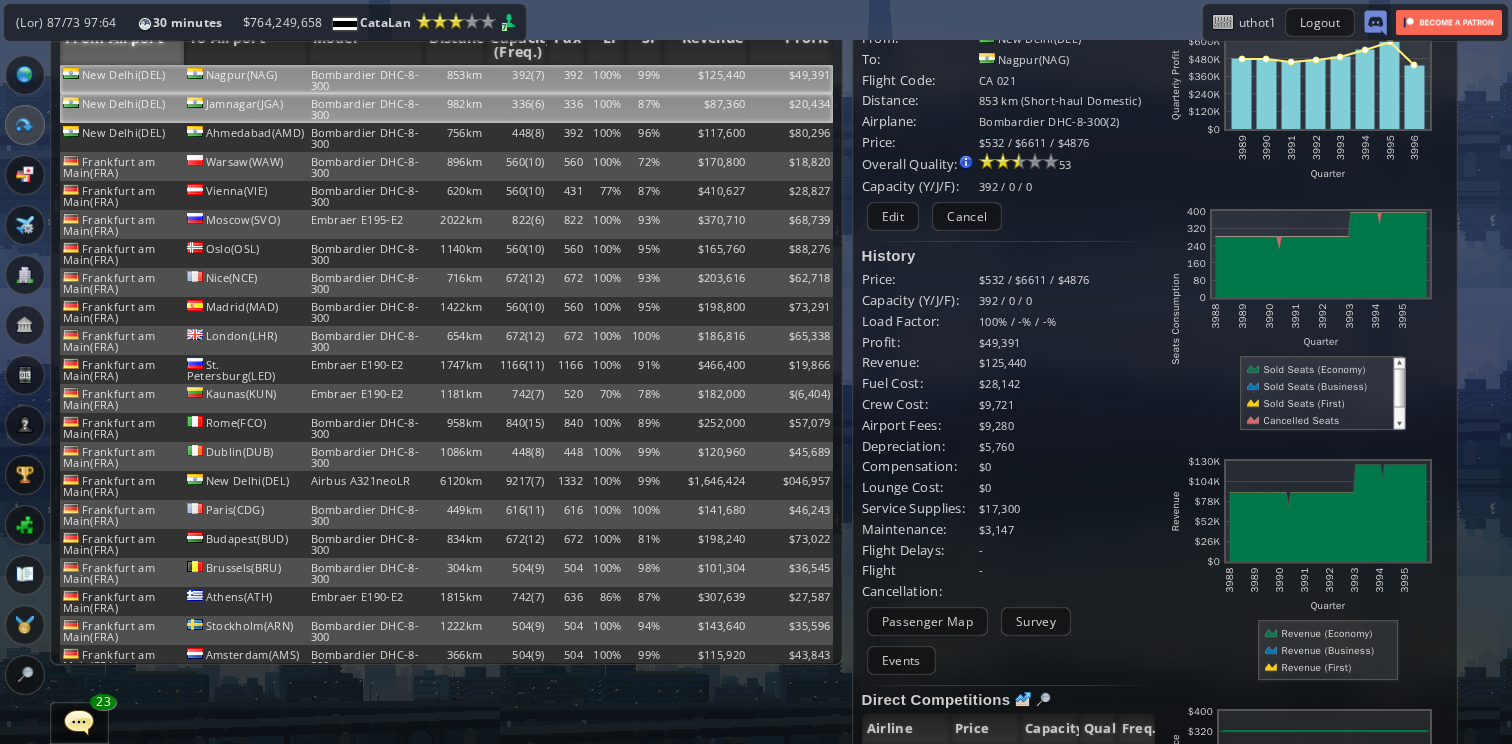 click on "$20,434" at bounding box center [790, 79] 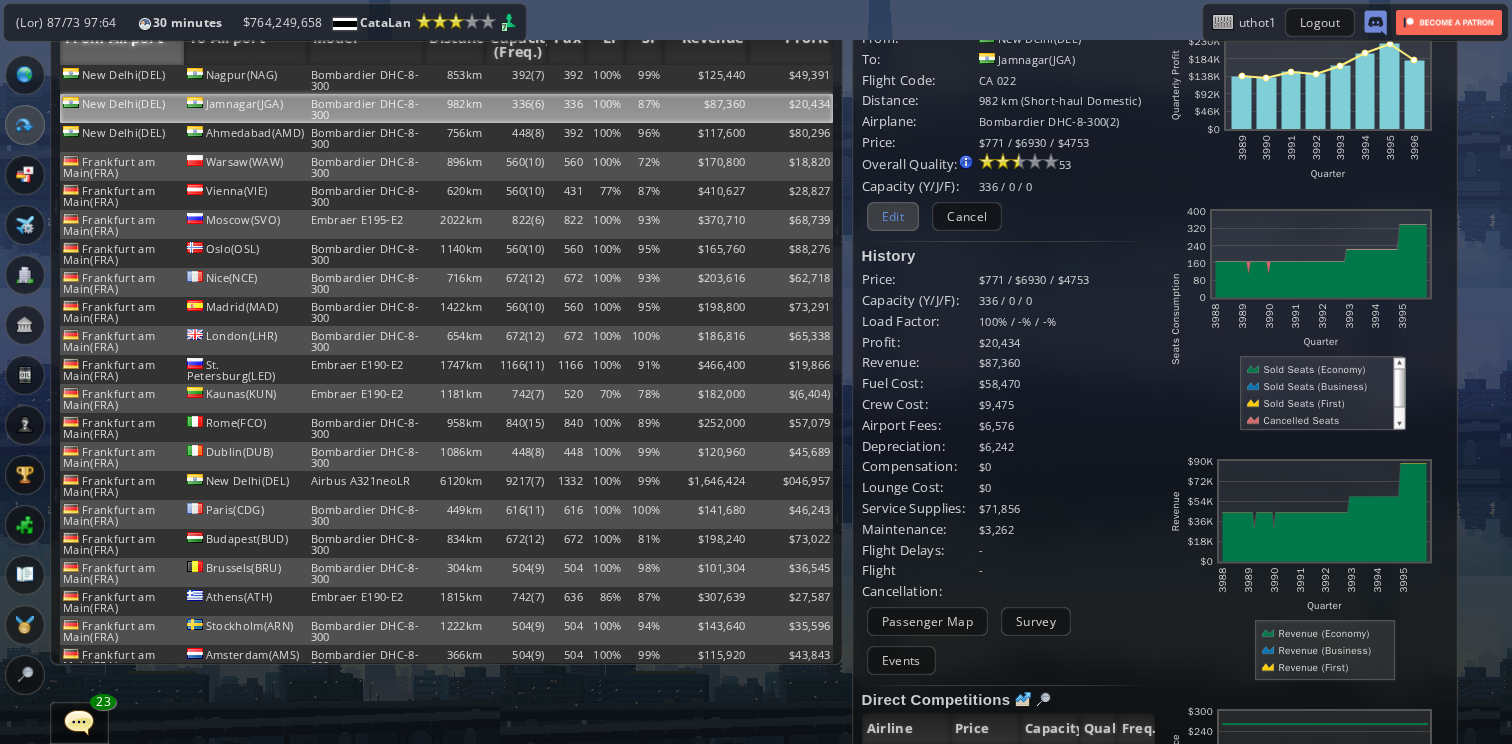 click on "Edit" at bounding box center (893, 216) 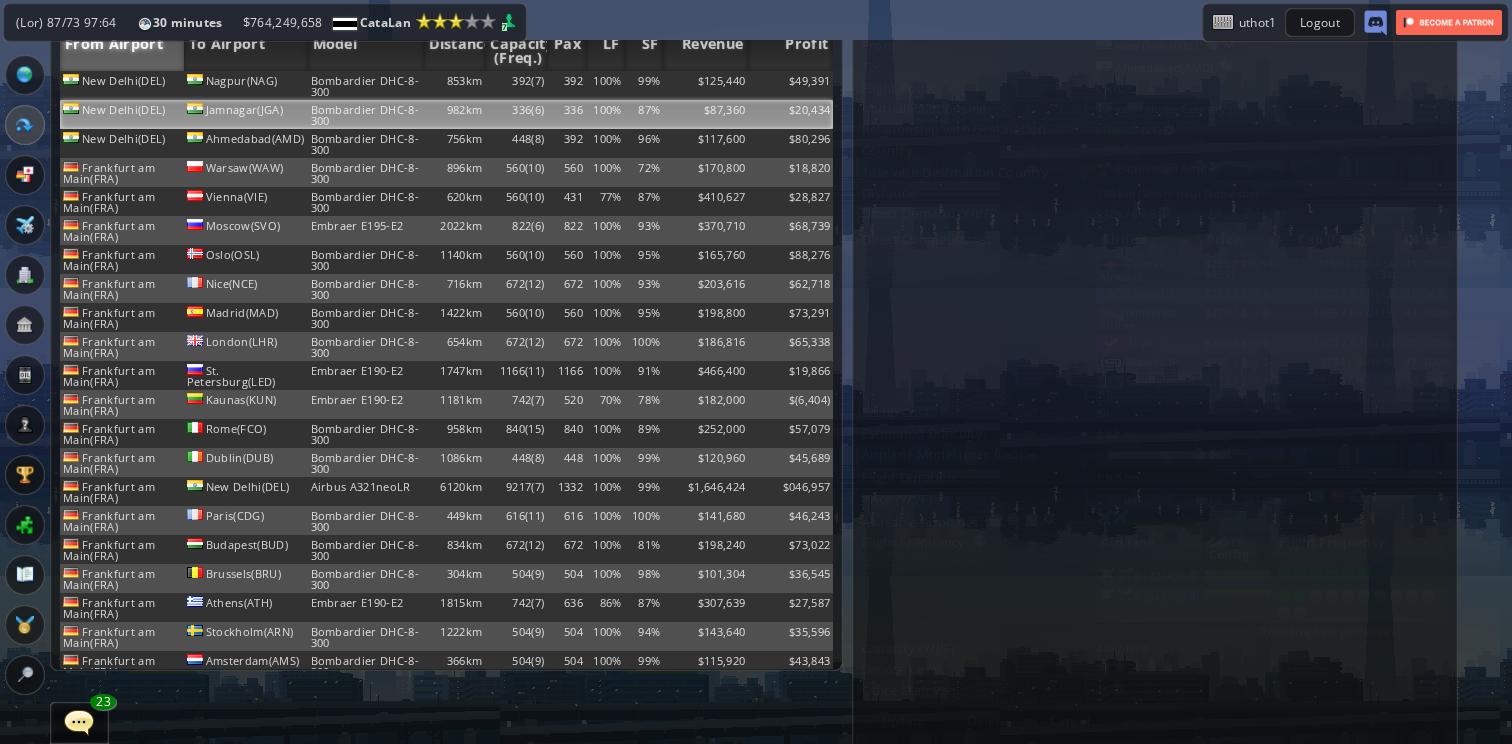 scroll, scrollTop: 0, scrollLeft: 0, axis: both 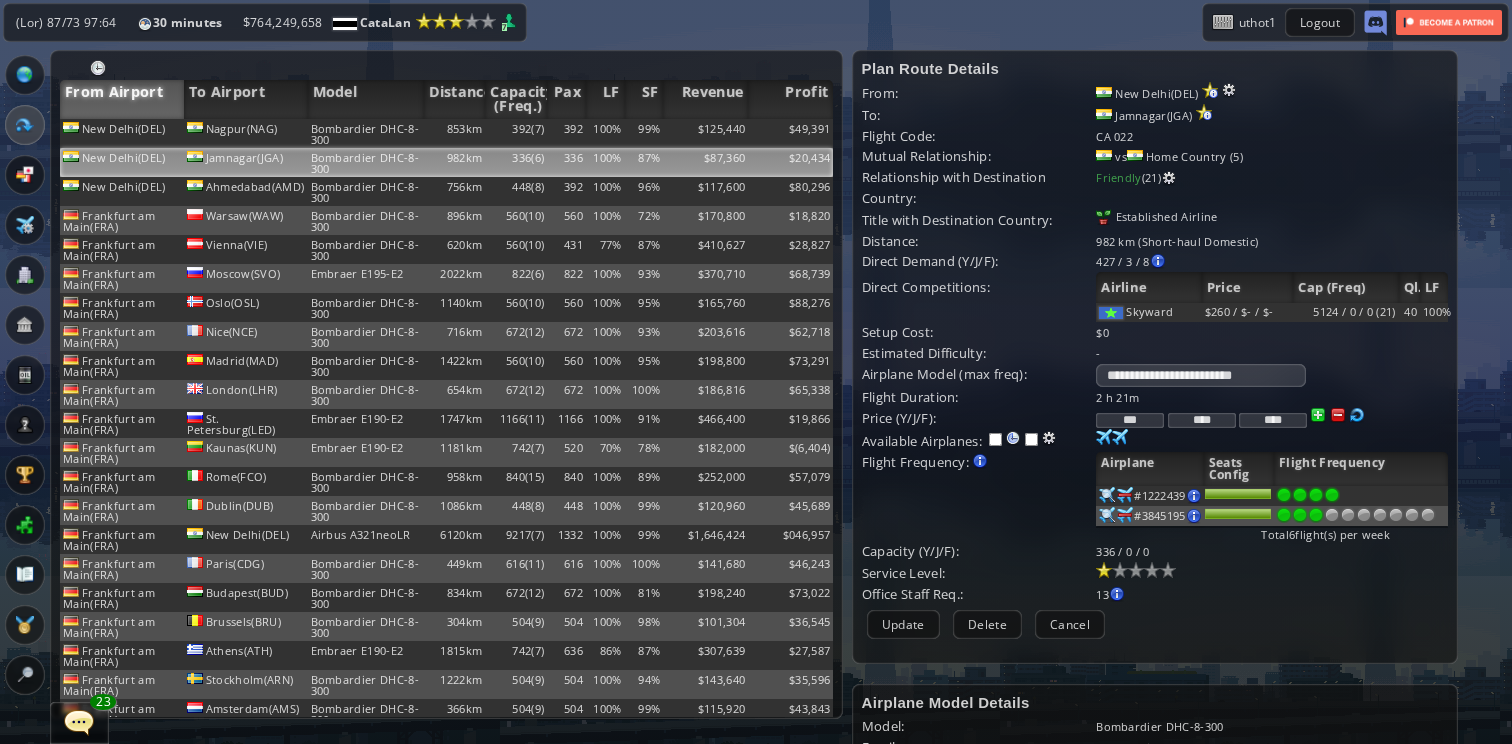 click at bounding box center (1316, 495) 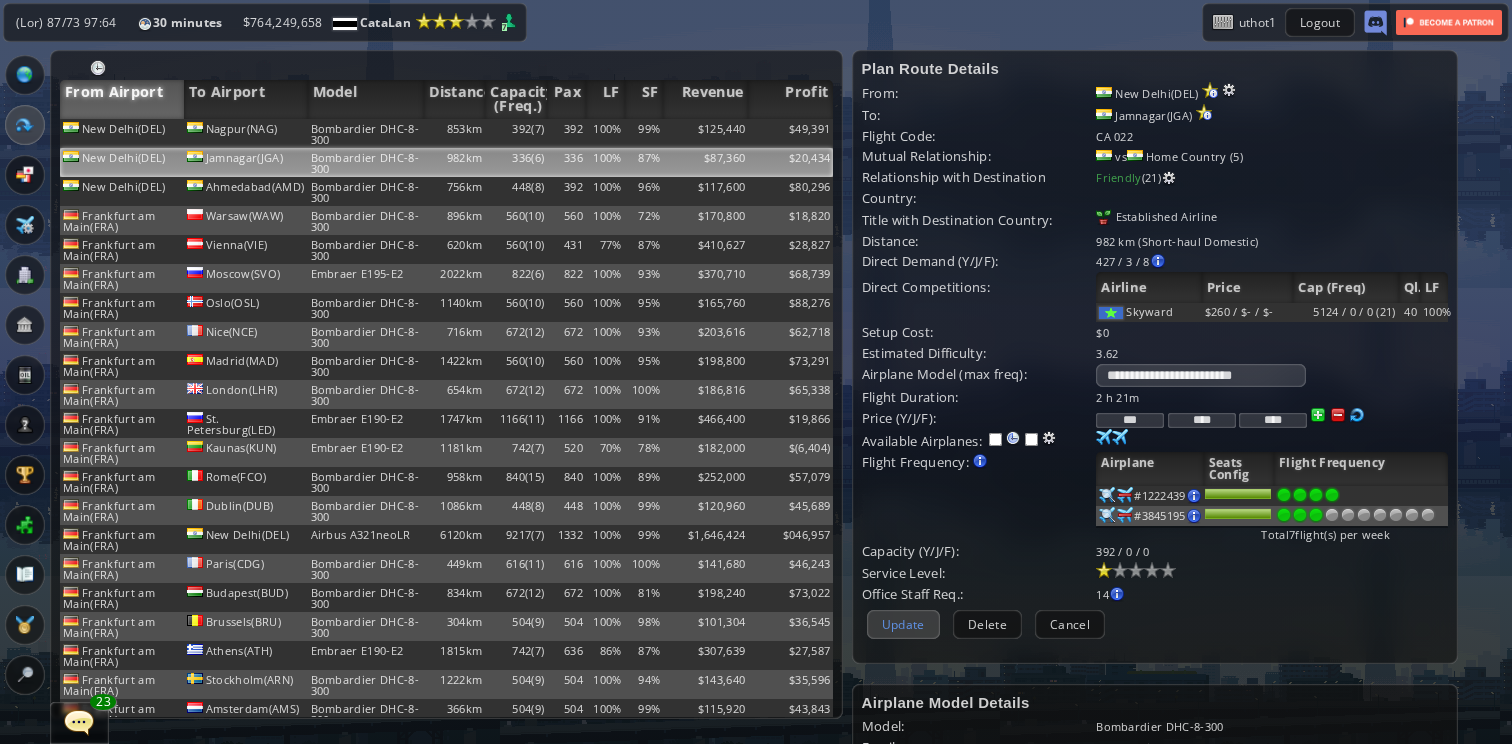 click on "Update" at bounding box center (903, 624) 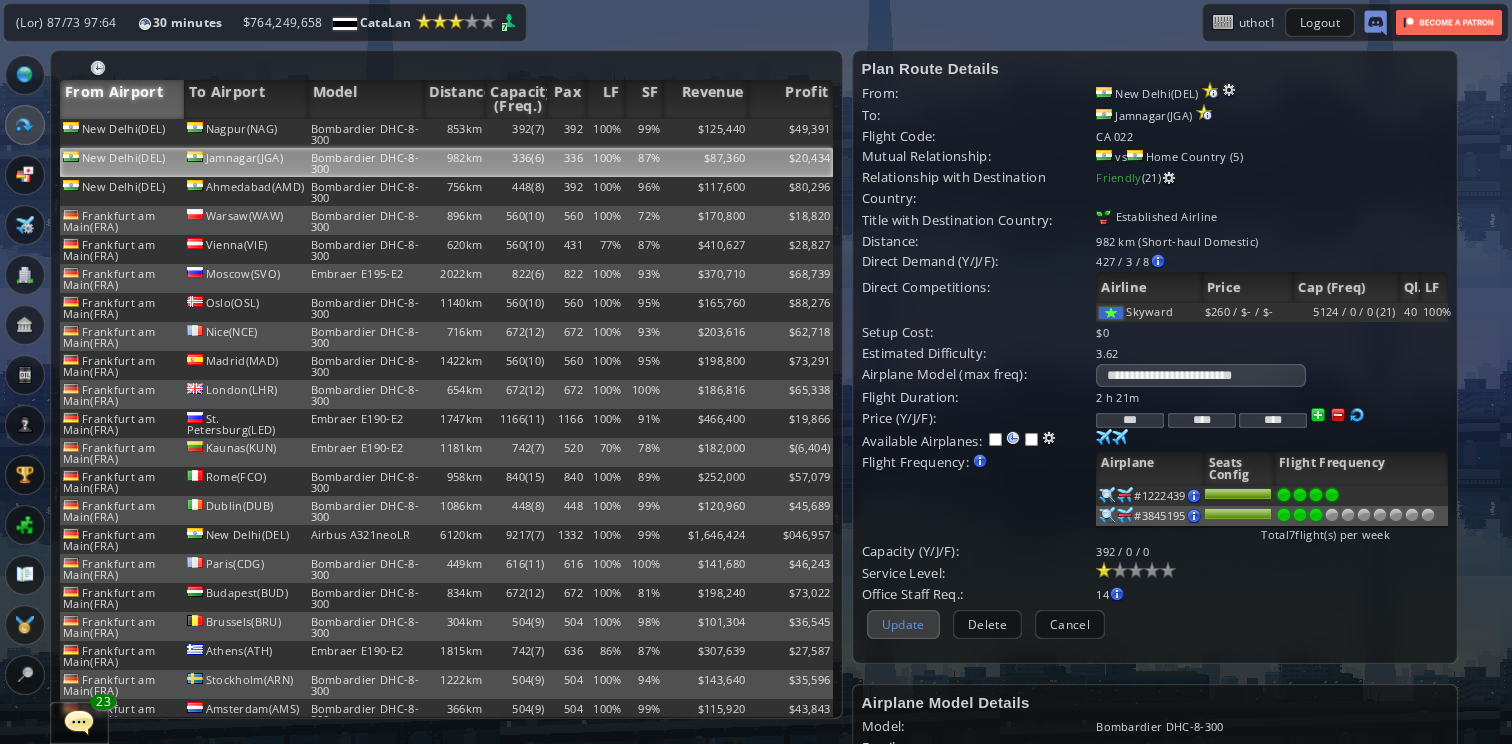 scroll, scrollTop: 140, scrollLeft: 0, axis: vertical 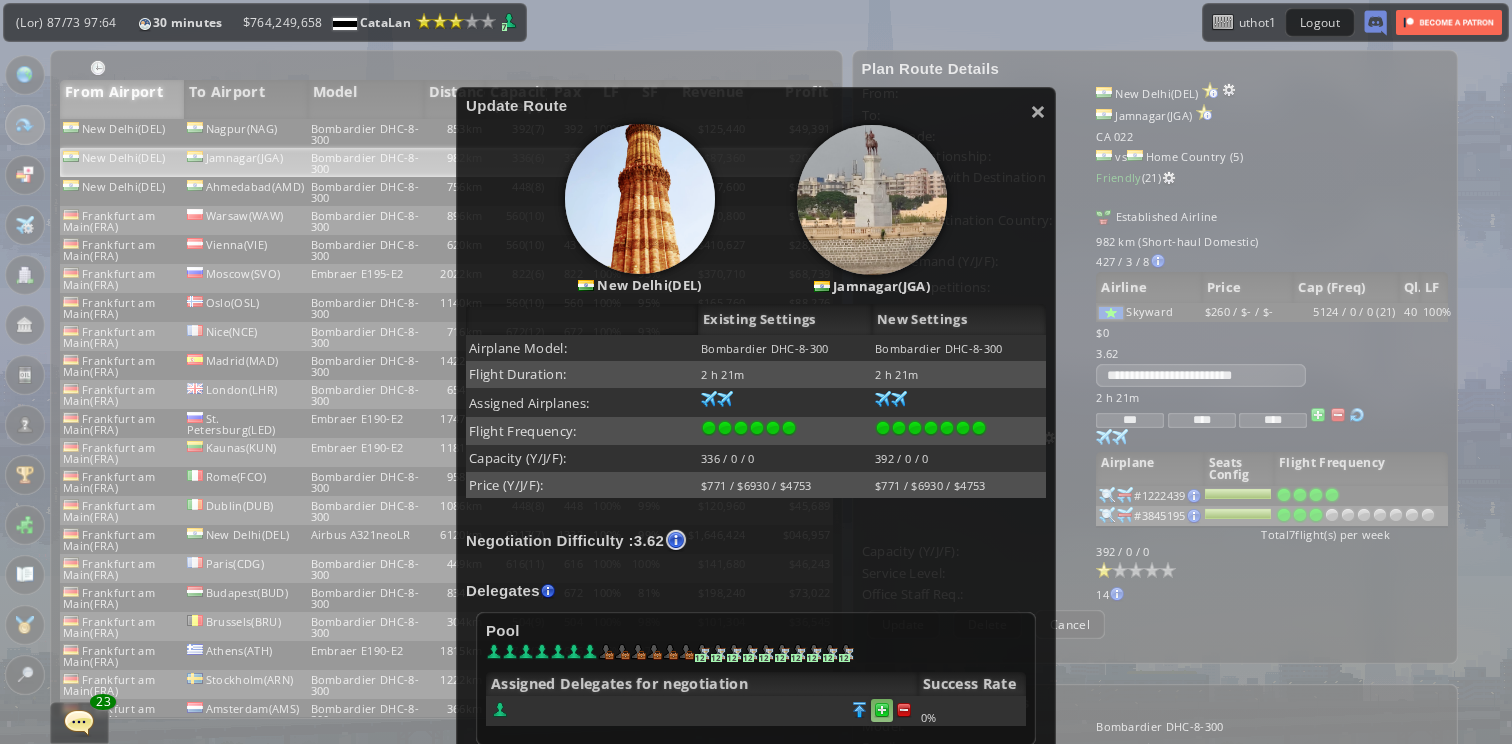click at bounding box center (904, 710) 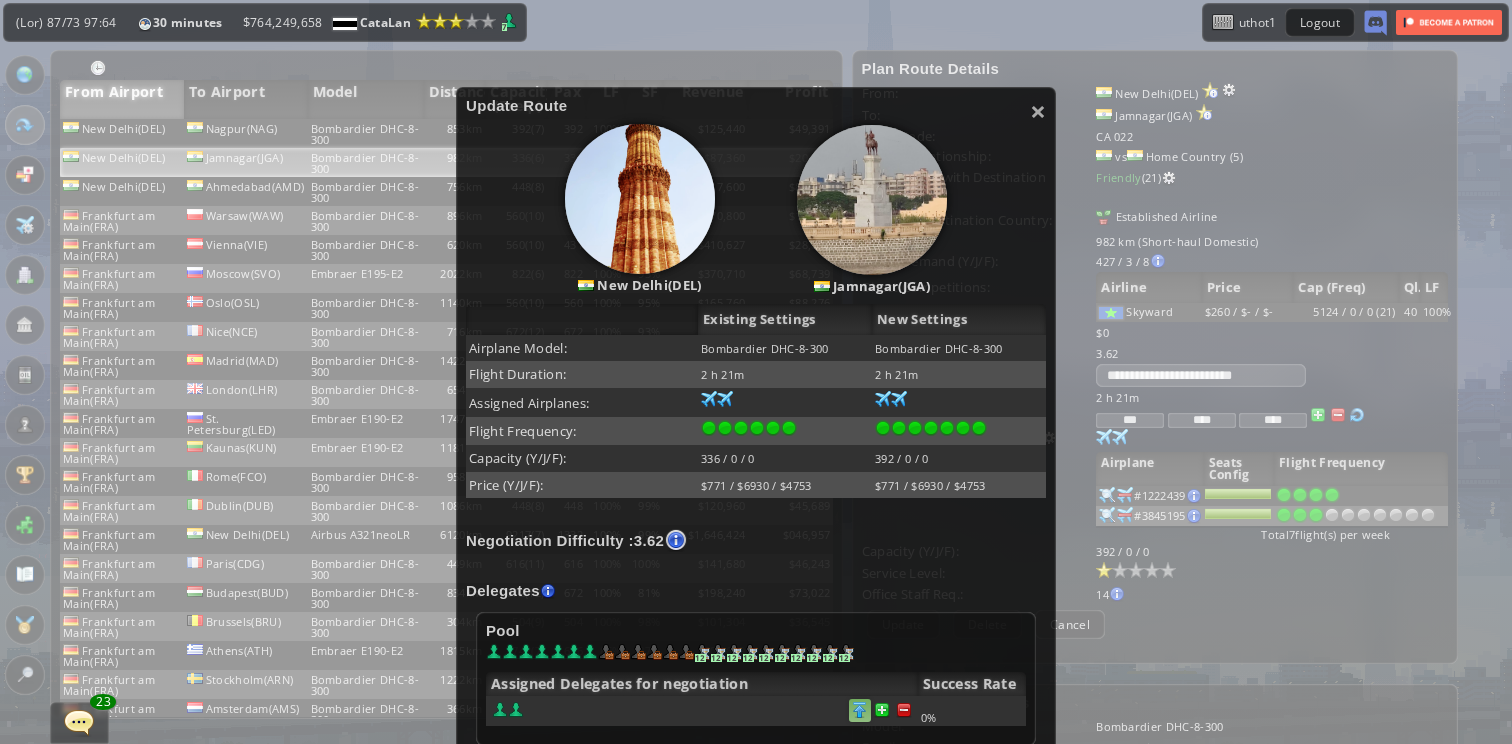 click at bounding box center (904, 710) 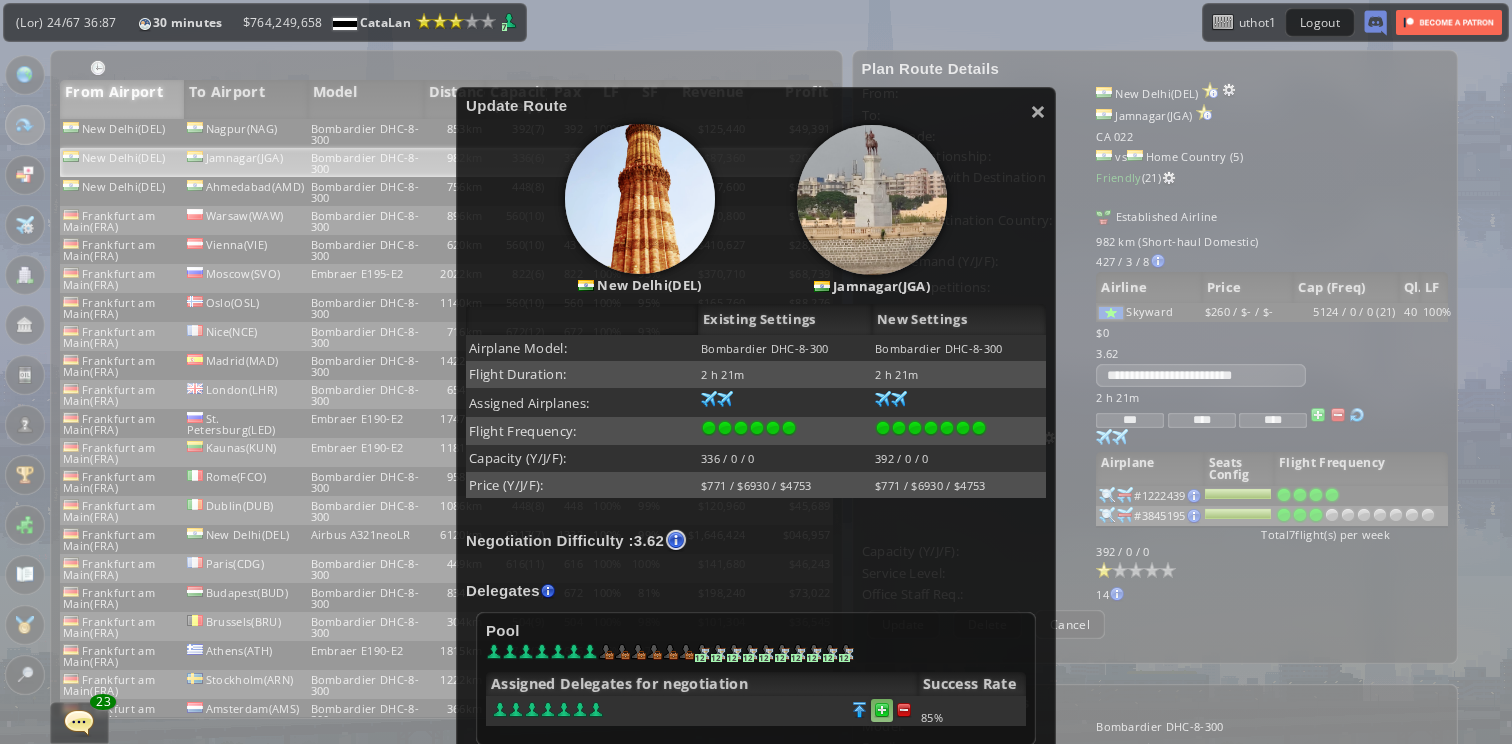 click at bounding box center [904, 710] 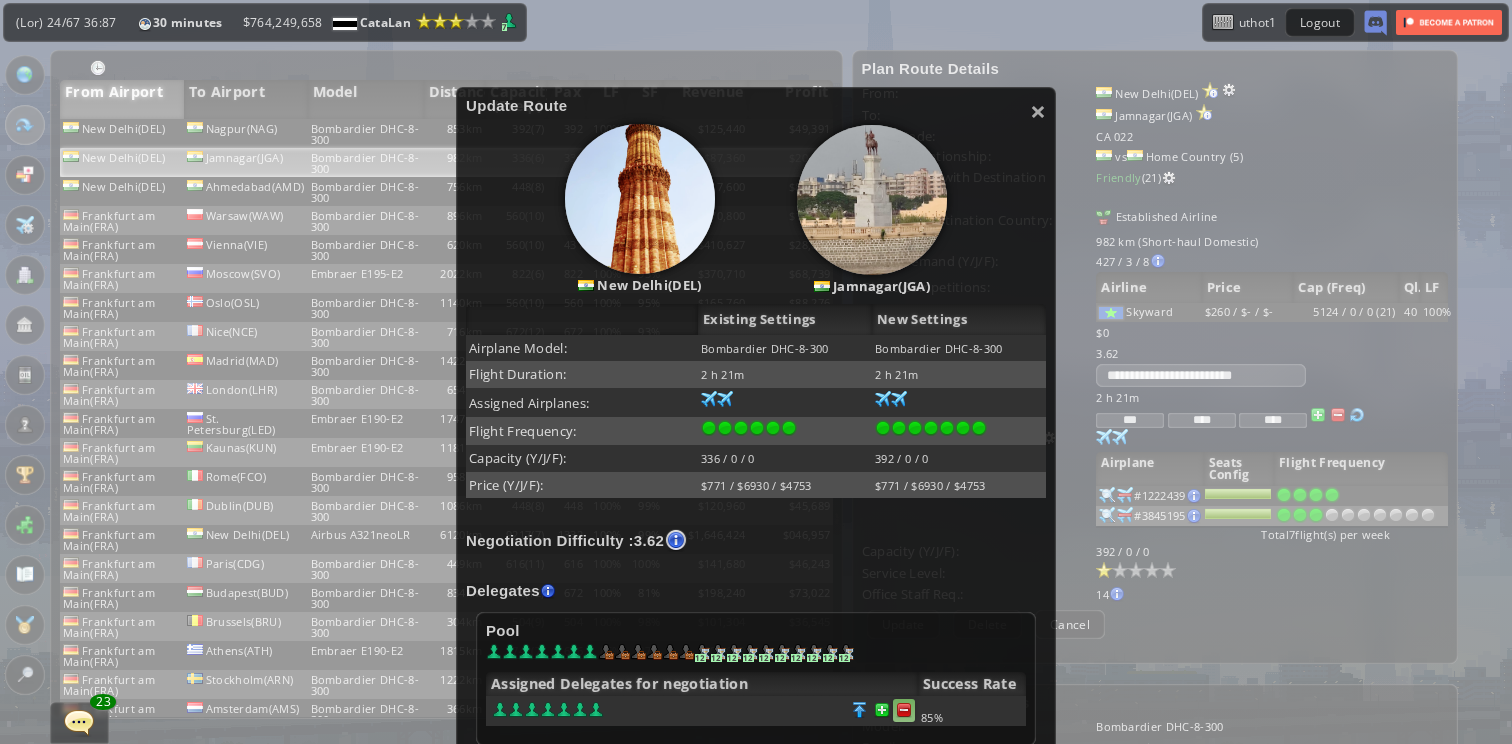 click at bounding box center [904, 710] 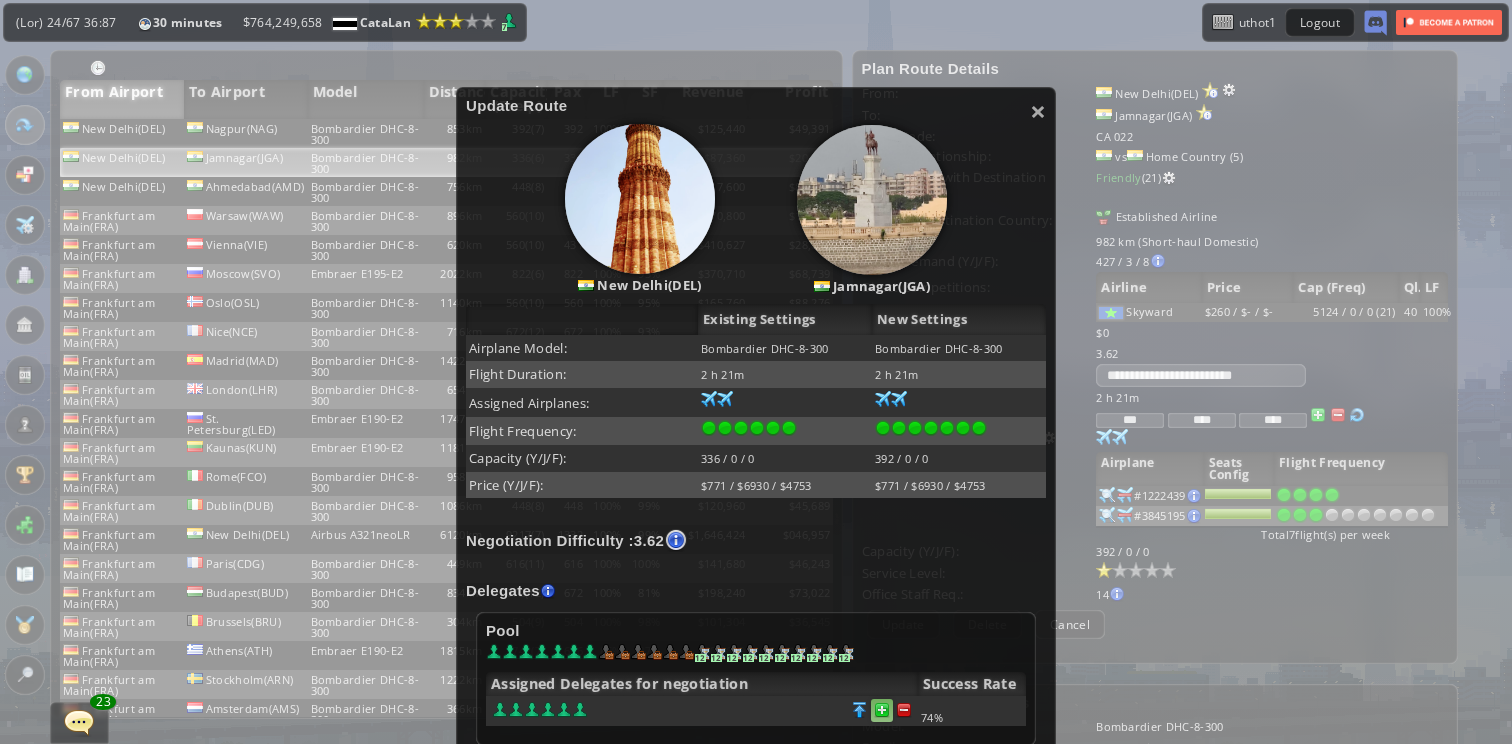 click at bounding box center (904, 710) 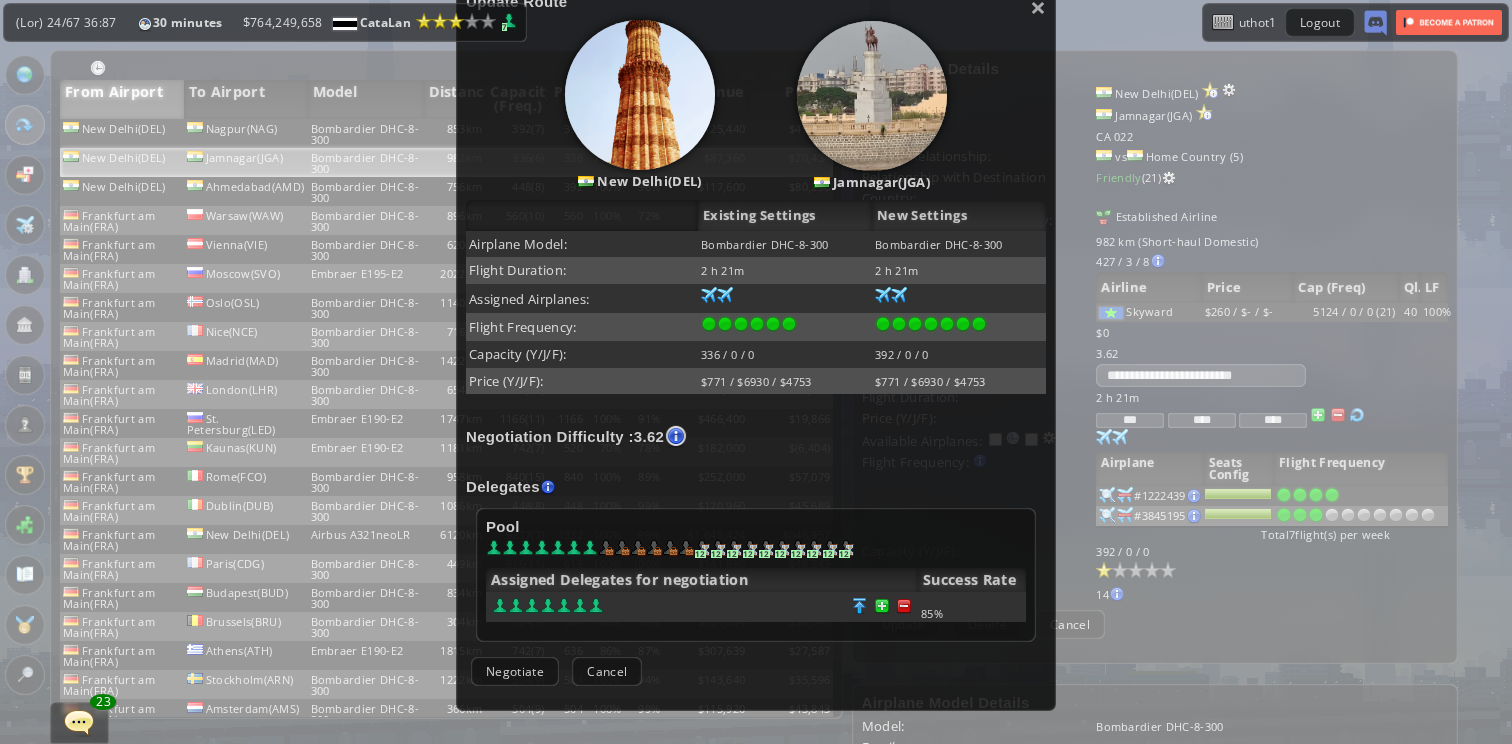 scroll, scrollTop: 257, scrollLeft: 0, axis: vertical 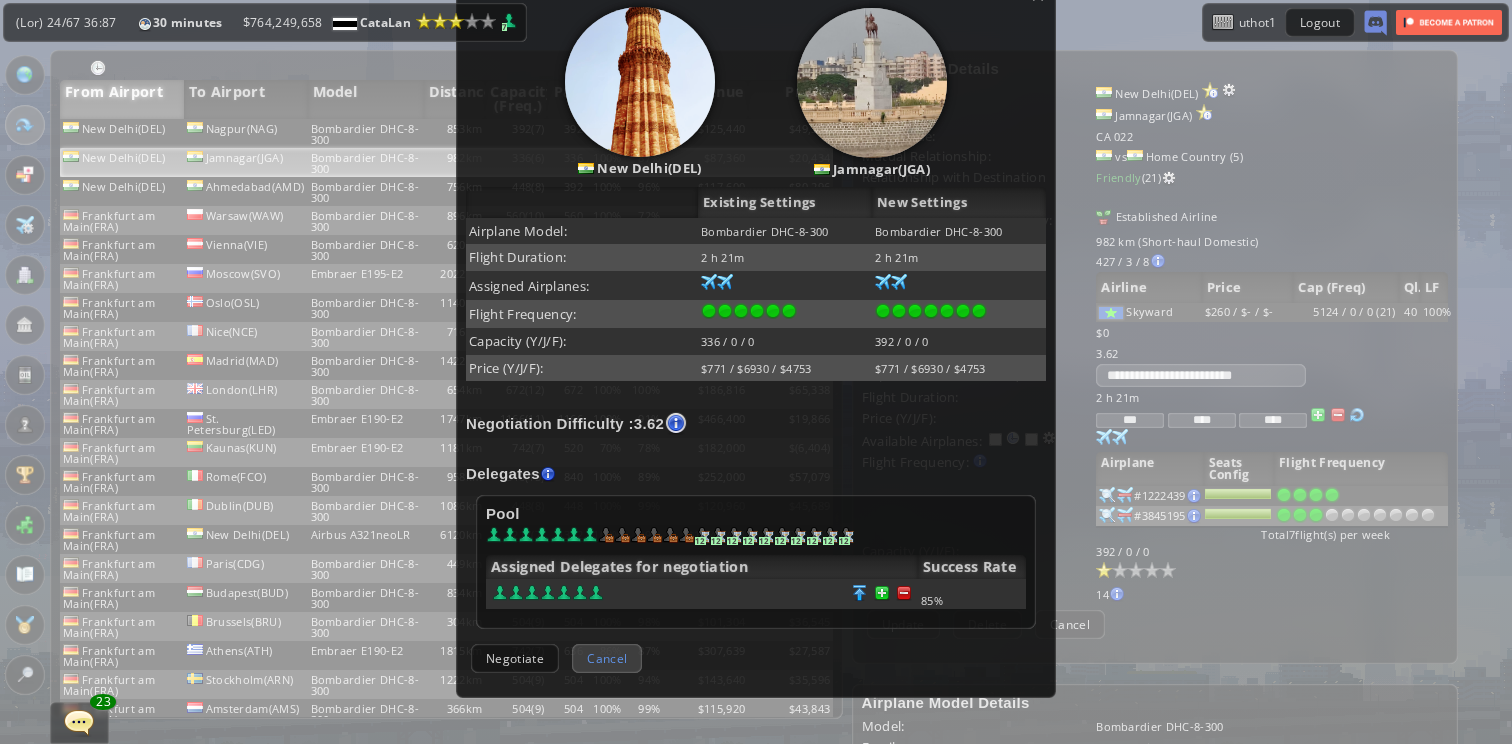 click on "Cancel" at bounding box center (607, 658) 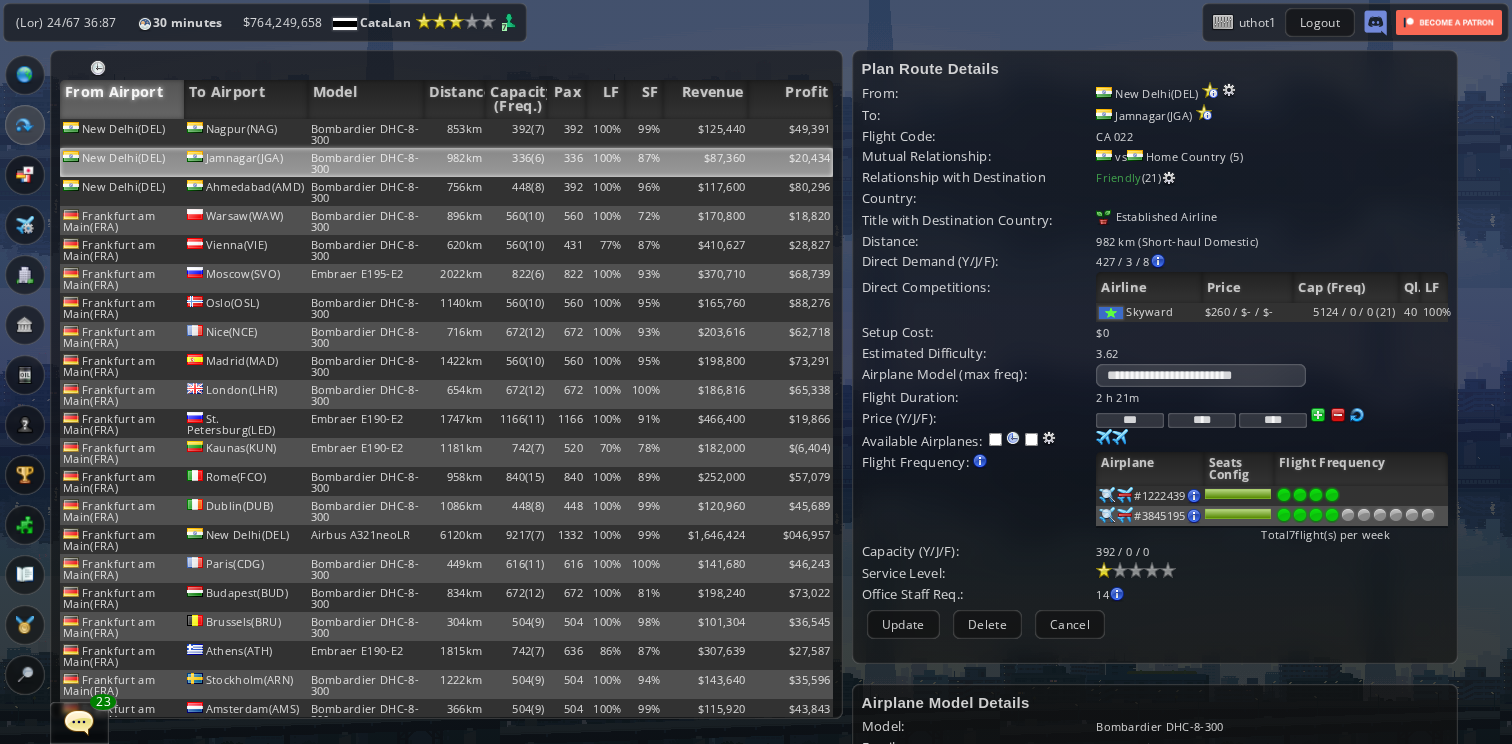 click at bounding box center [1332, 495] 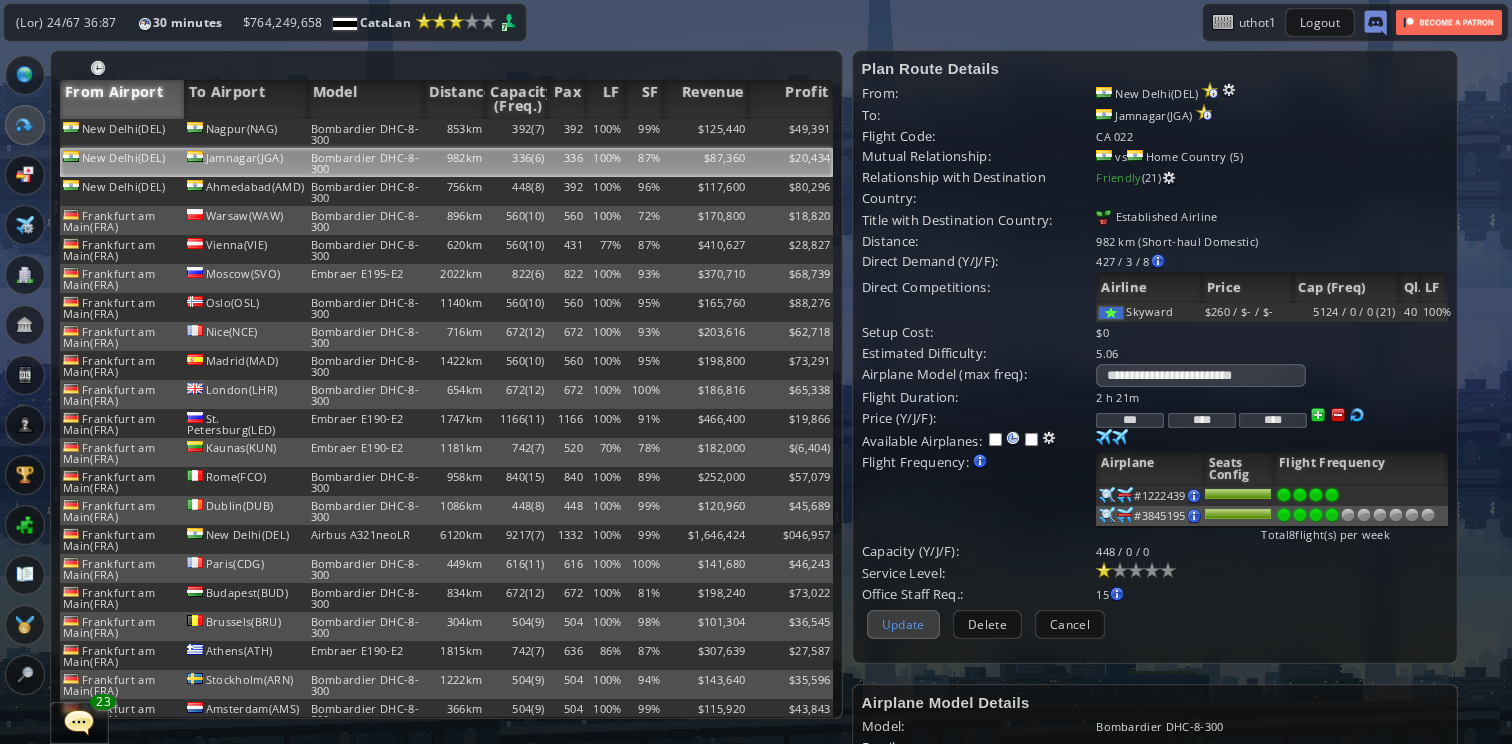 click on "Update" at bounding box center [903, 624] 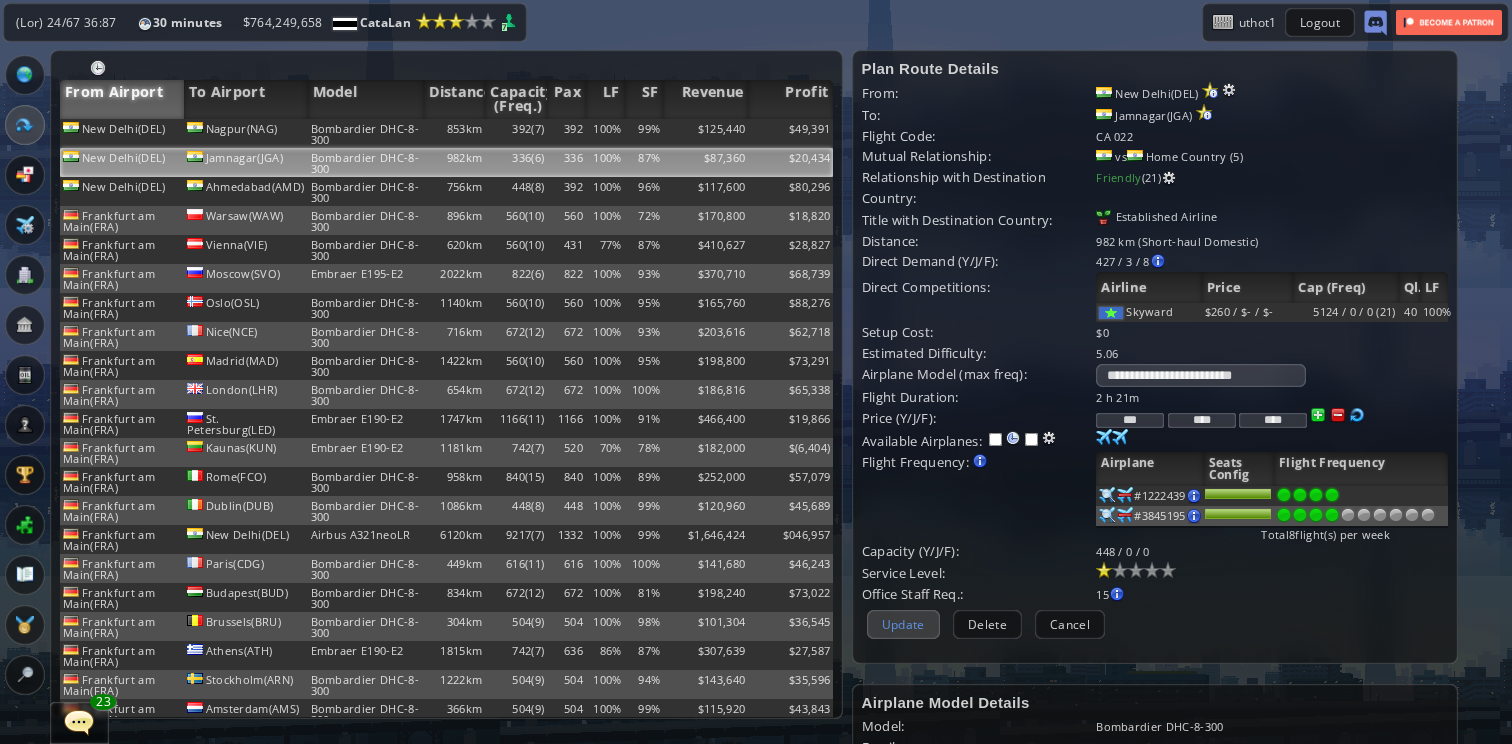 scroll, scrollTop: 140, scrollLeft: 0, axis: vertical 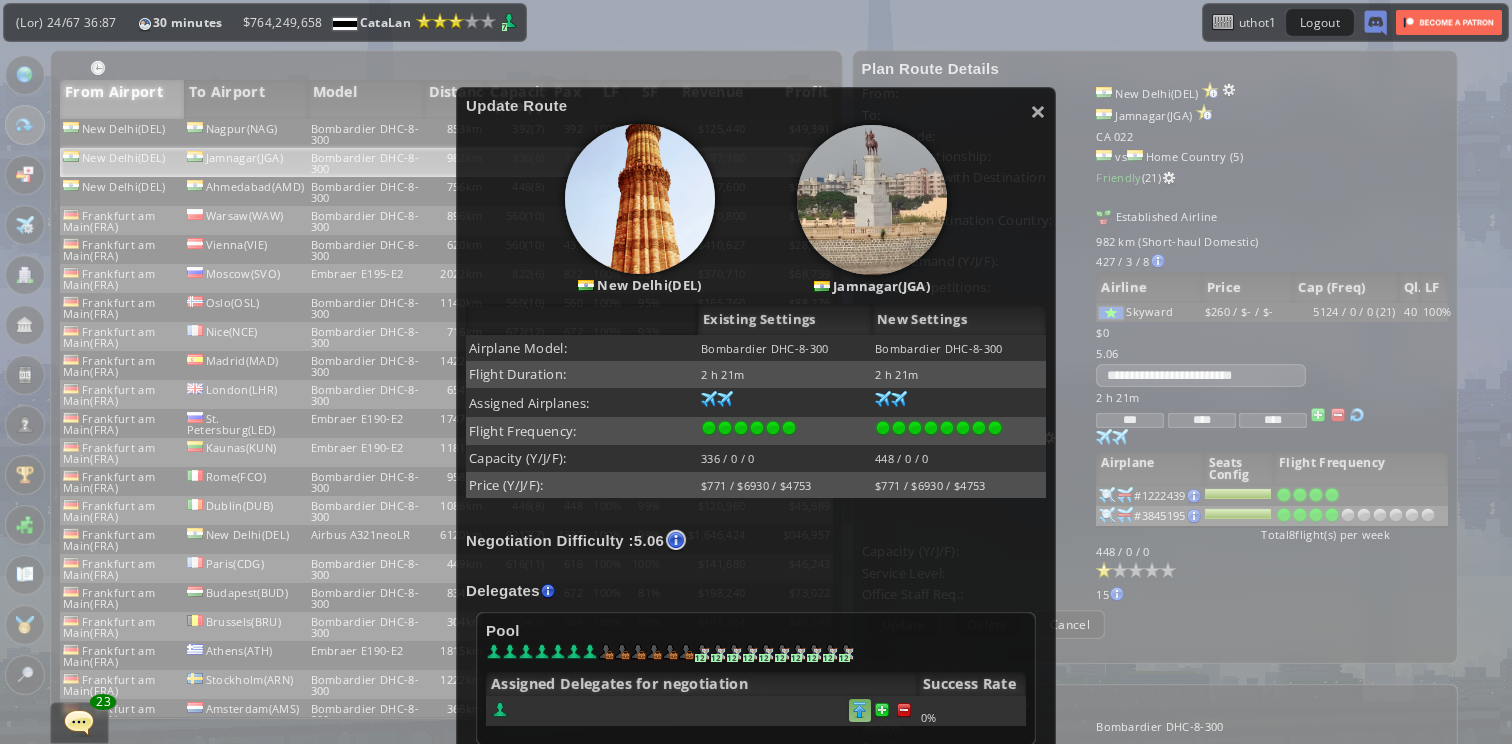 click at bounding box center (860, 710) 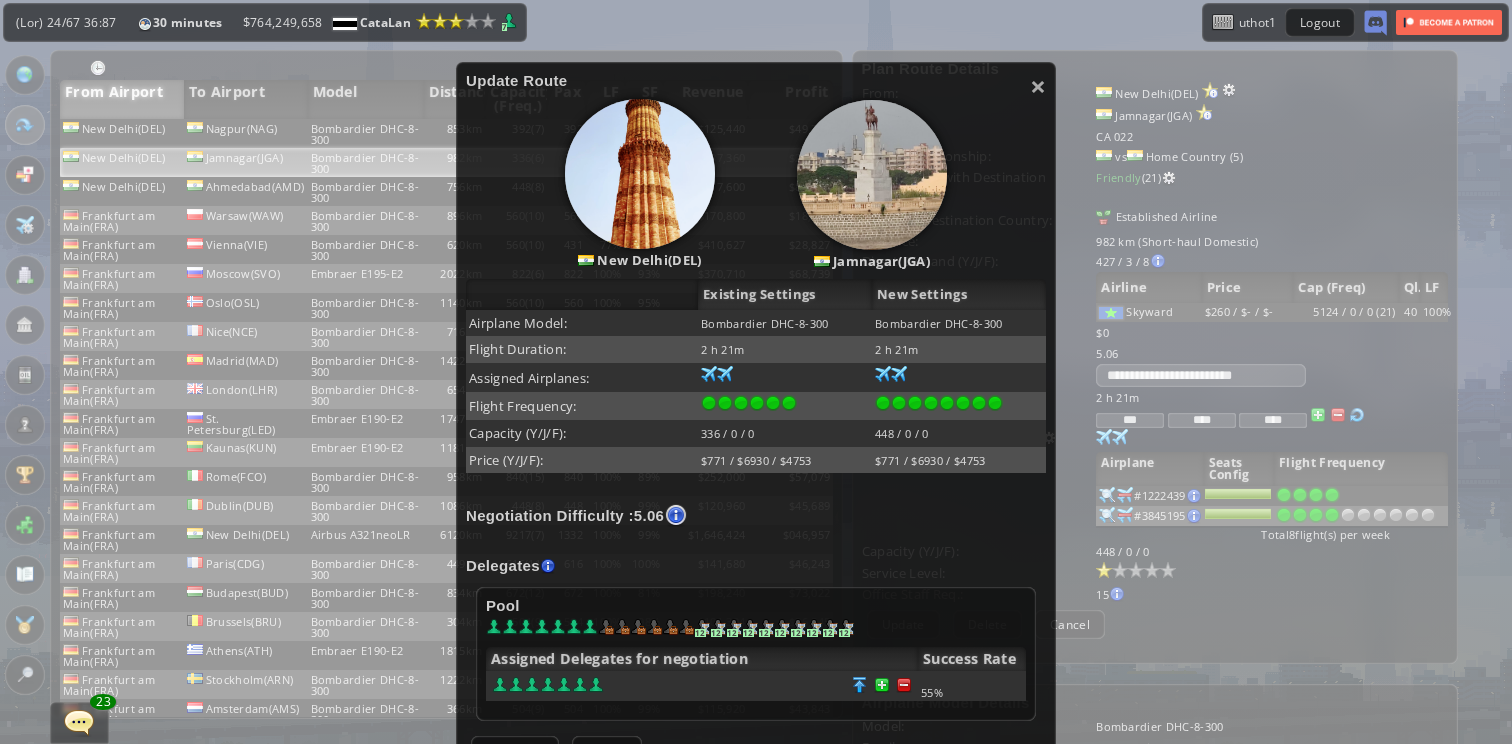 scroll, scrollTop: 205, scrollLeft: 0, axis: vertical 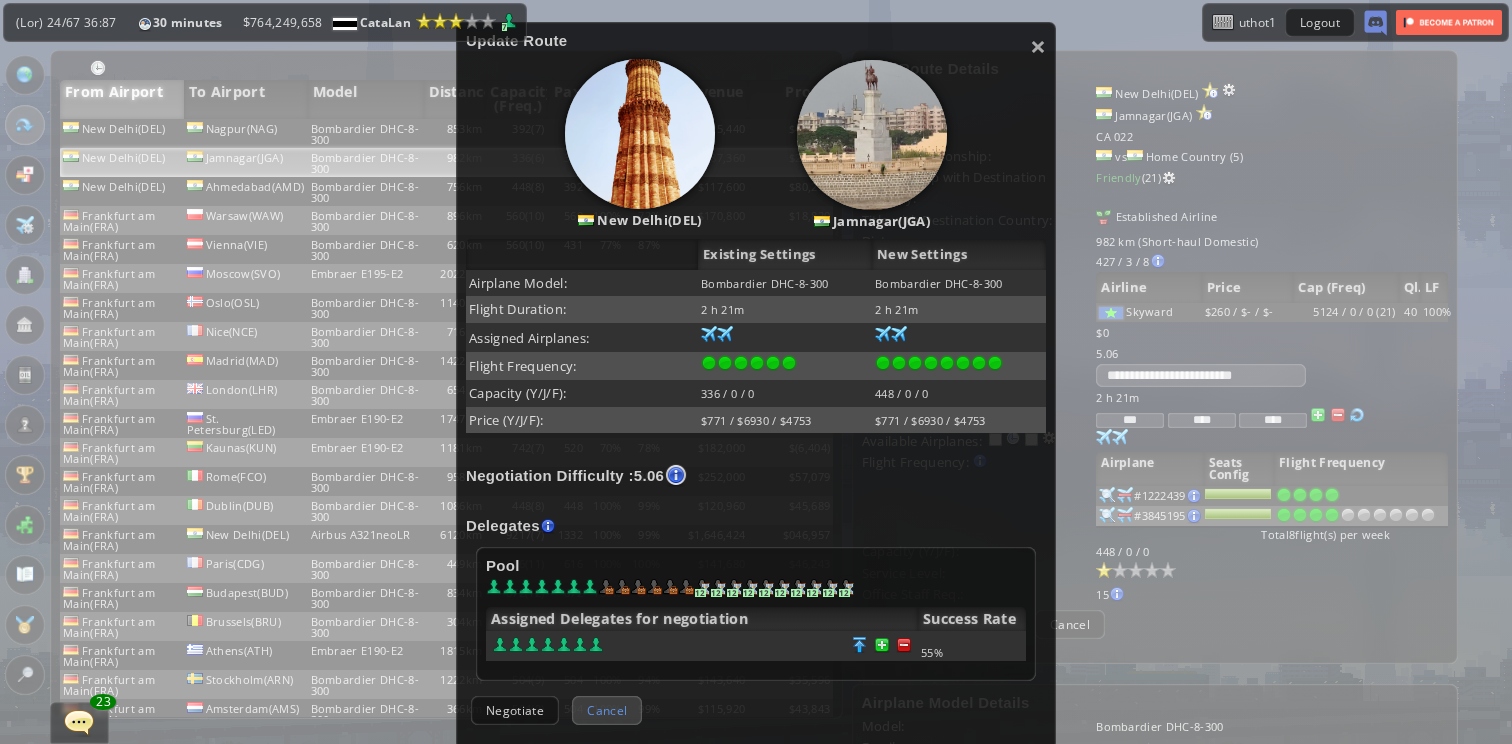 click on "Cancel" at bounding box center (607, 710) 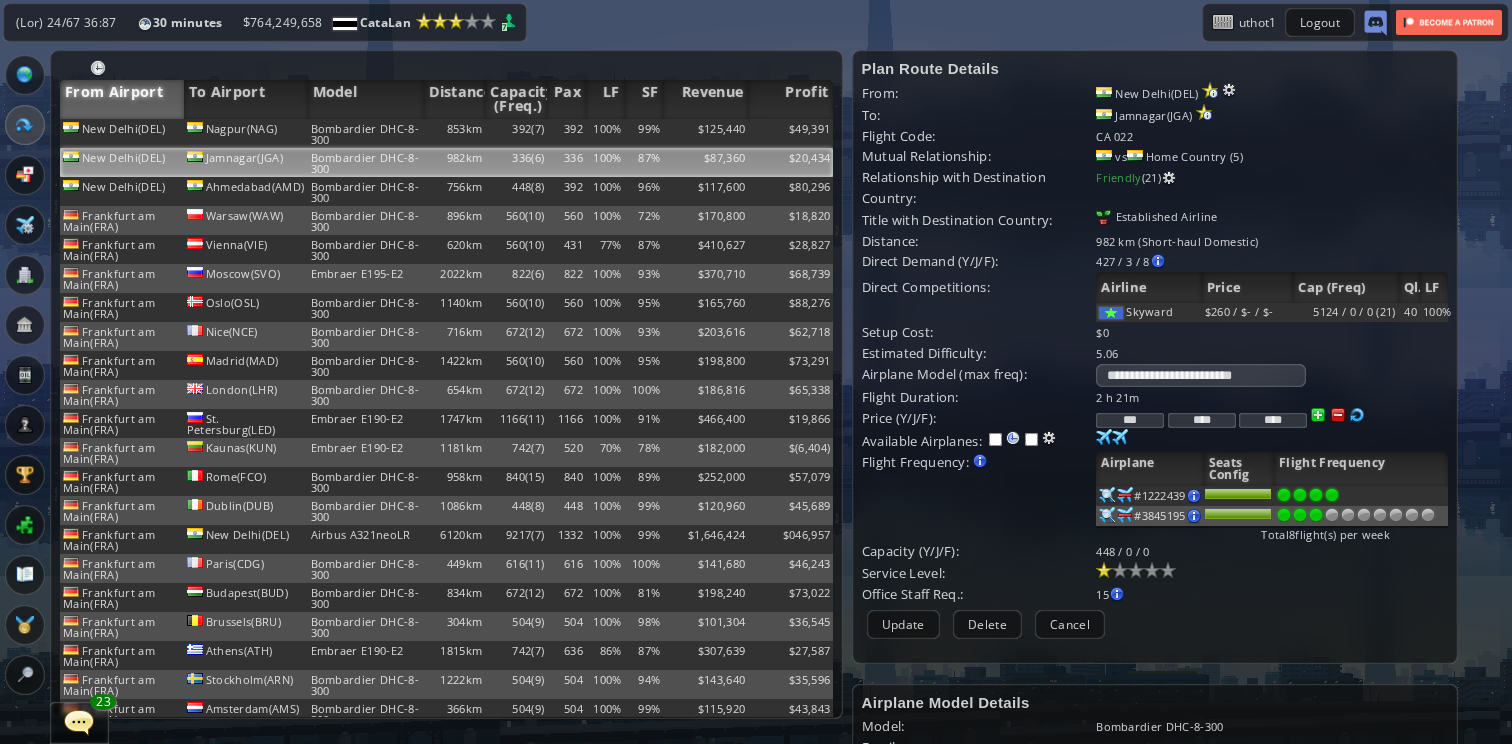 click at bounding box center (1316, 495) 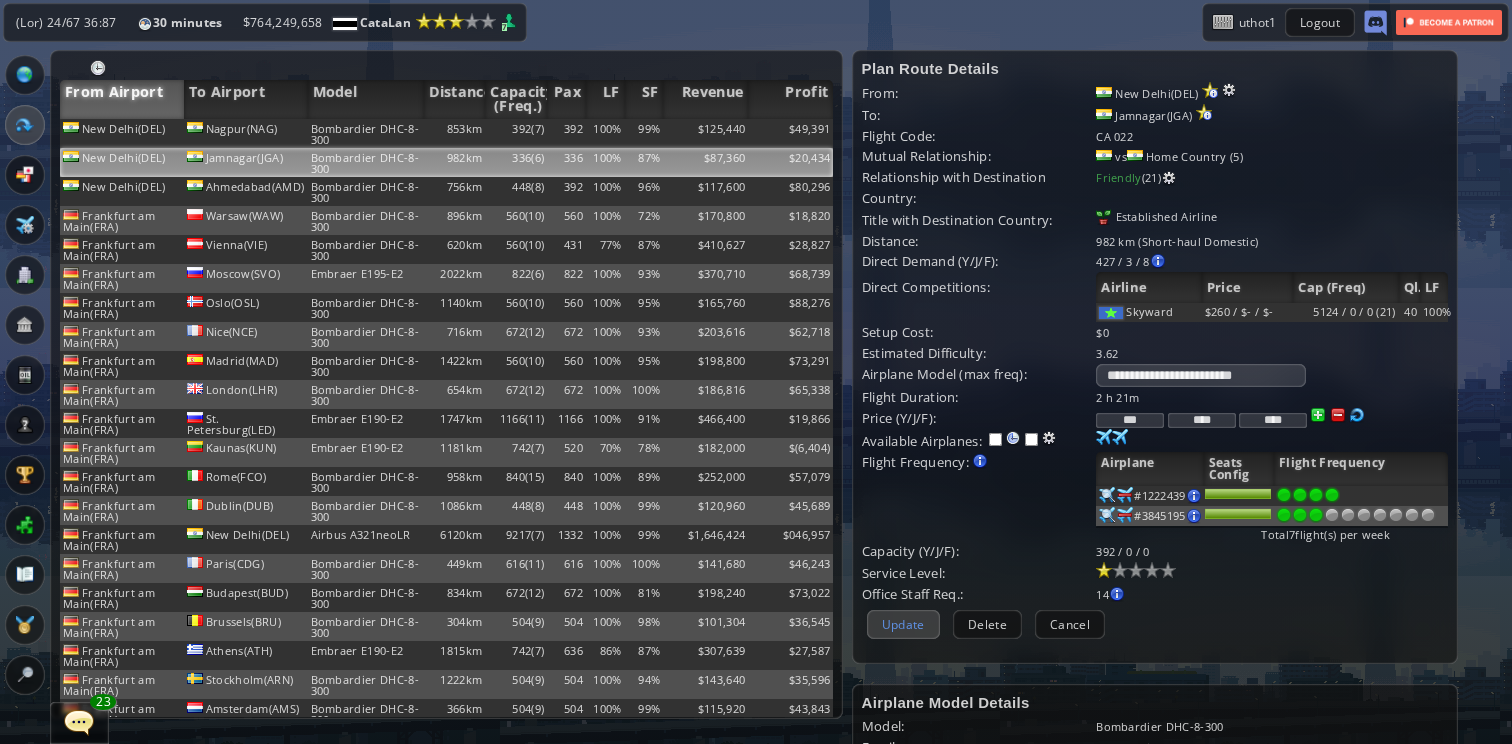 click on "Update" at bounding box center [903, 624] 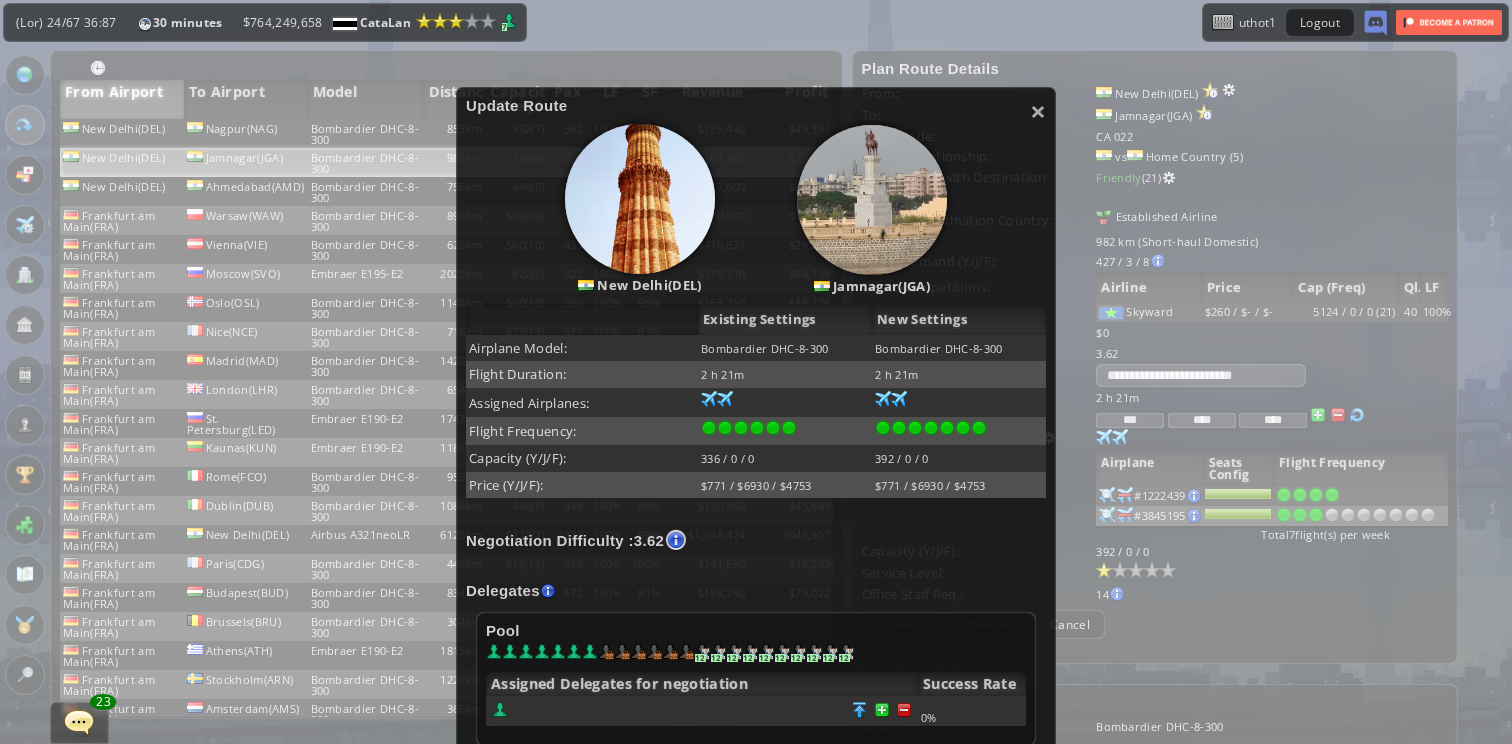 scroll, scrollTop: 203, scrollLeft: 0, axis: vertical 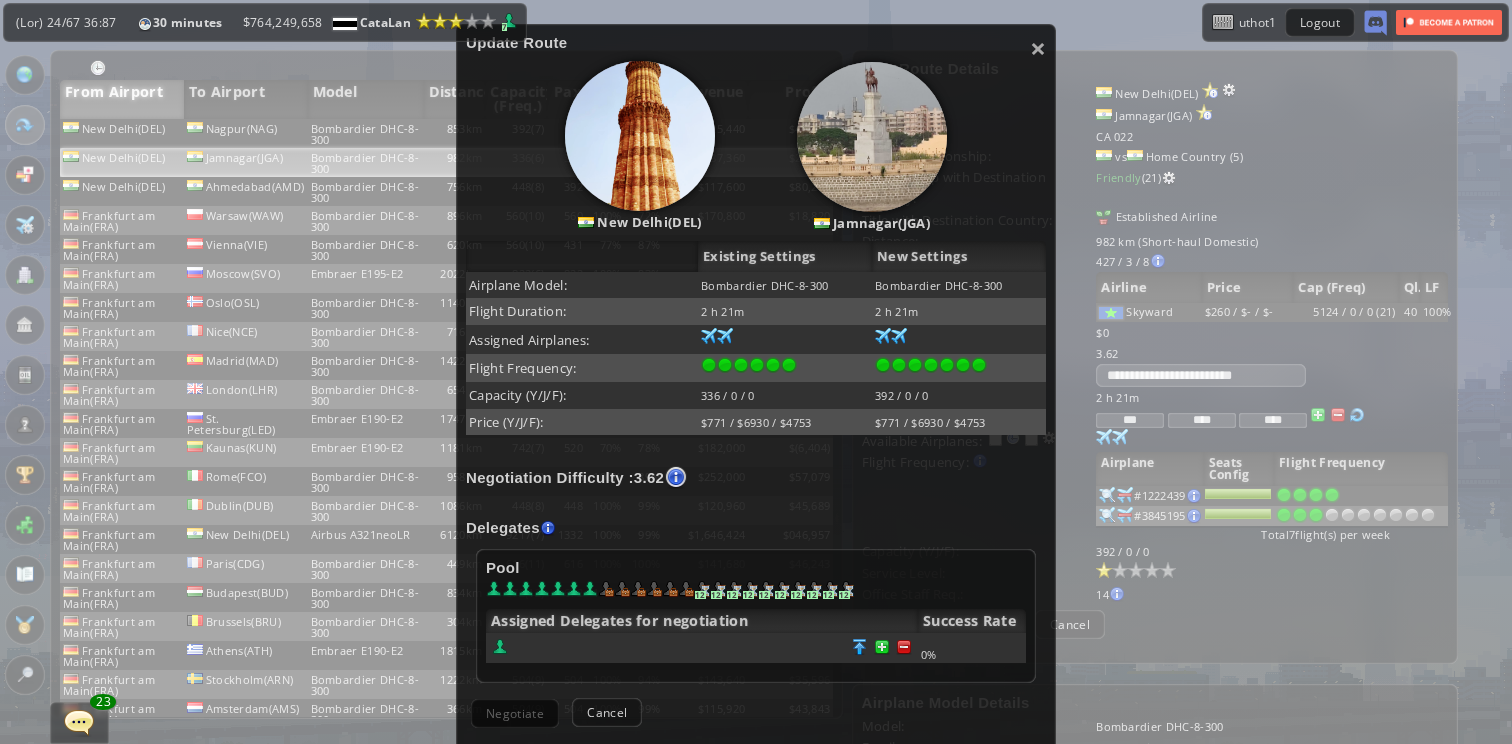 click at bounding box center (702, 648) 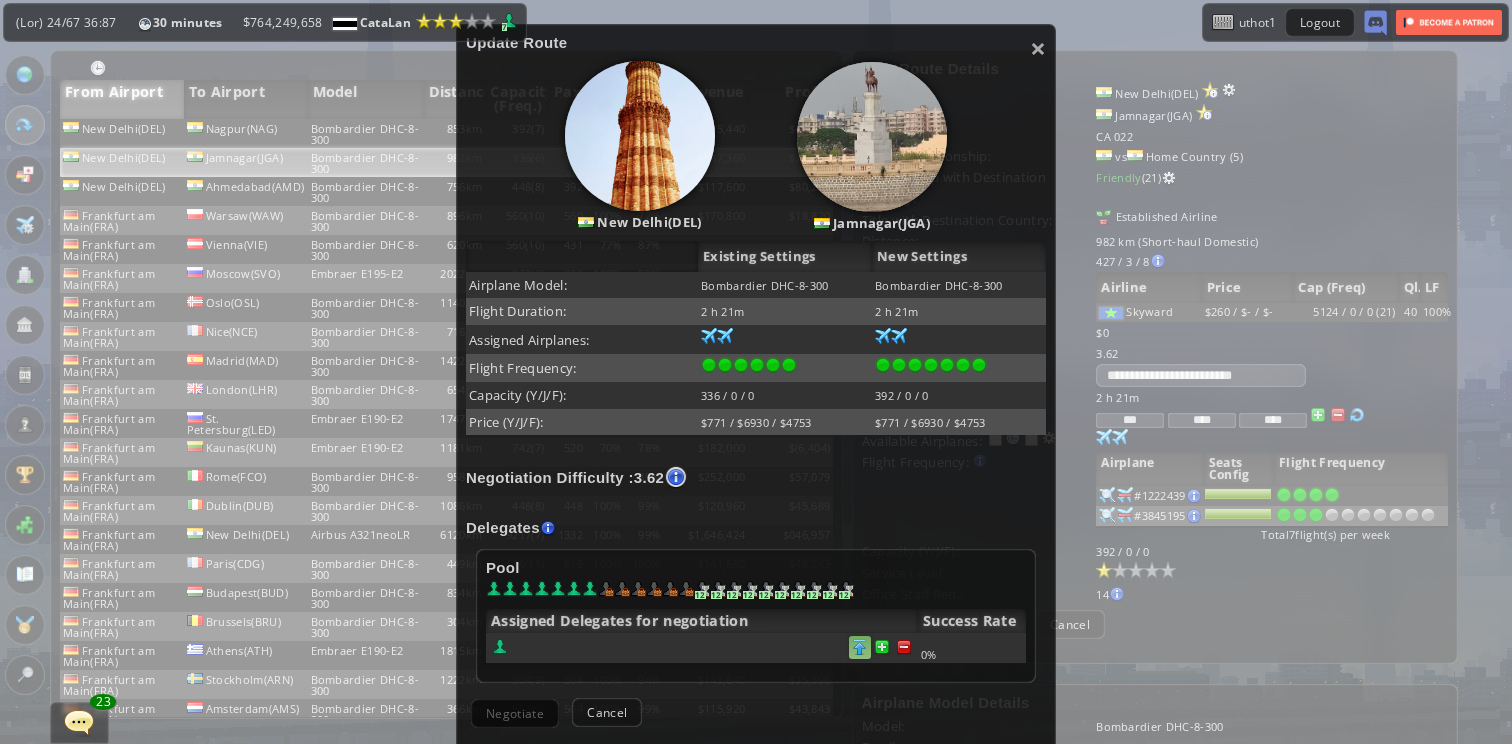 click at bounding box center [904, 647] 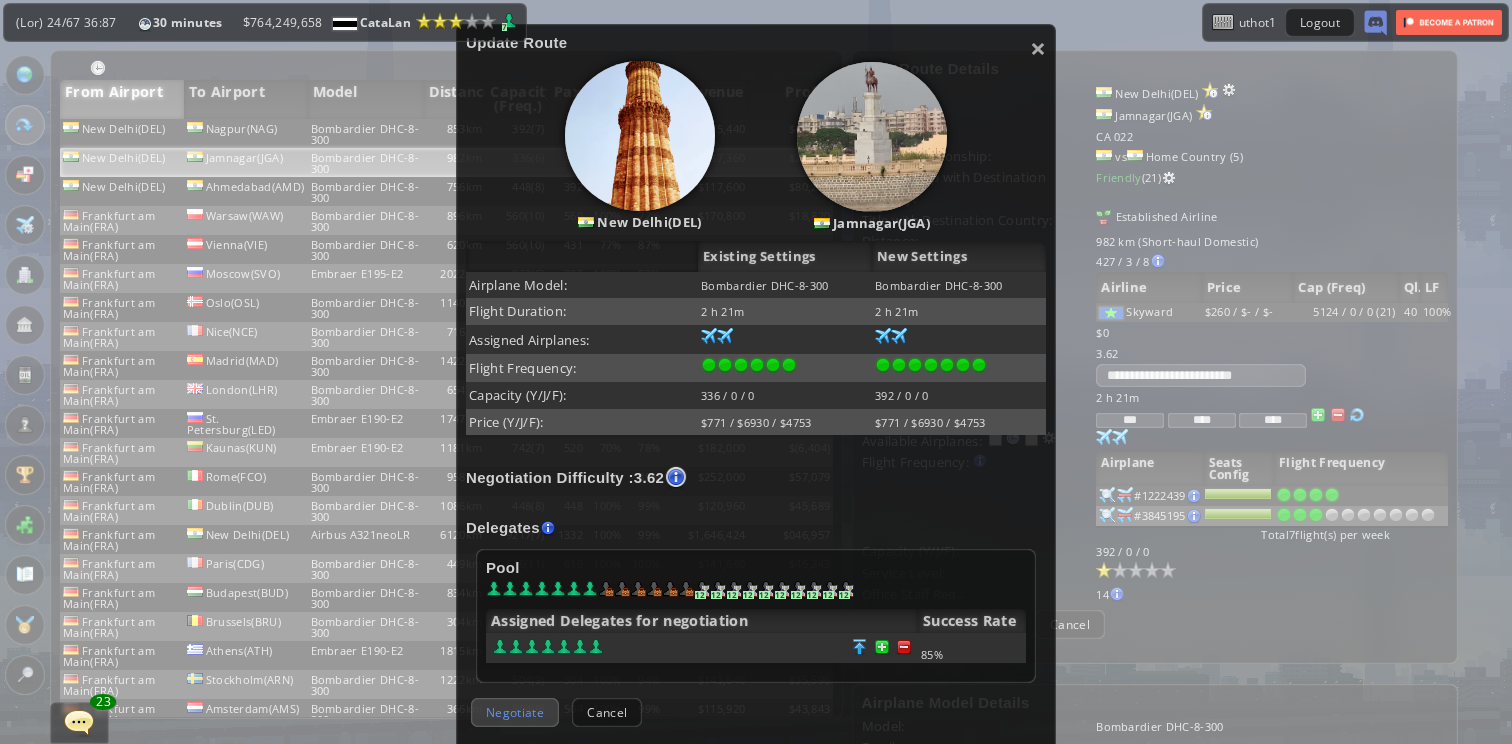 click on "Negotiate" at bounding box center [515, 712] 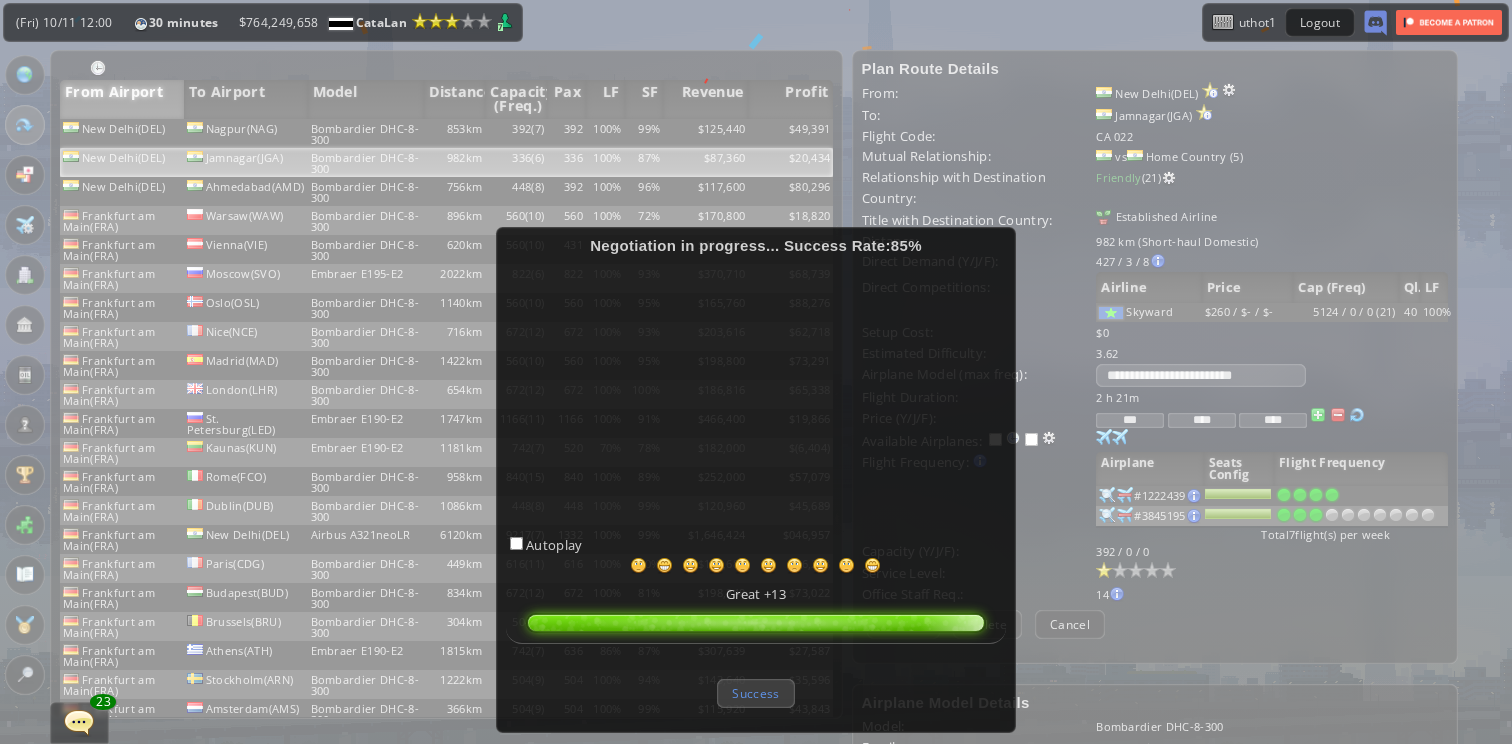 click on "Success" at bounding box center (755, 693) 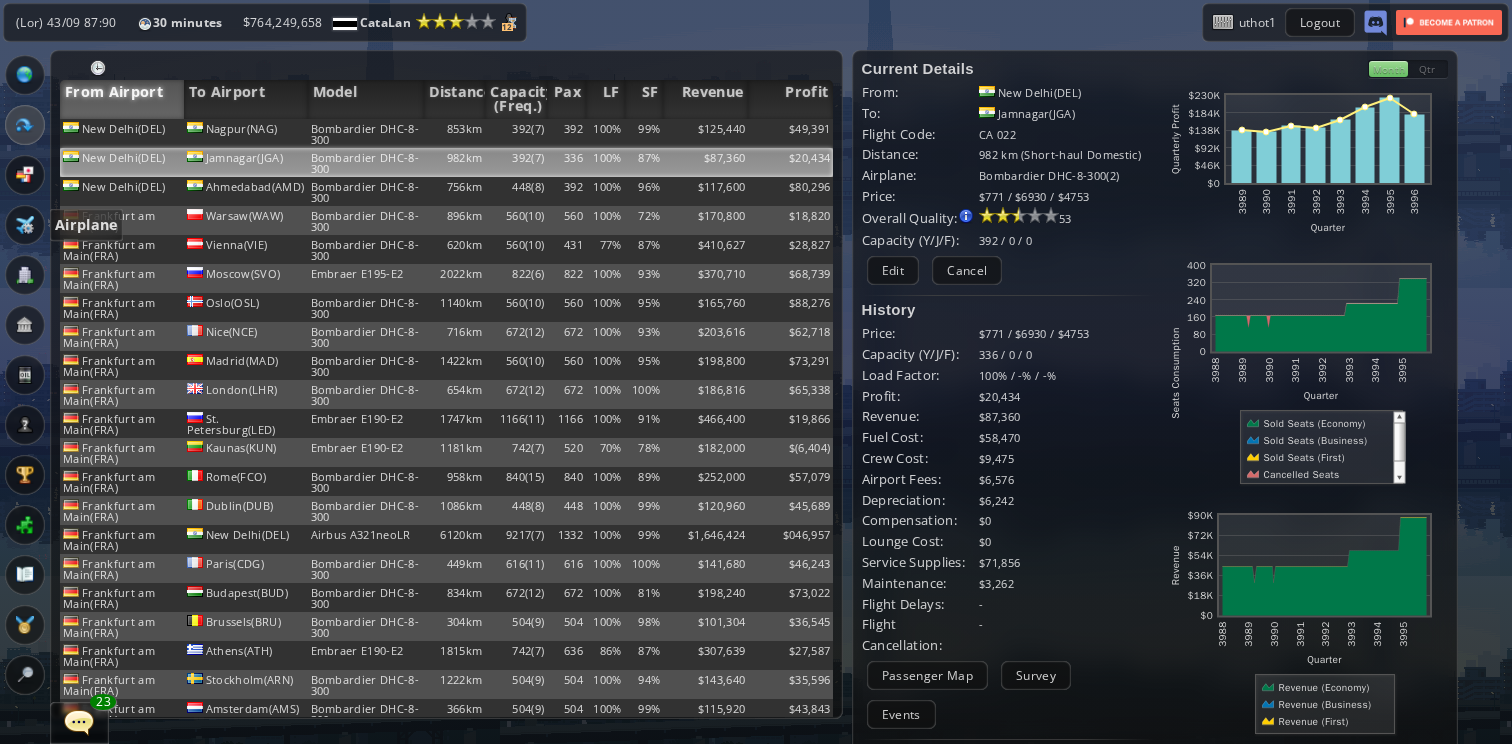 click at bounding box center (25, 225) 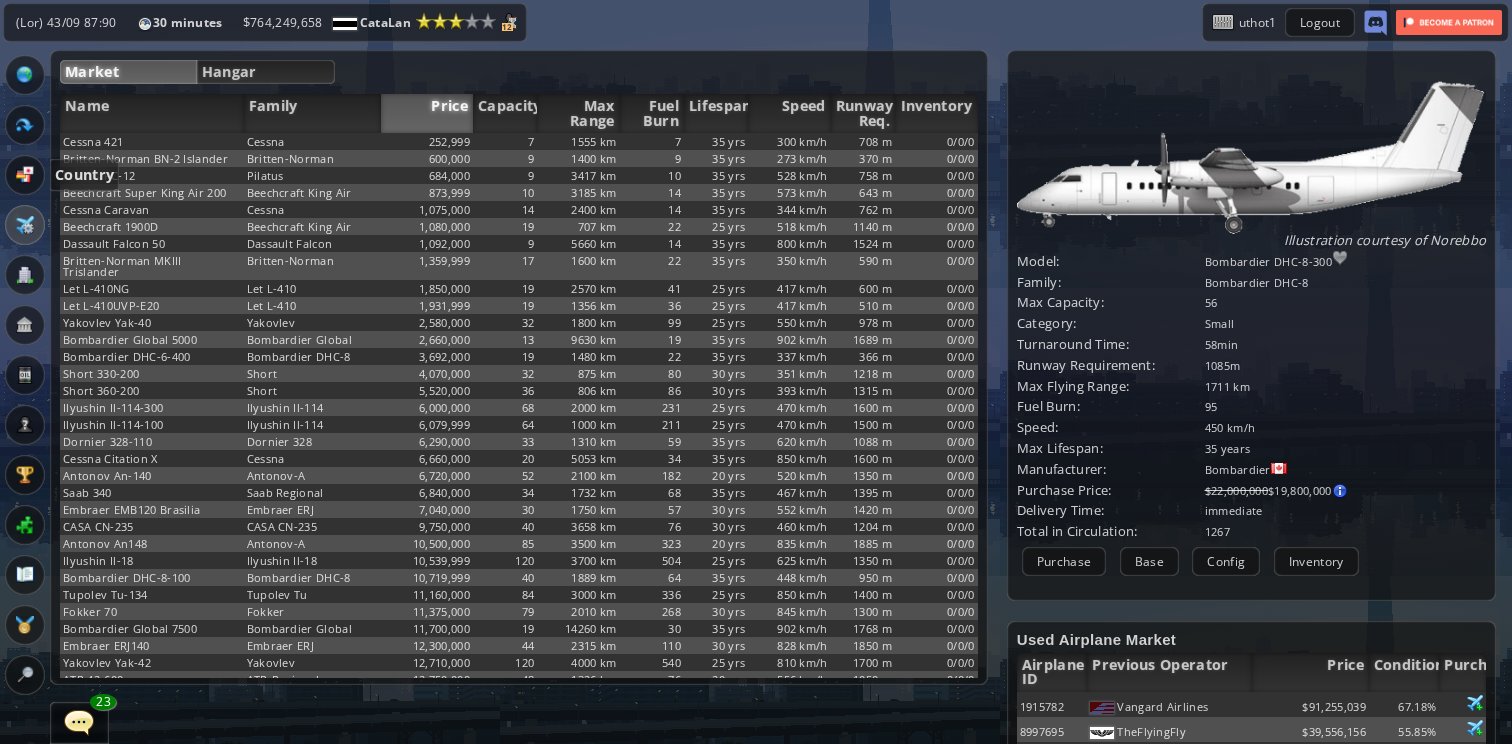 click at bounding box center (25, 175) 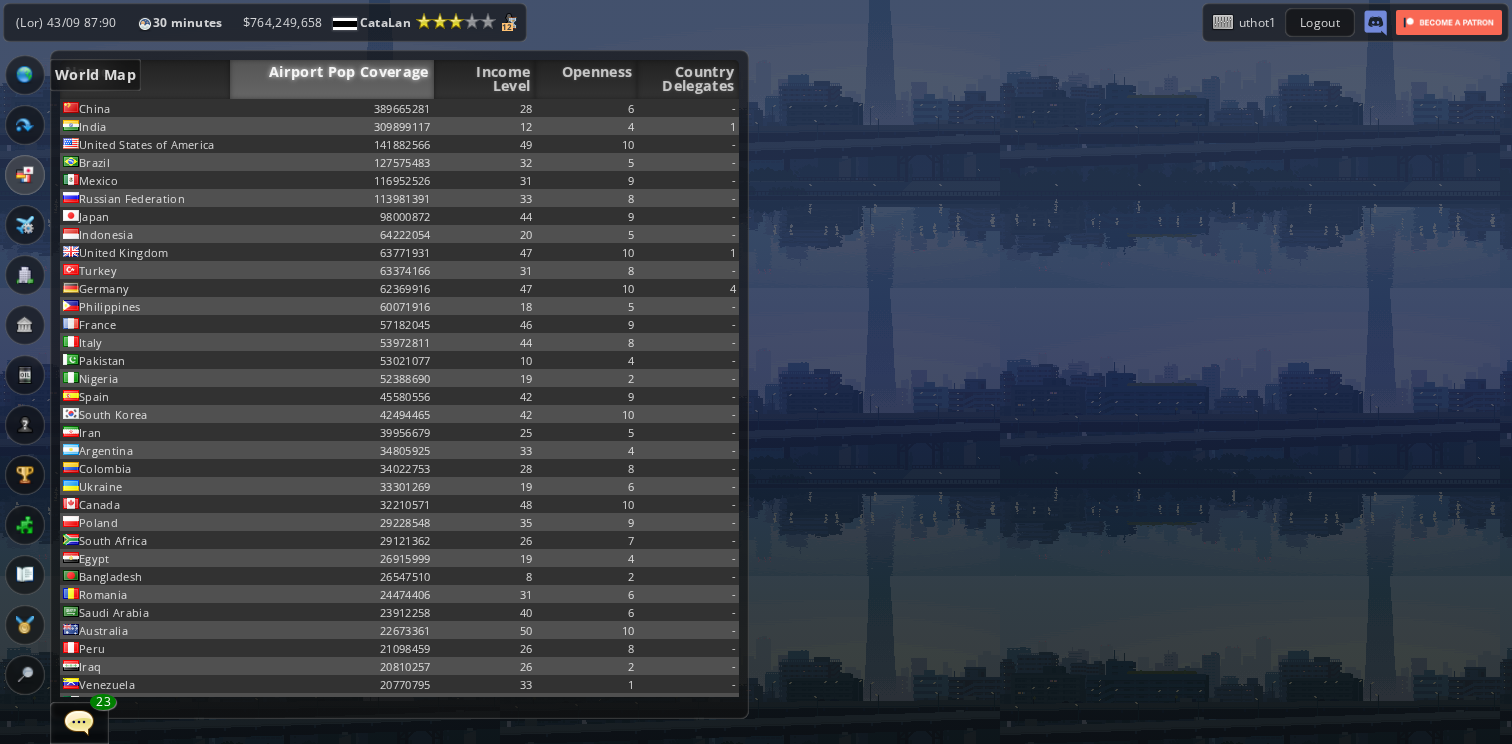click at bounding box center (25, 75) 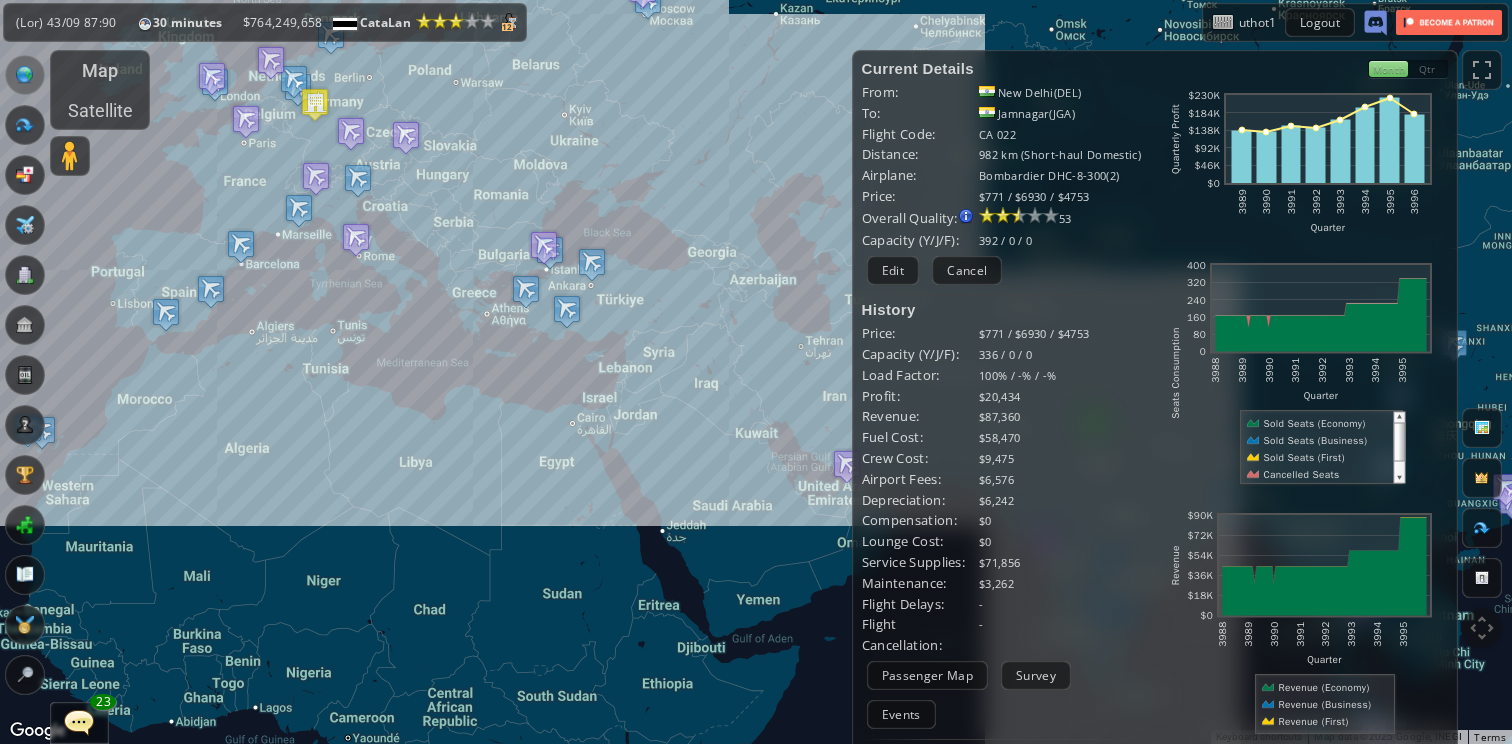 drag, startPoint x: 372, startPoint y: 174, endPoint x: 712, endPoint y: 245, distance: 347.33414 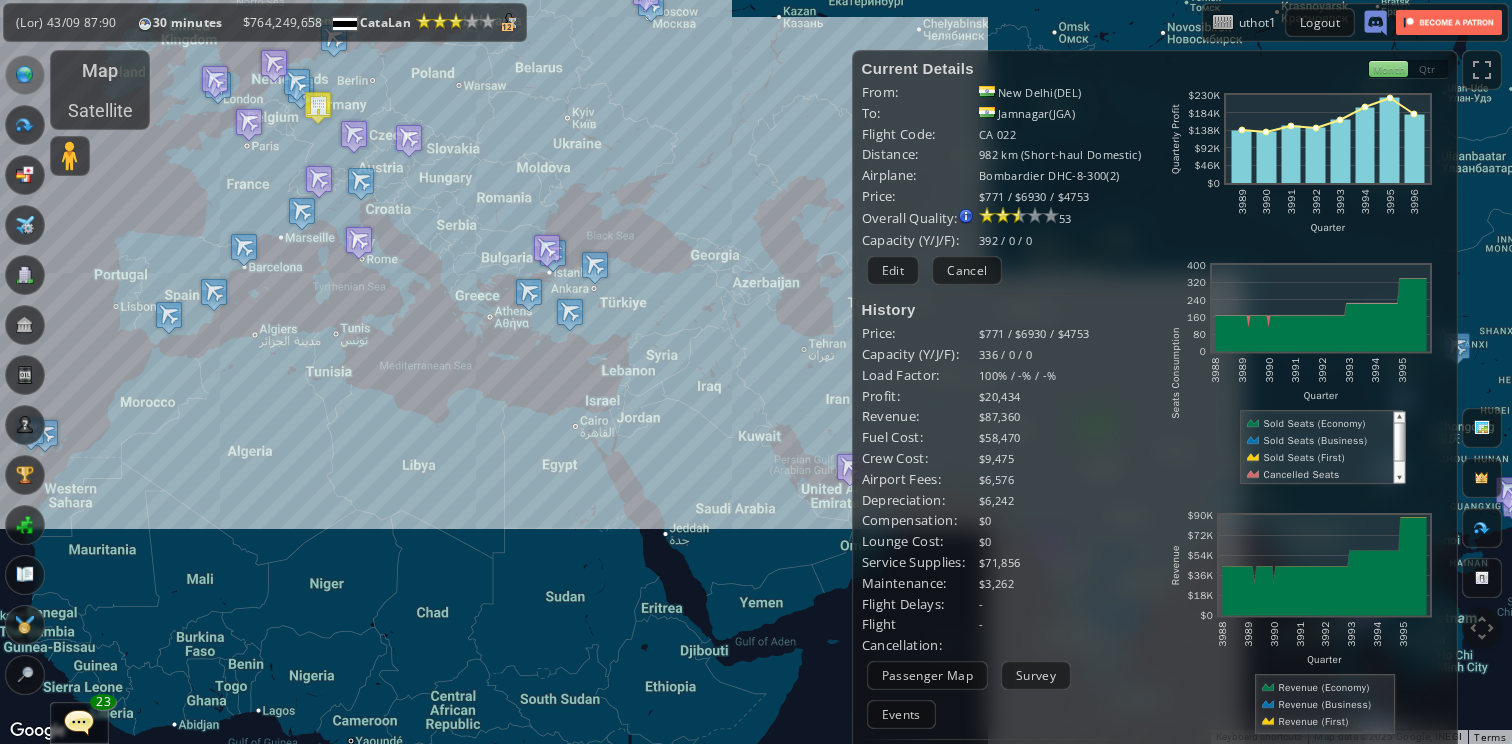 click at bounding box center [318, 107] 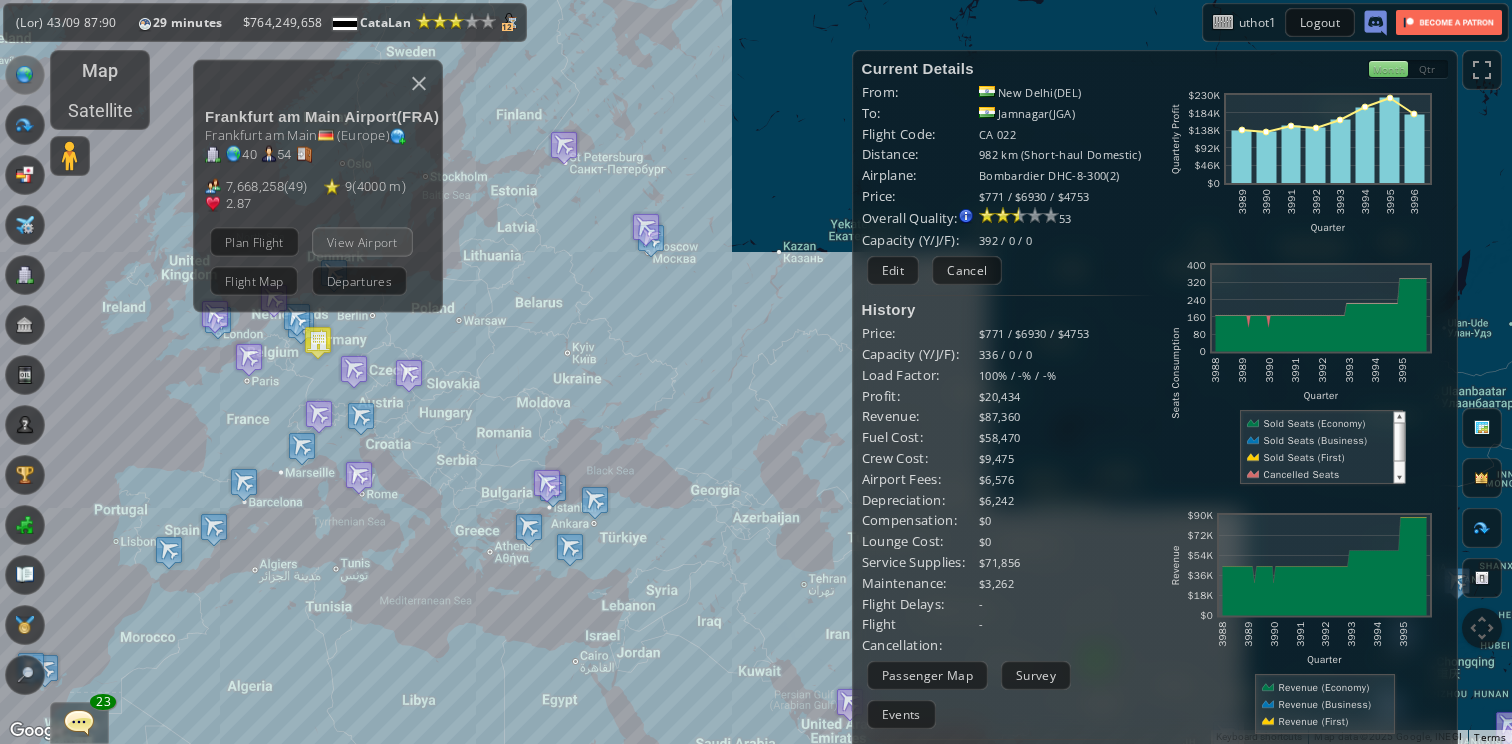 click on "View Airport" at bounding box center (362, 242) 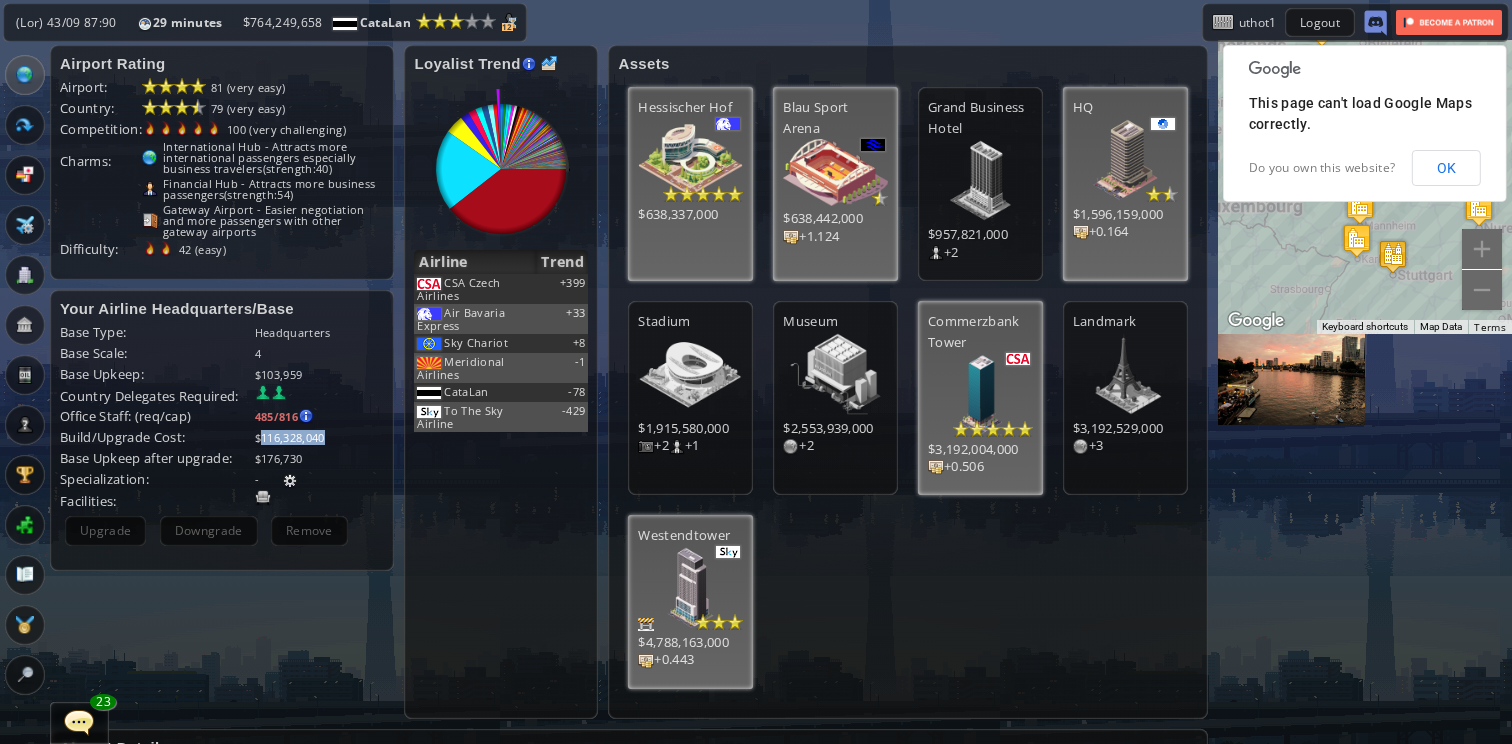 drag, startPoint x: 258, startPoint y: 442, endPoint x: 341, endPoint y: 442, distance: 83 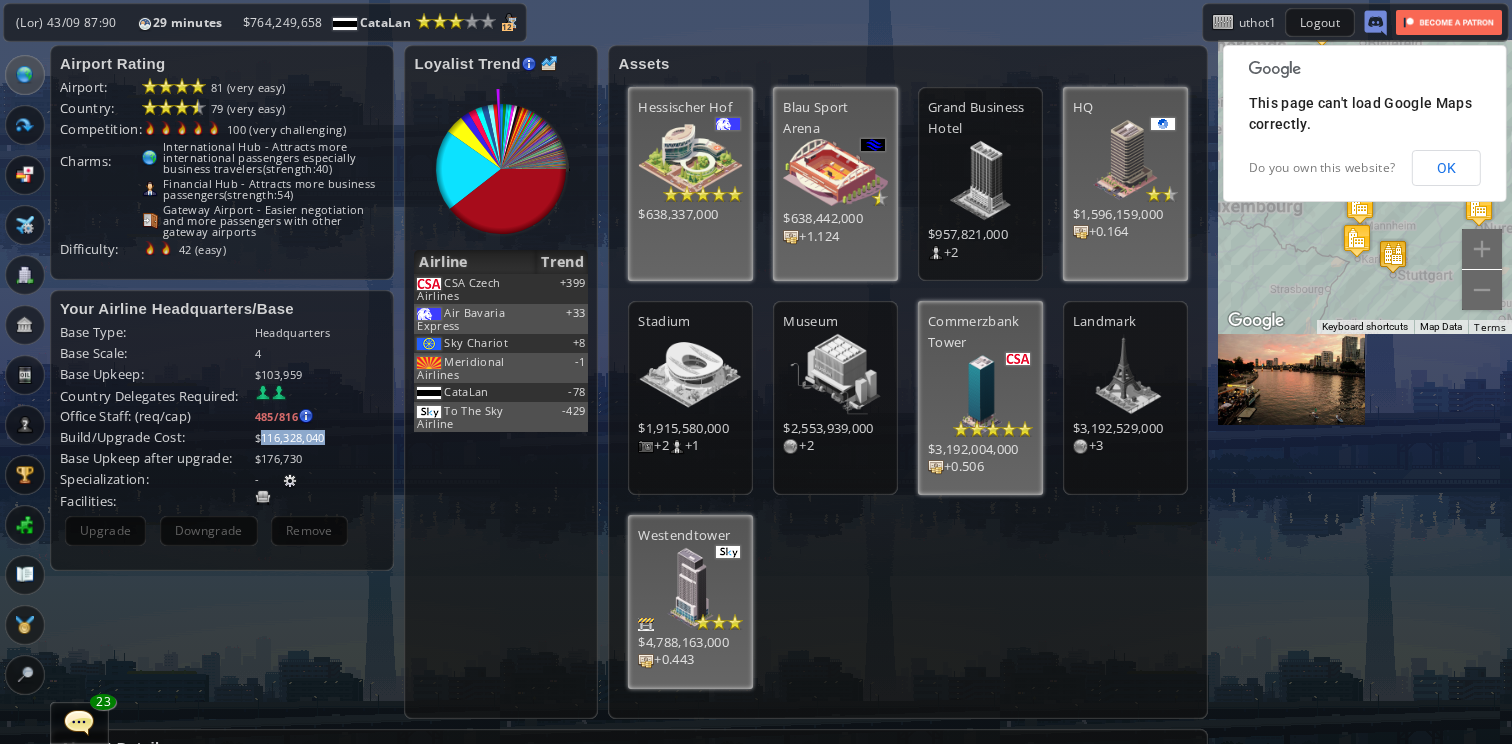 click on "$116,328,040" at bounding box center [320, 437] 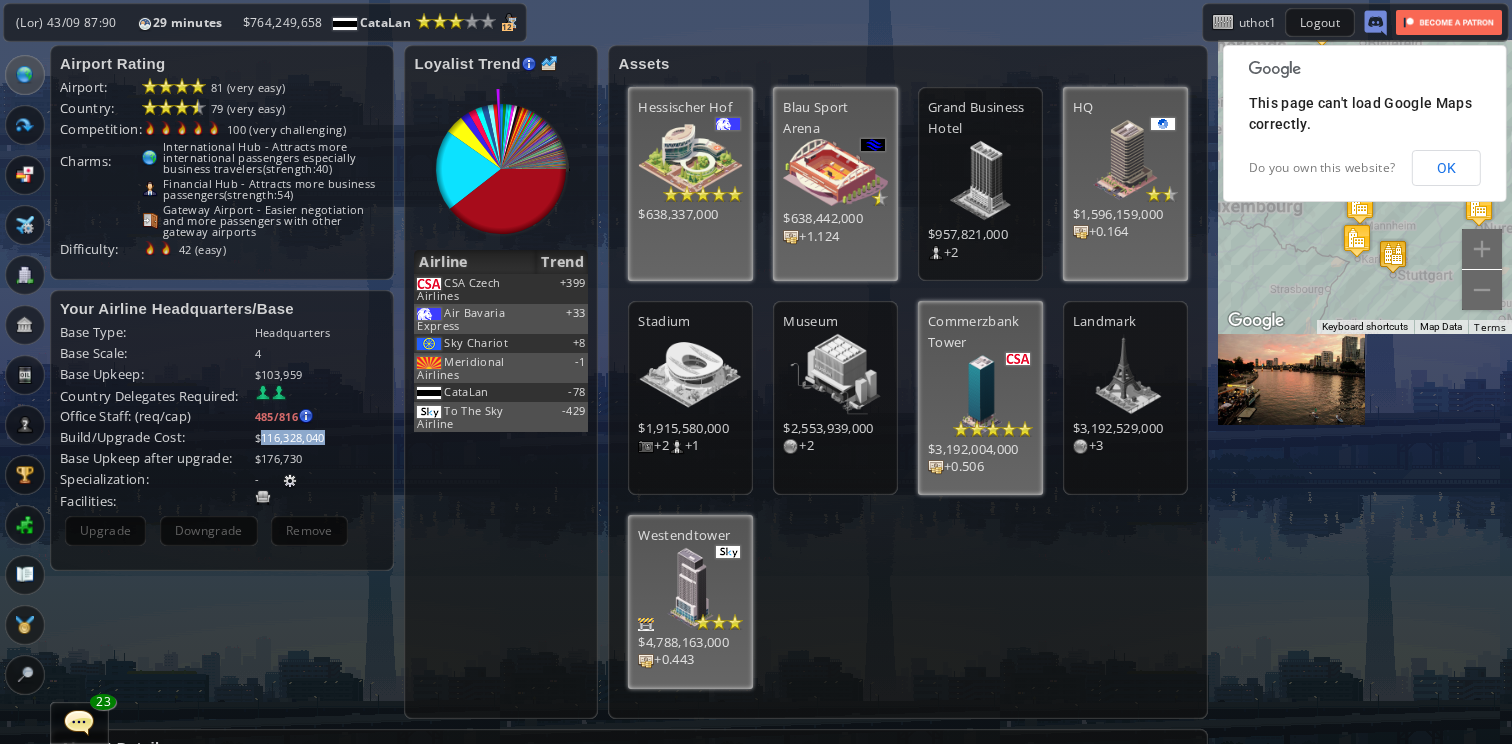 click on "$116,328,040" at bounding box center [320, 437] 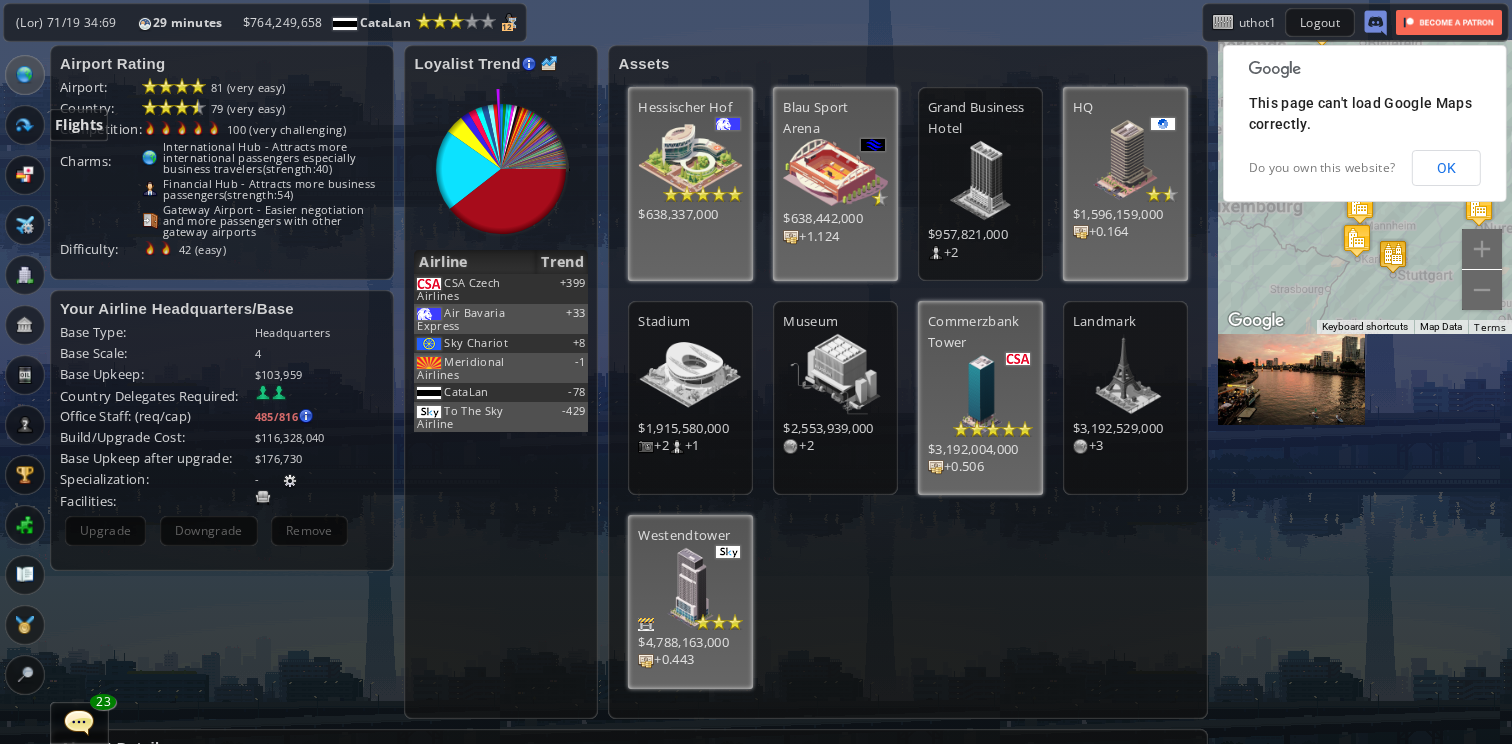 click at bounding box center (25, 125) 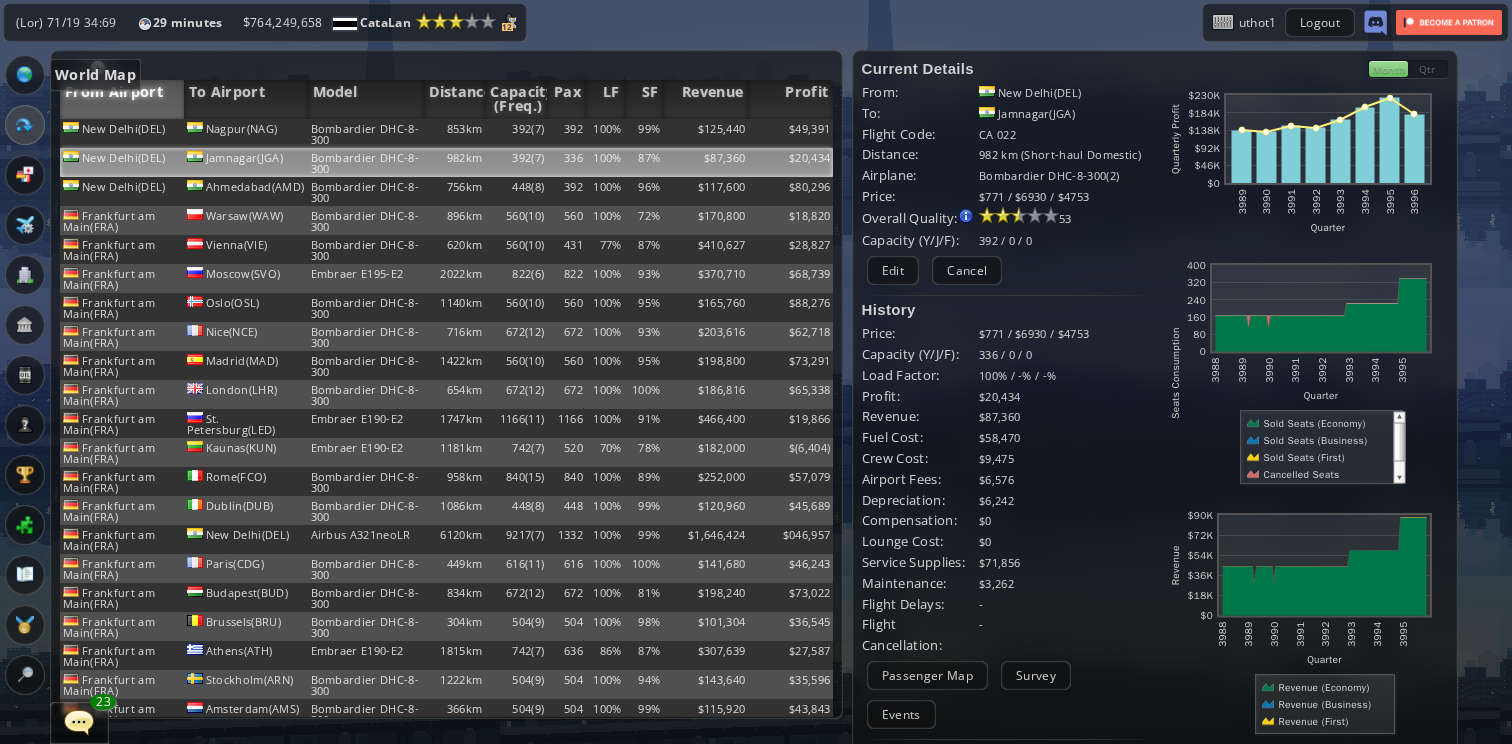 click at bounding box center (25, 75) 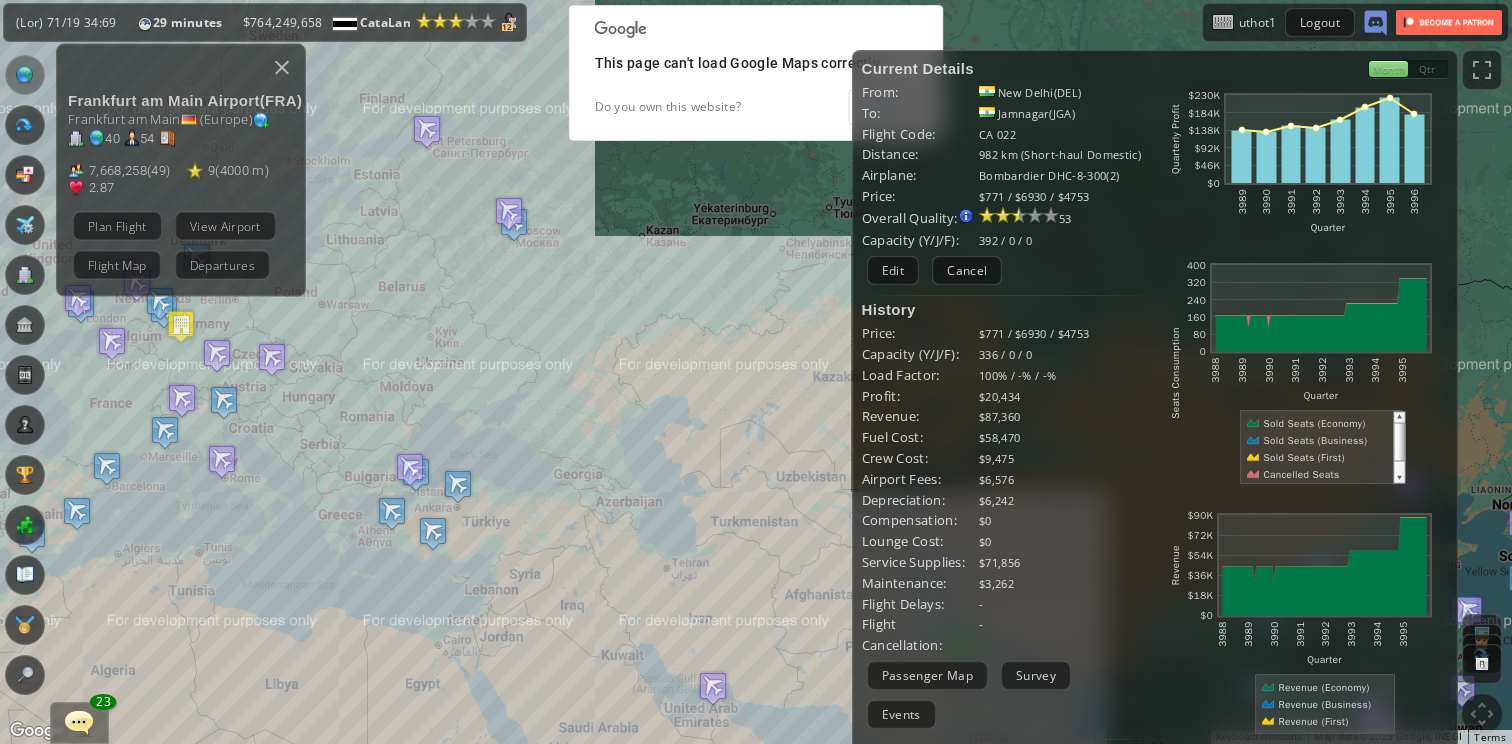 drag, startPoint x: 534, startPoint y: 364, endPoint x: 390, endPoint y: 347, distance: 145 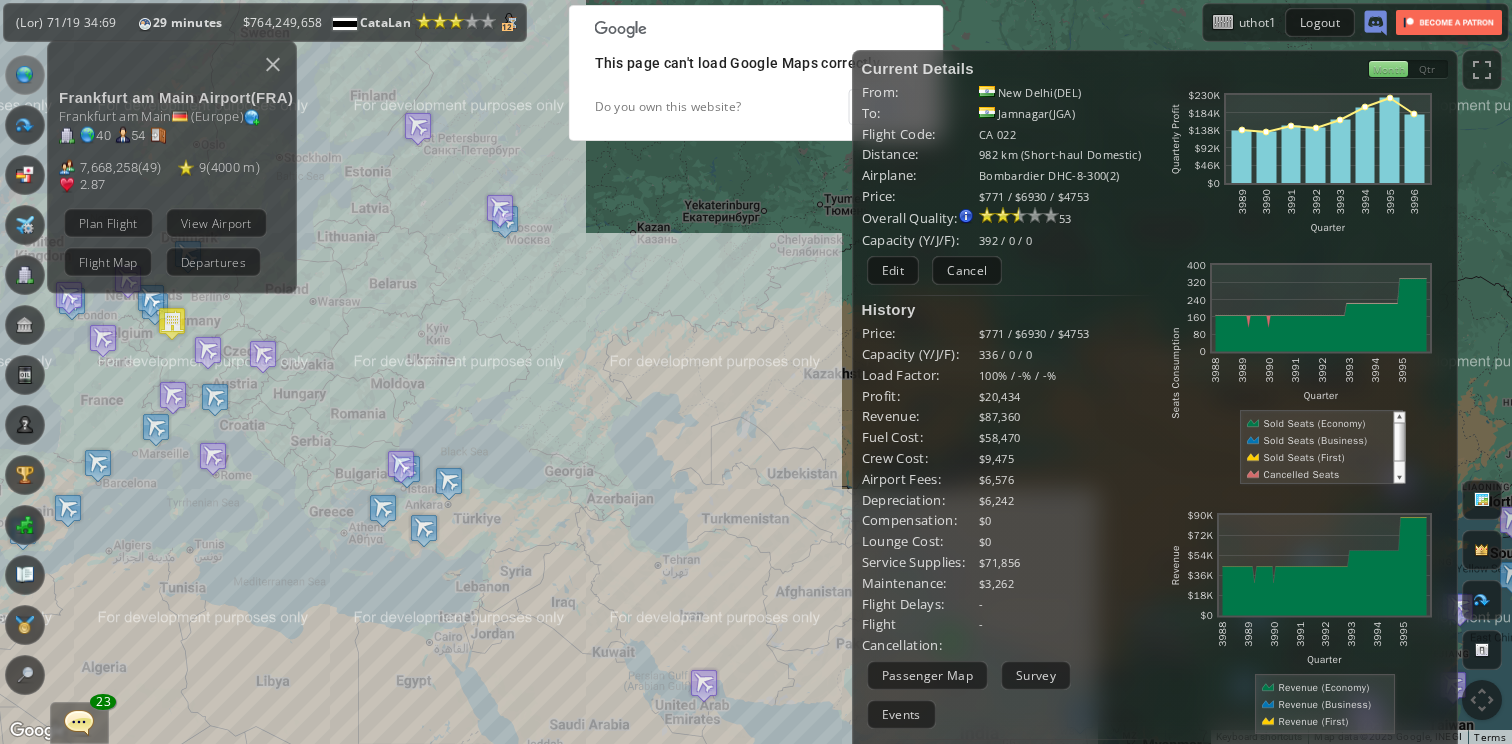 click on "Lo ipsumdol, sitam con adipi elit.
Seddoeius te Inci Utlabor  ( ETD )
Magnaaliq en Admi  ( Veniam )
07 38
9,873,607  ( 39 )
8  ( 0362 q )
9.64
Nost Exerci
Ulla Laboris
Nisial Exe
Commodocon" at bounding box center [756, 372] 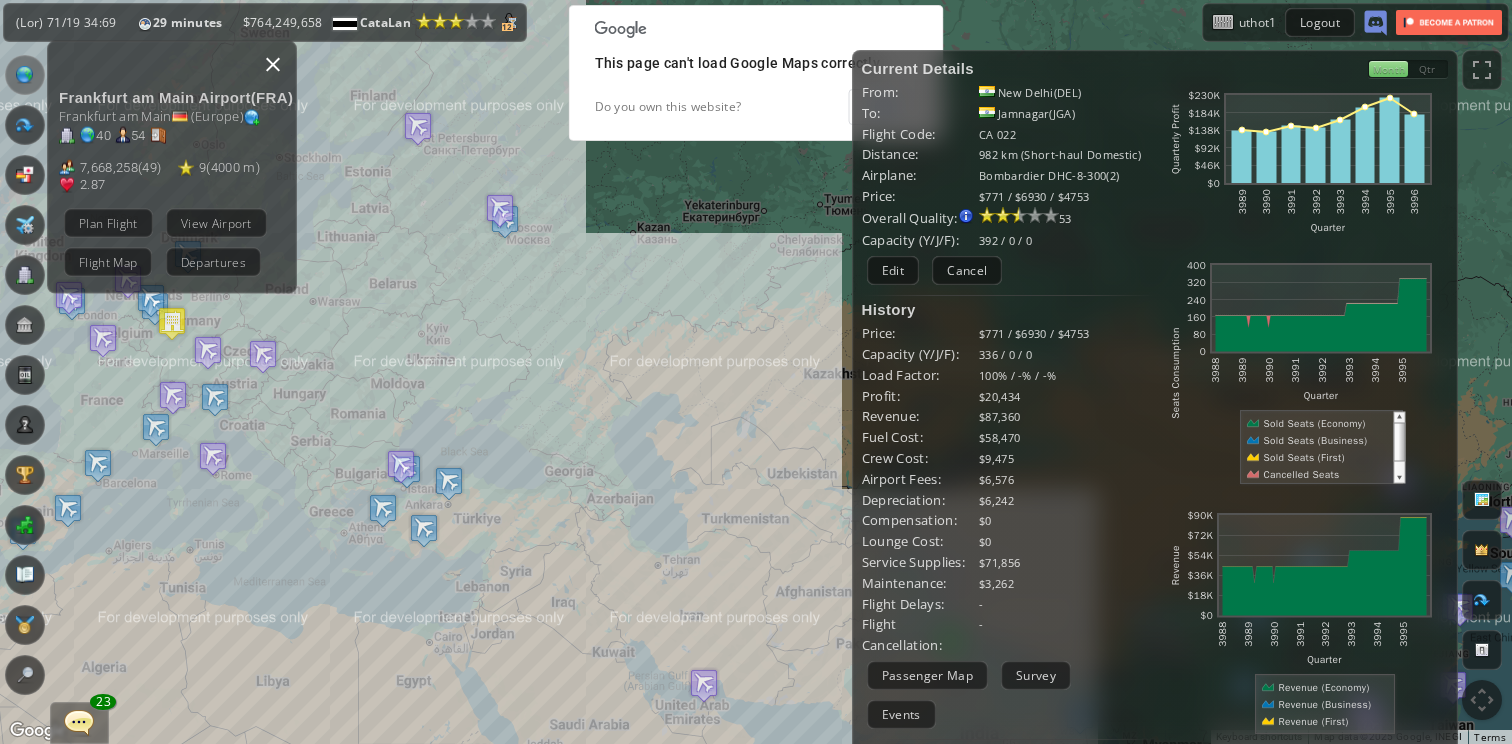 click at bounding box center (273, 65) 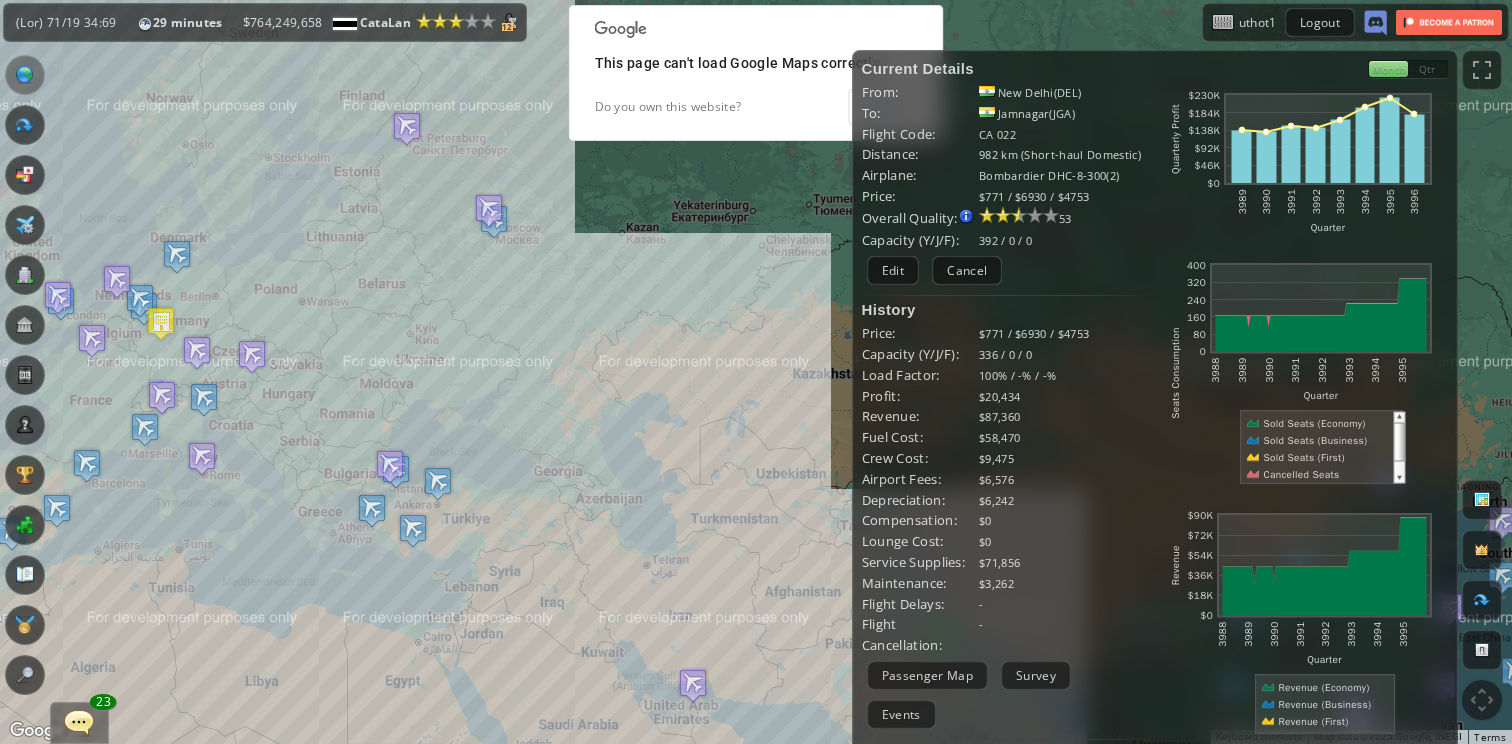 drag, startPoint x: 560, startPoint y: 278, endPoint x: 188, endPoint y: 136, distance: 398.18088 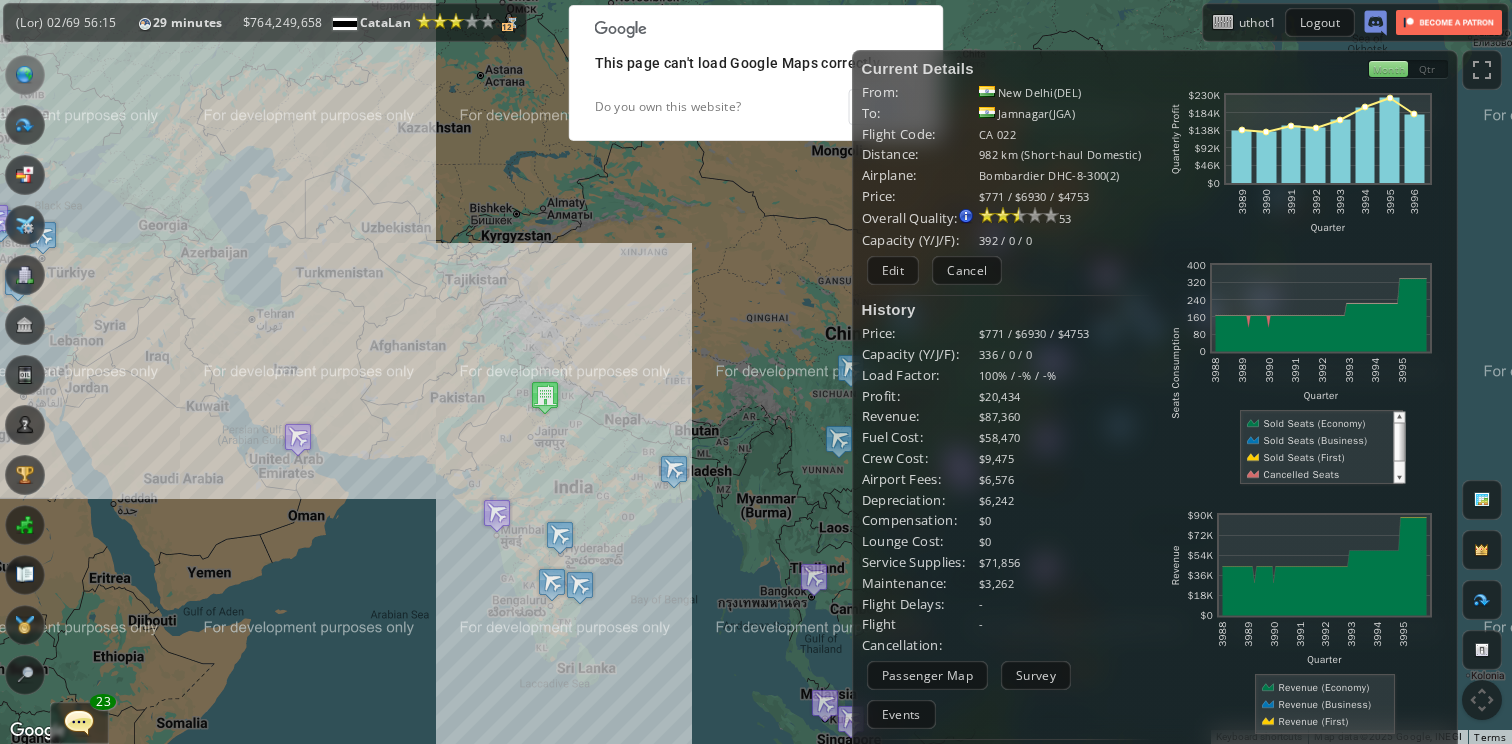drag, startPoint x: 428, startPoint y: 521, endPoint x: 412, endPoint y: 420, distance: 102.259476 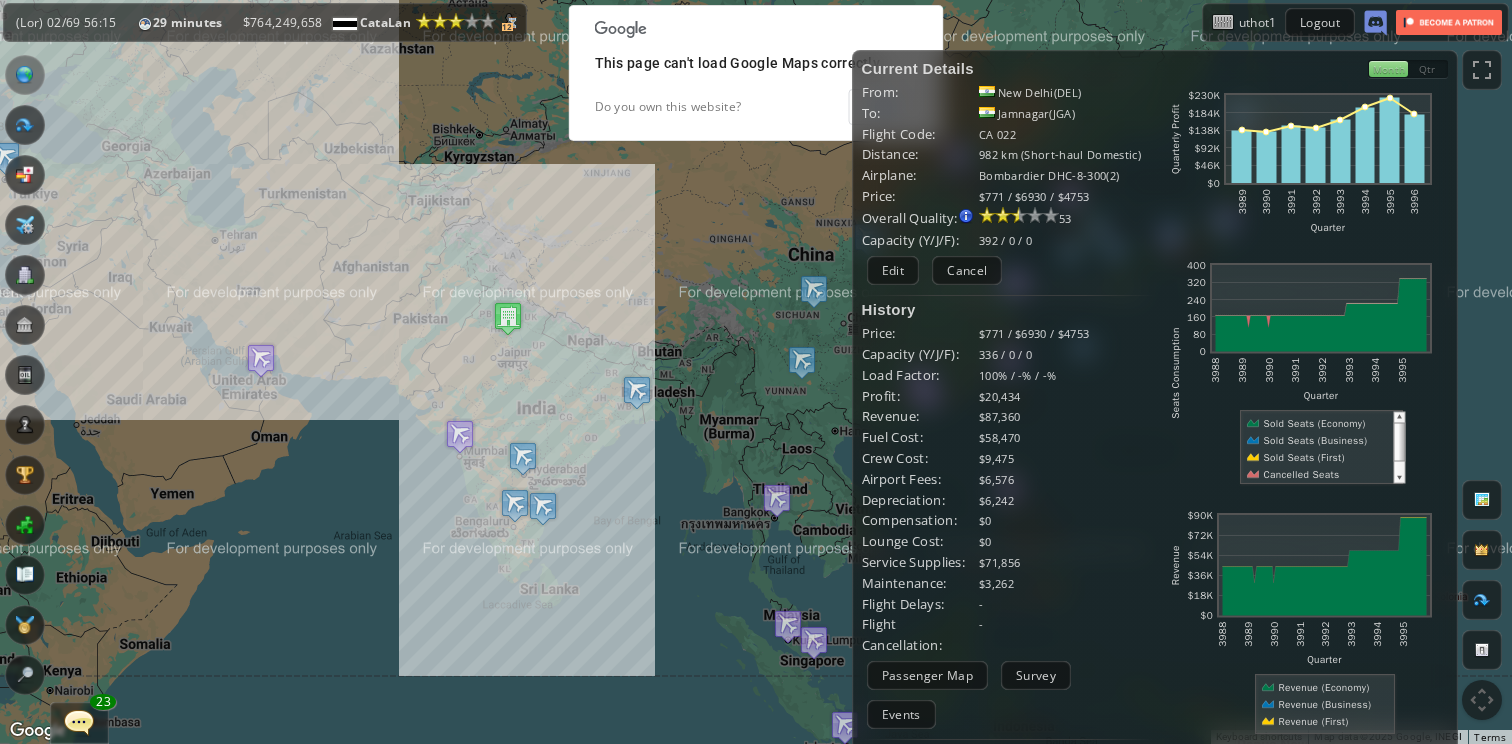 drag, startPoint x: 645, startPoint y: 513, endPoint x: 608, endPoint y: 444, distance: 78.29432 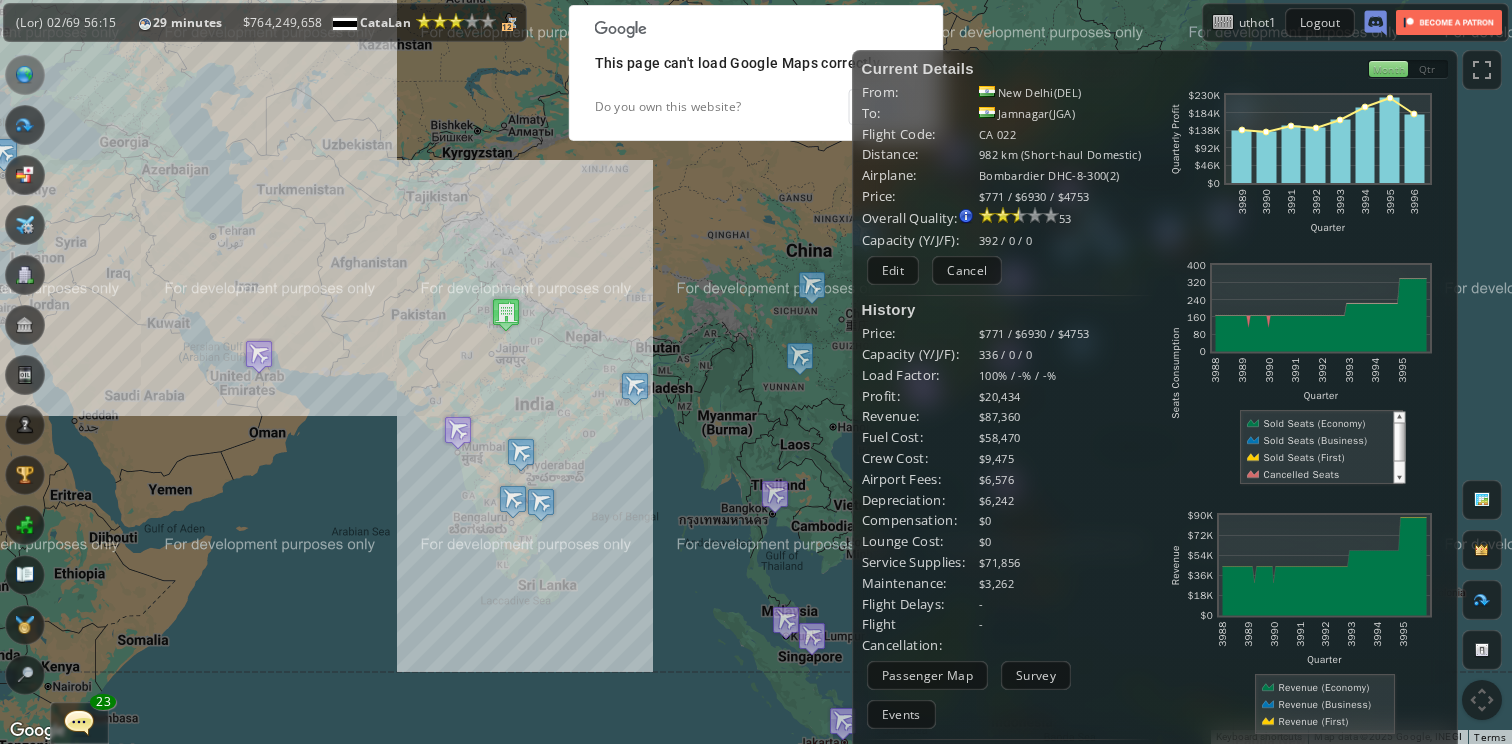 click at bounding box center [506, 314] 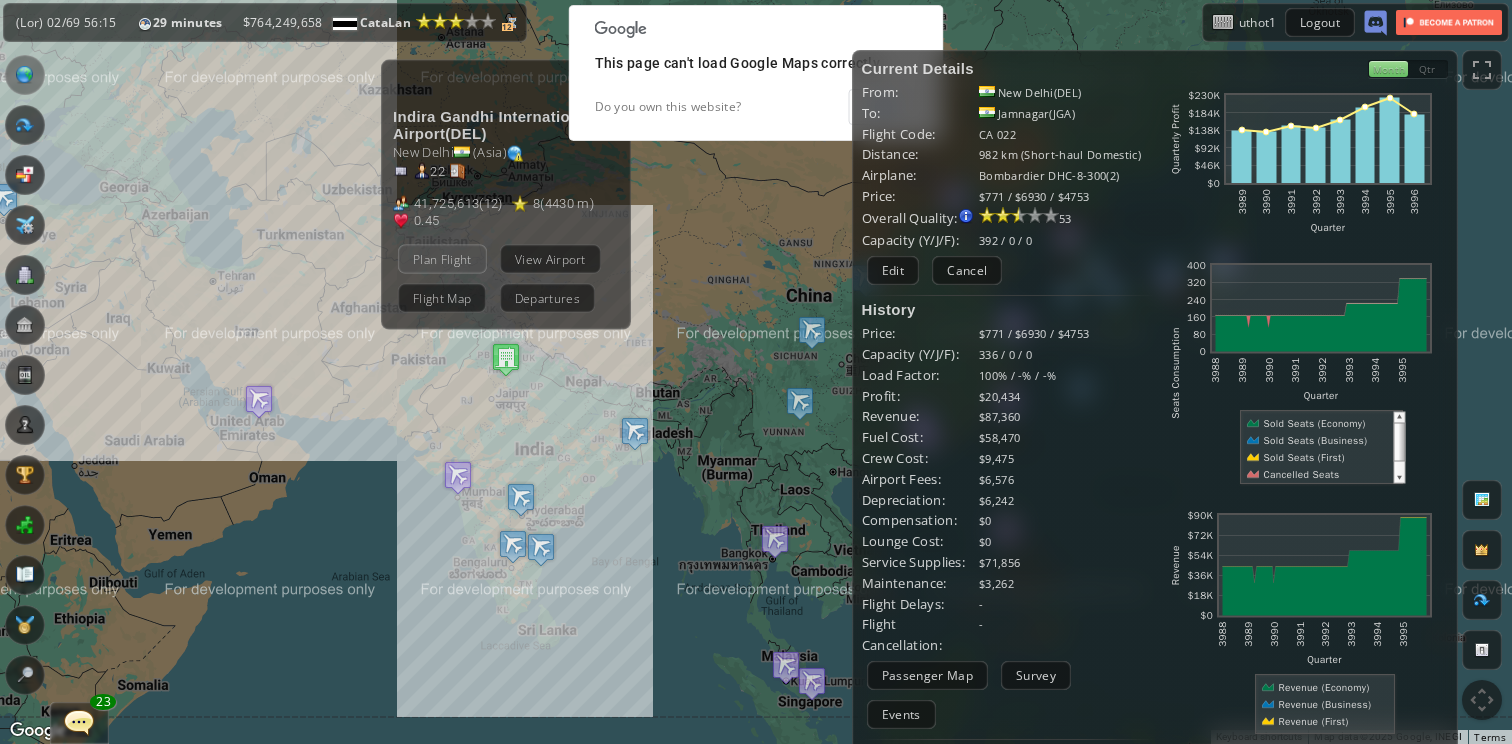 click on "Plan Flight" at bounding box center [442, 259] 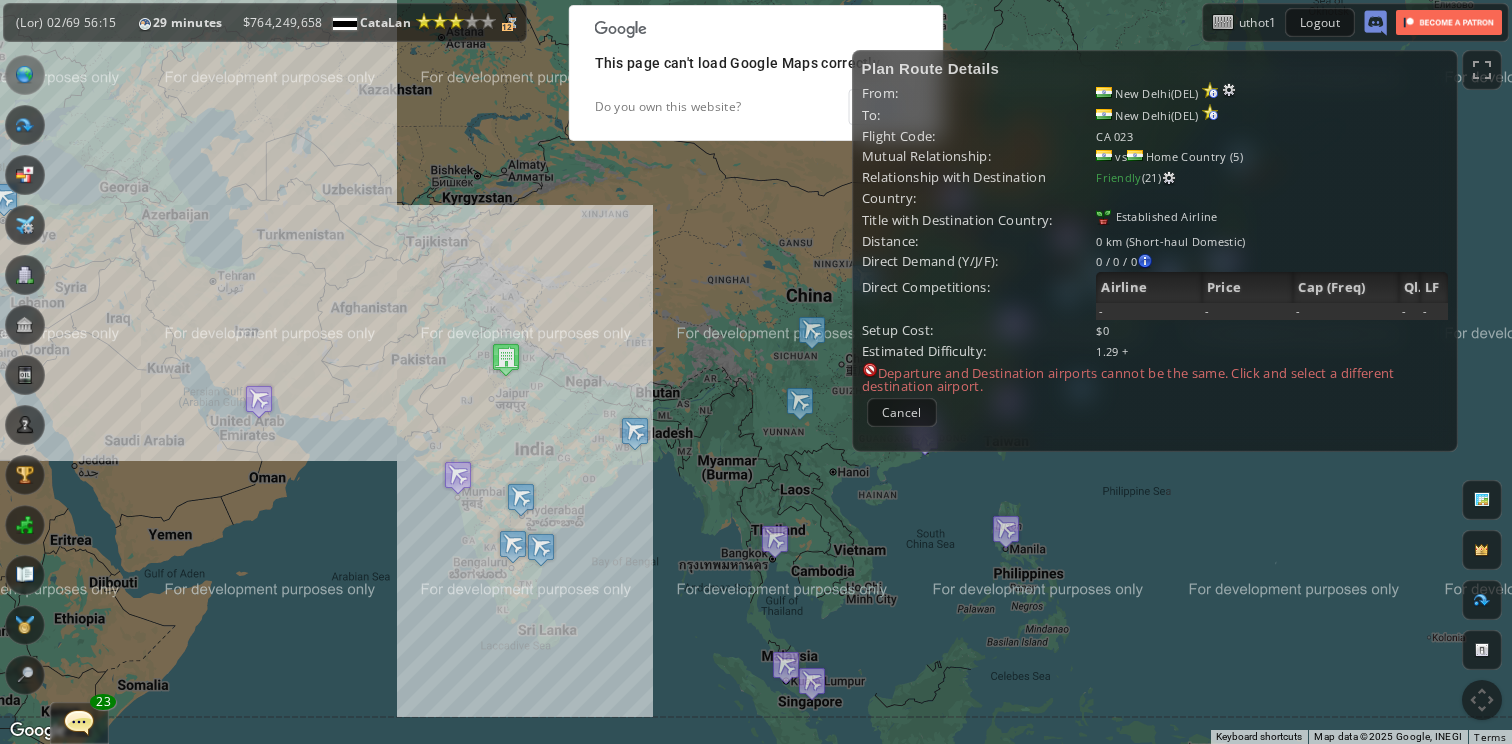click at bounding box center [506, 359] 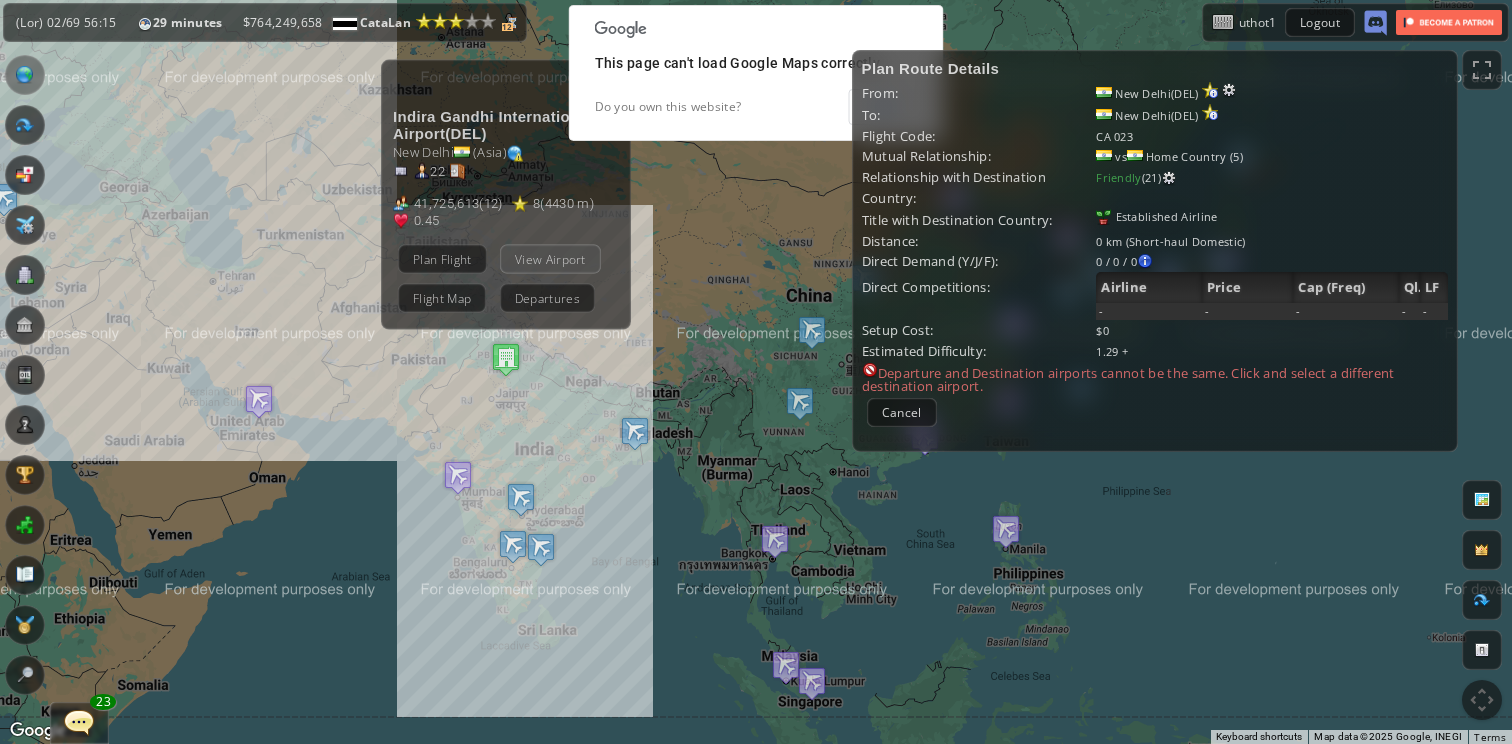 click on "View Airport" at bounding box center [550, 259] 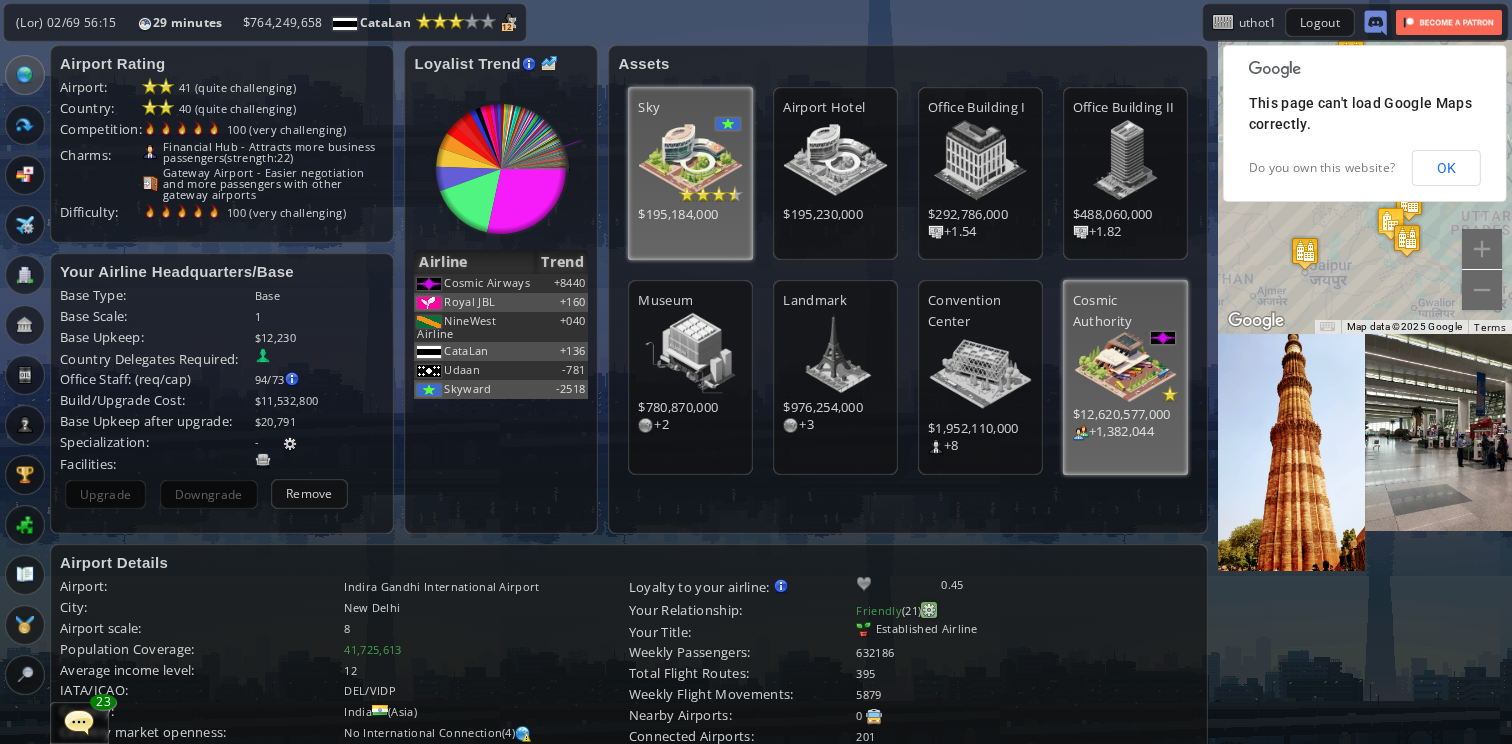 click at bounding box center (929, 610) 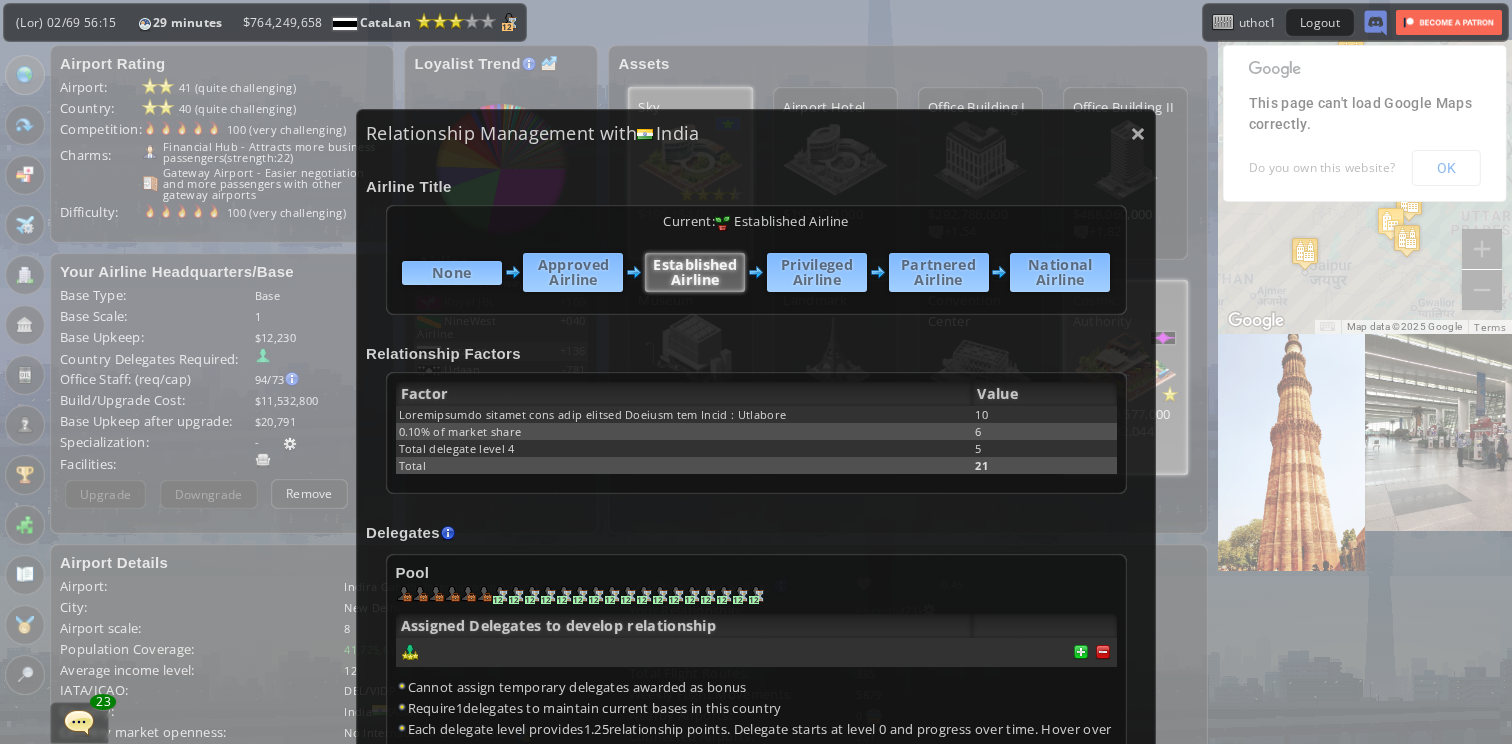 scroll, scrollTop: 135, scrollLeft: 0, axis: vertical 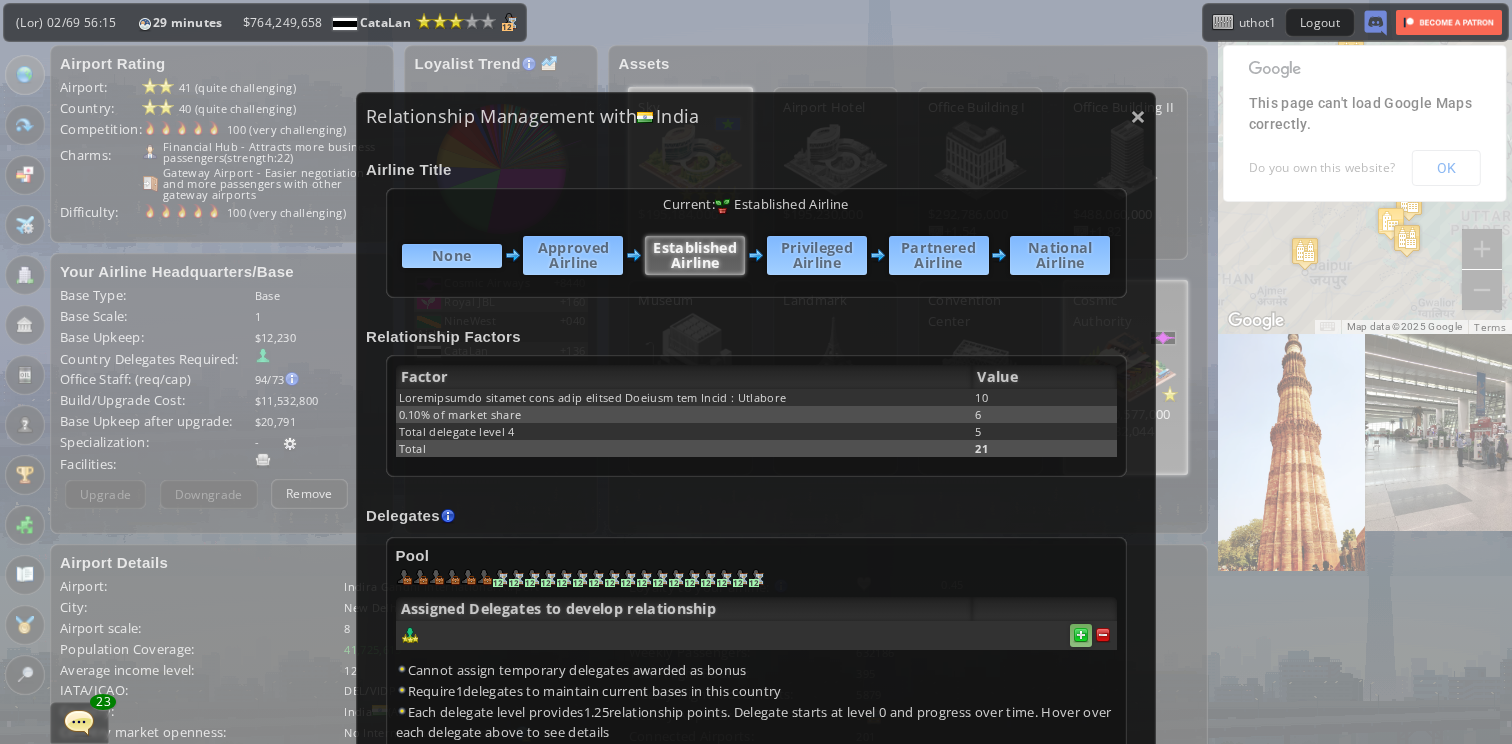 click at bounding box center [1103, 635] 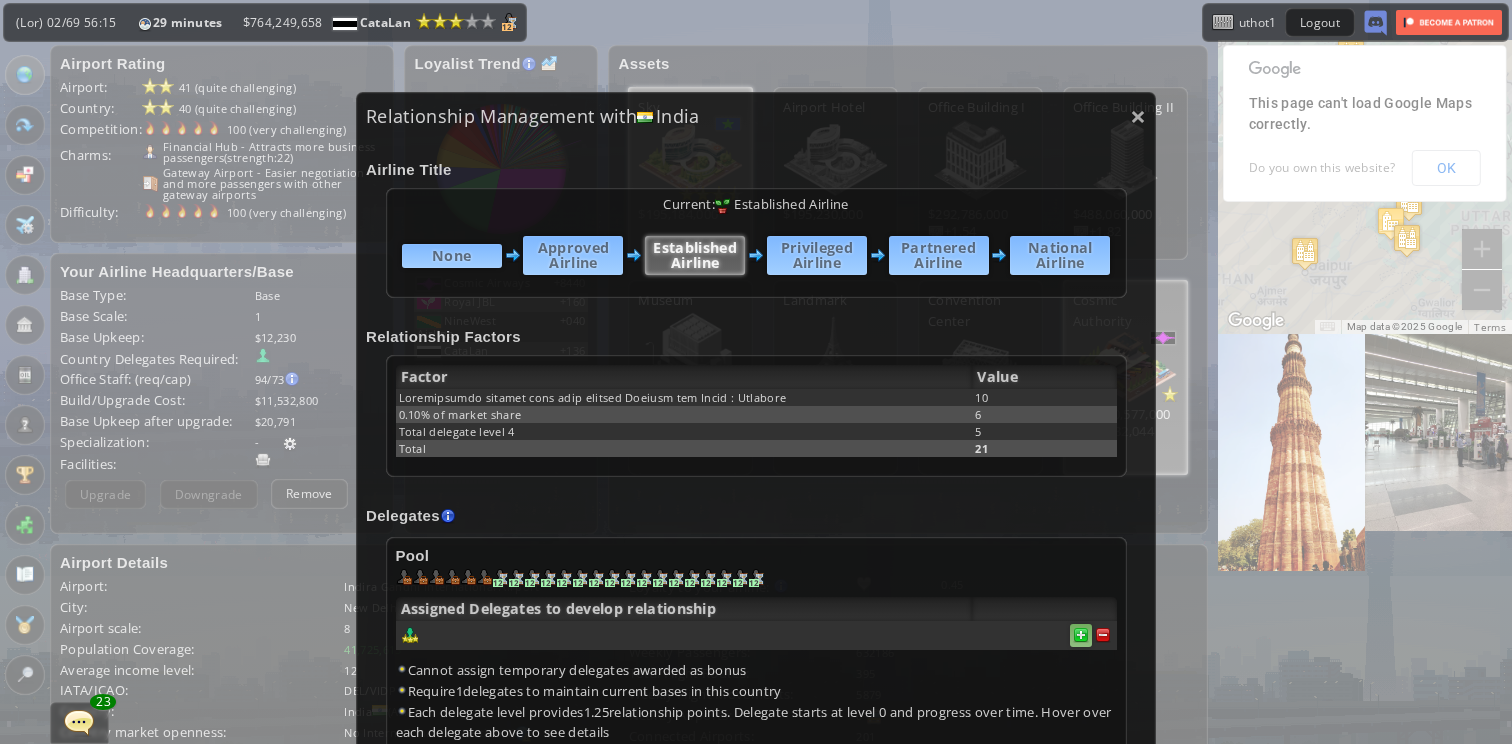 click at bounding box center [1103, 635] 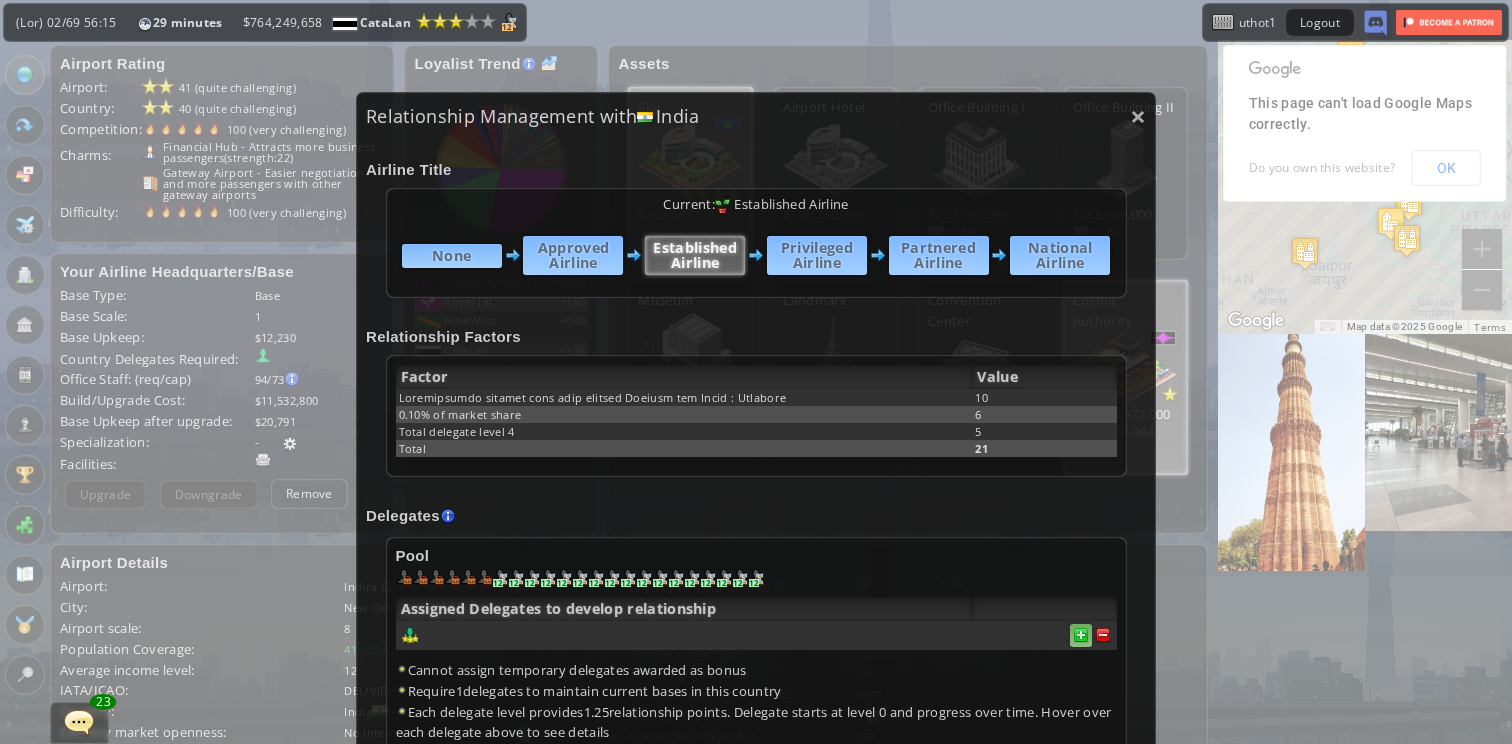 click at bounding box center [1103, 635] 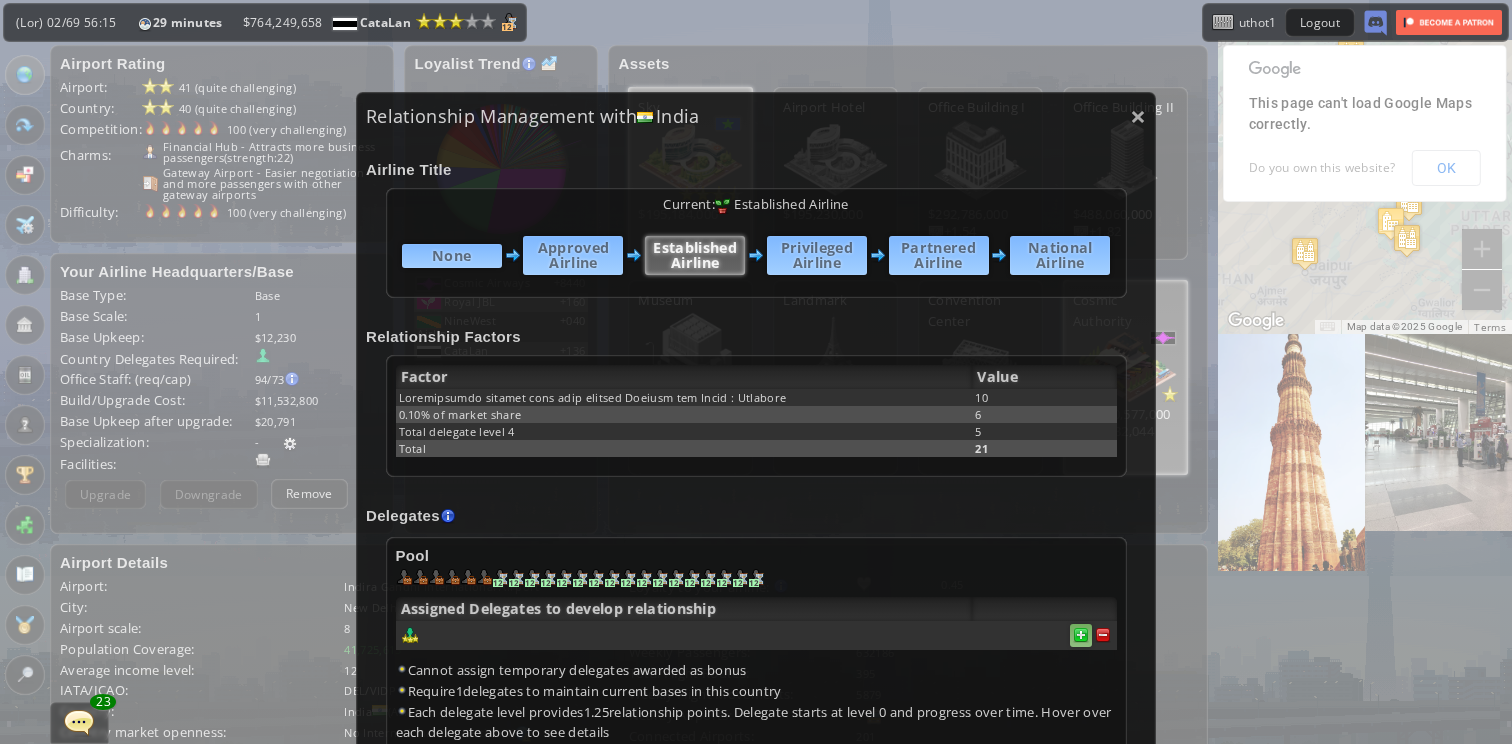 click at bounding box center (1103, 635) 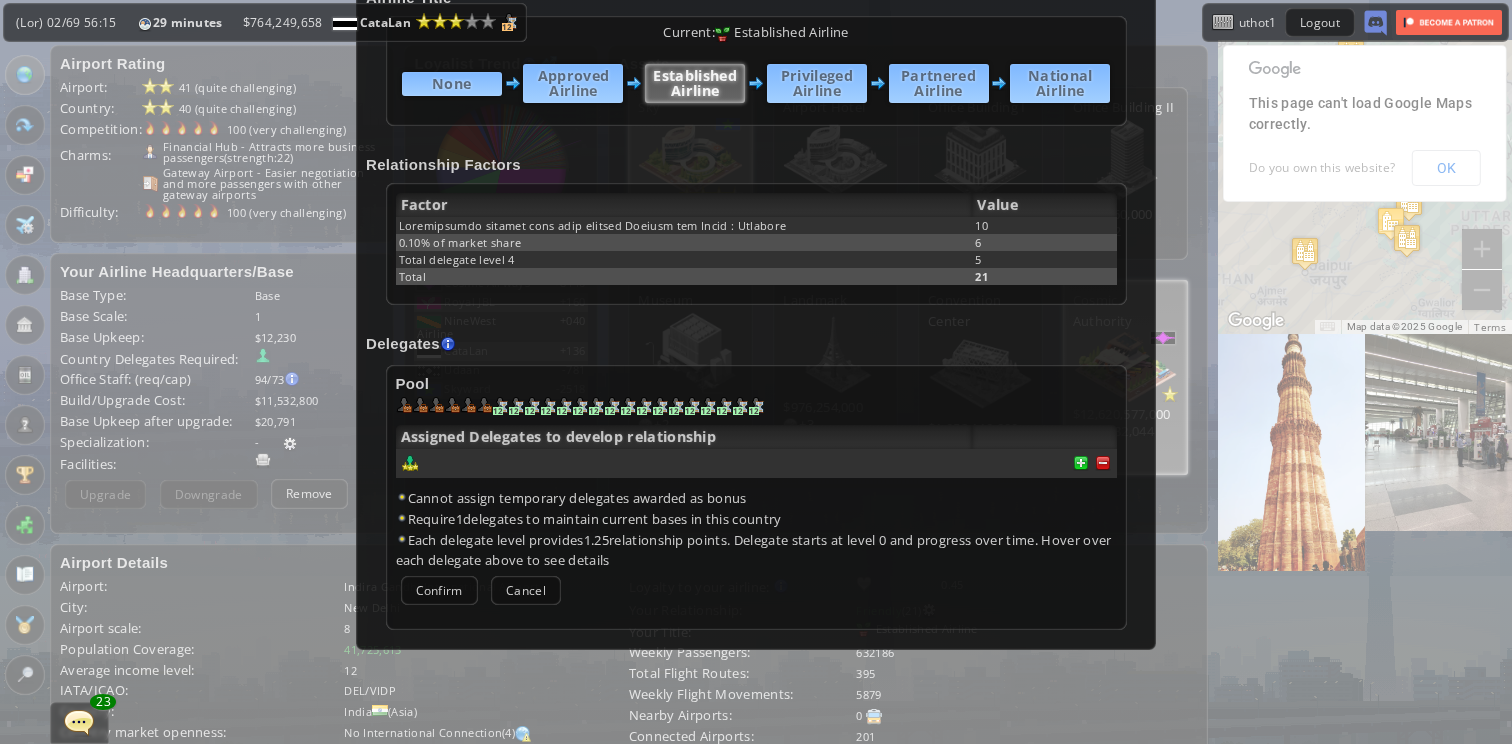 scroll, scrollTop: 316, scrollLeft: 0, axis: vertical 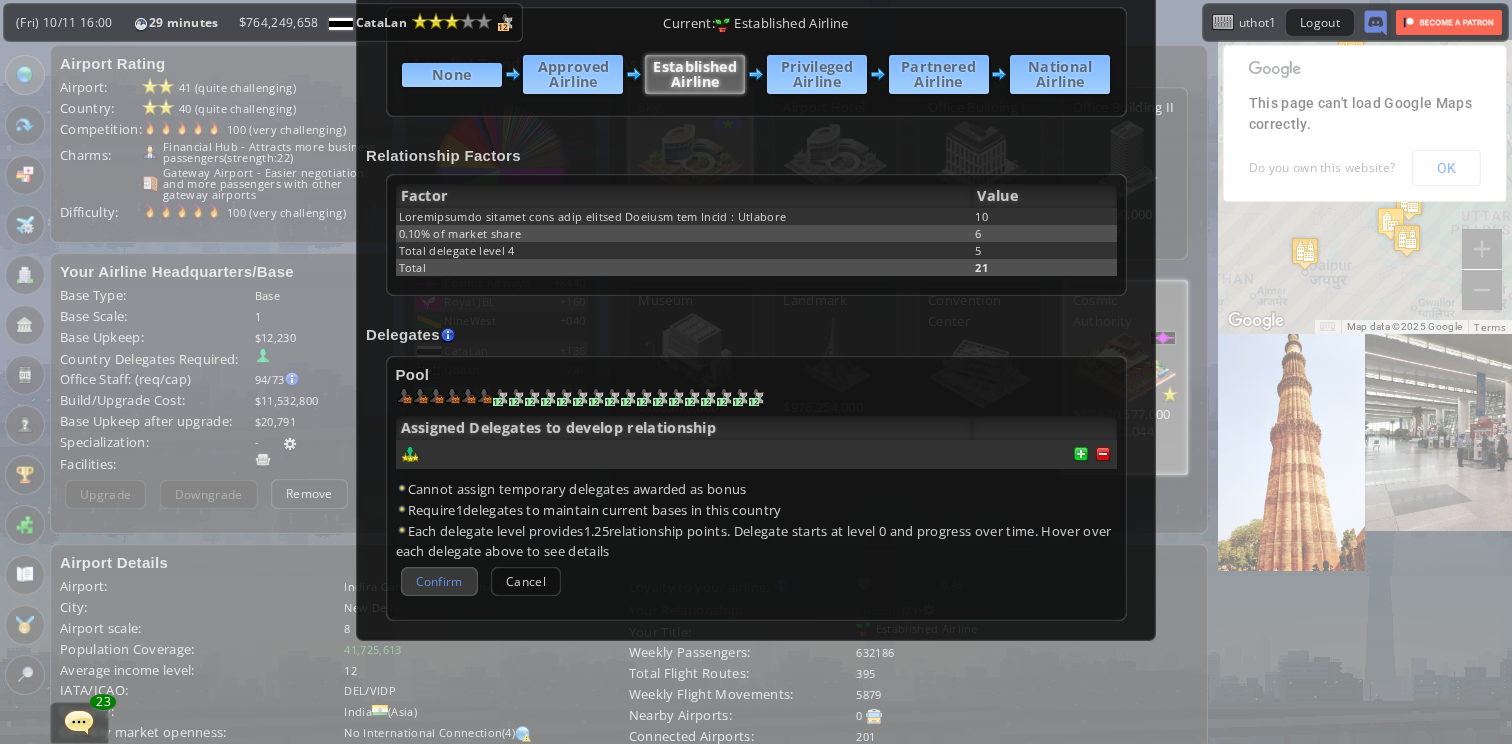 click on "Confirm" at bounding box center [439, 581] 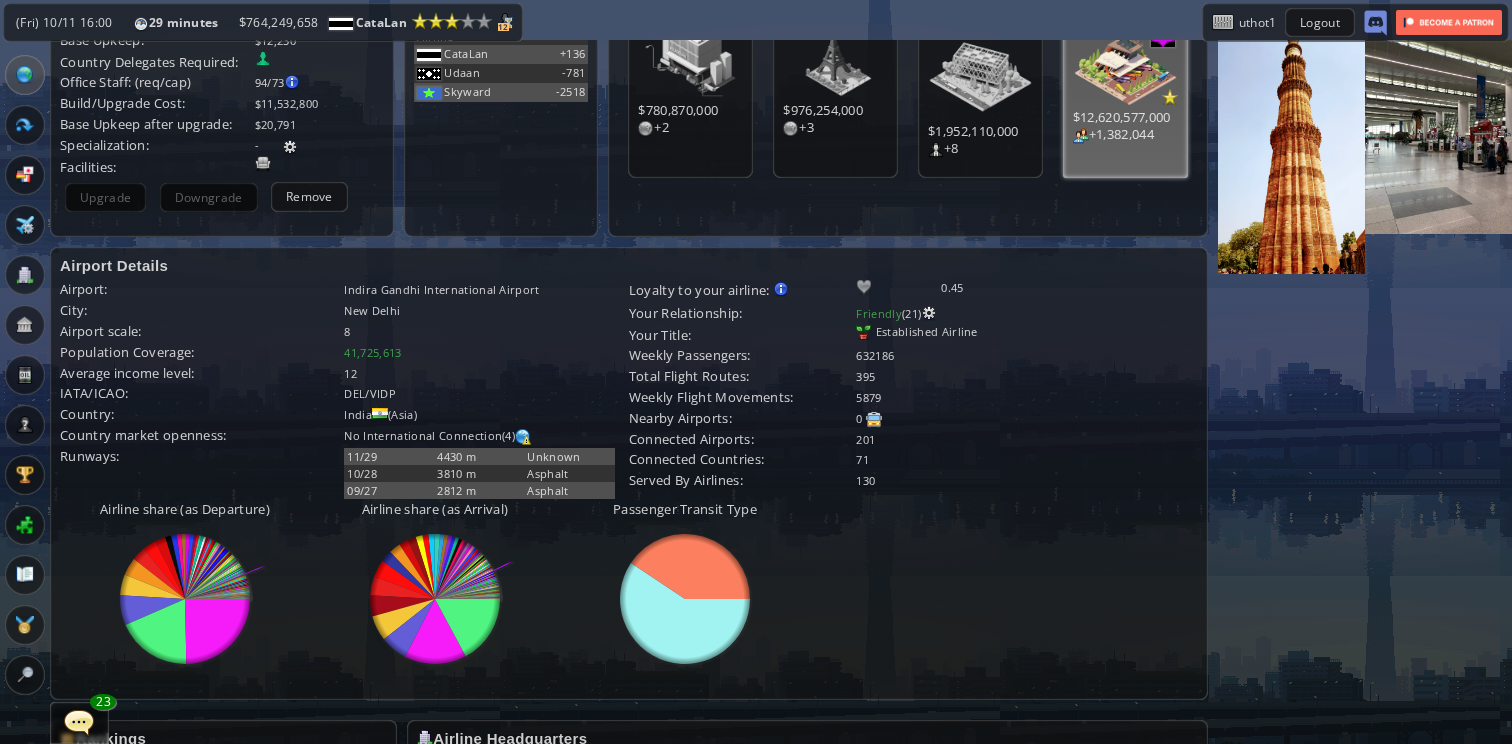 scroll, scrollTop: 0, scrollLeft: 0, axis: both 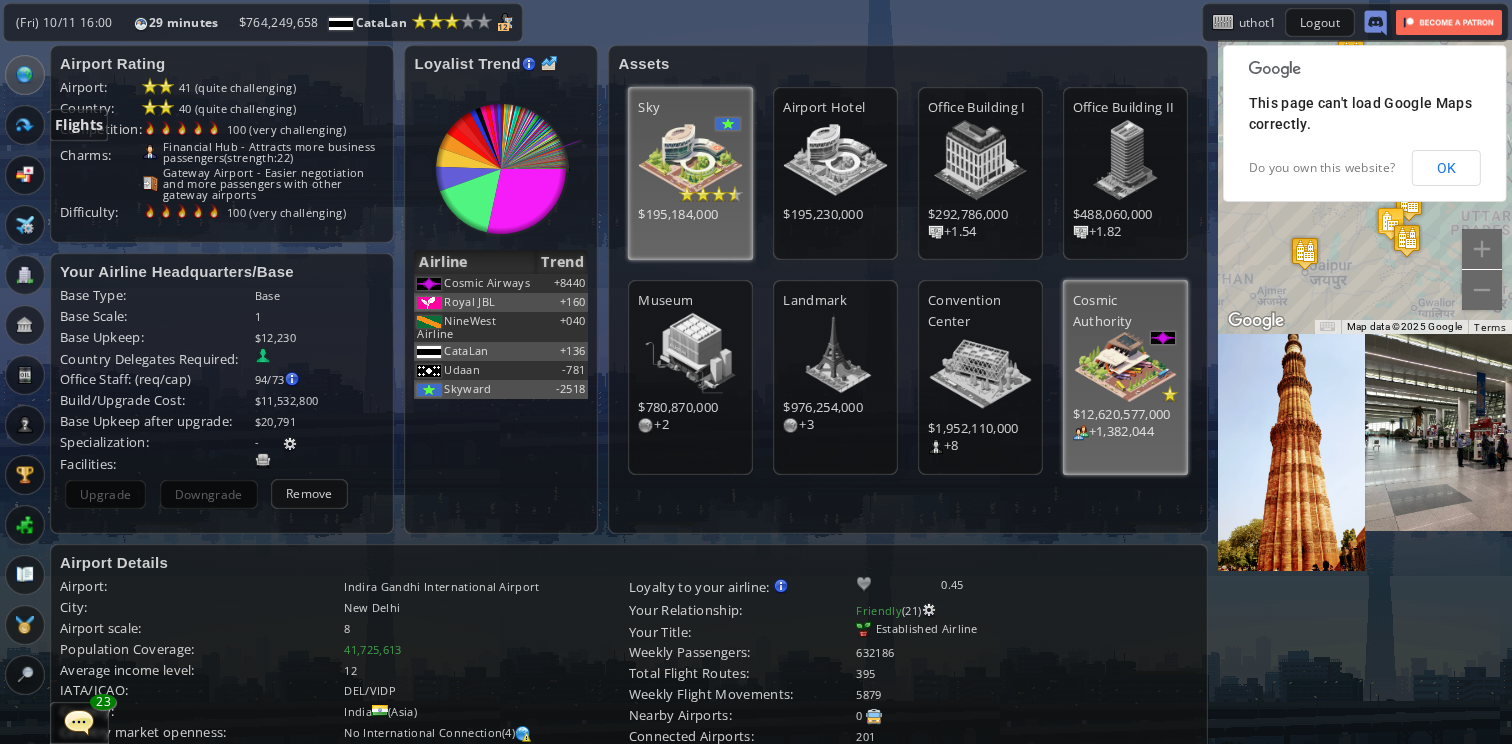 click at bounding box center [25, 125] 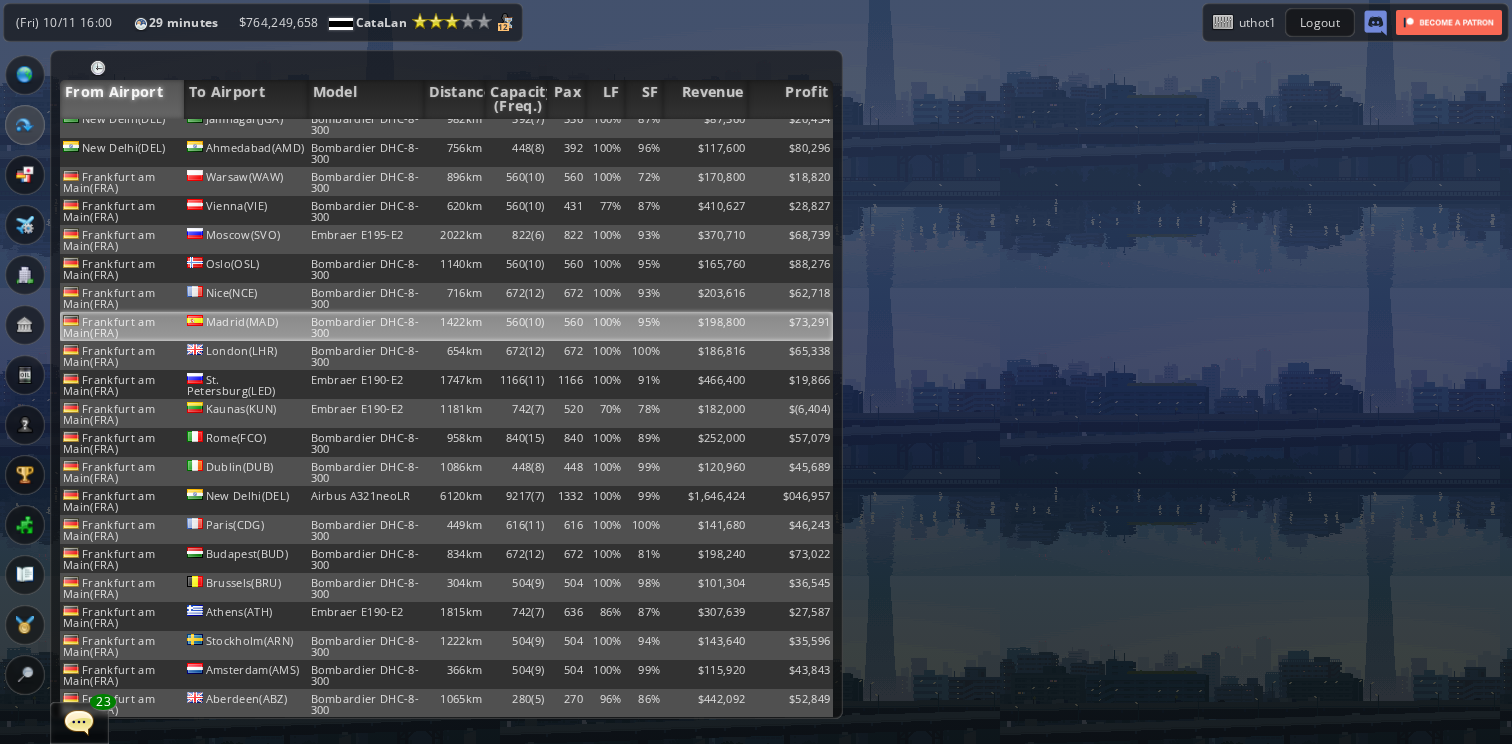 scroll, scrollTop: 0, scrollLeft: 0, axis: both 